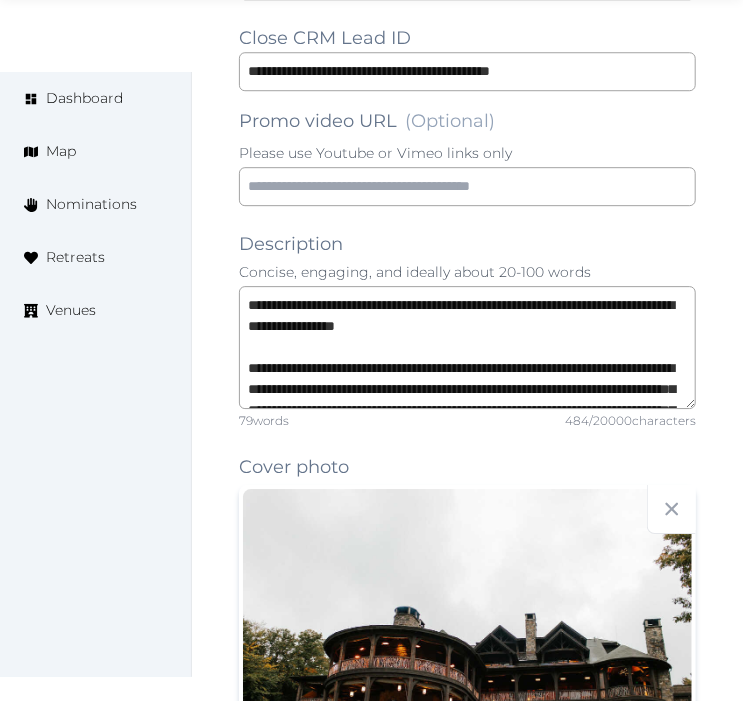 scroll, scrollTop: 1666, scrollLeft: 0, axis: vertical 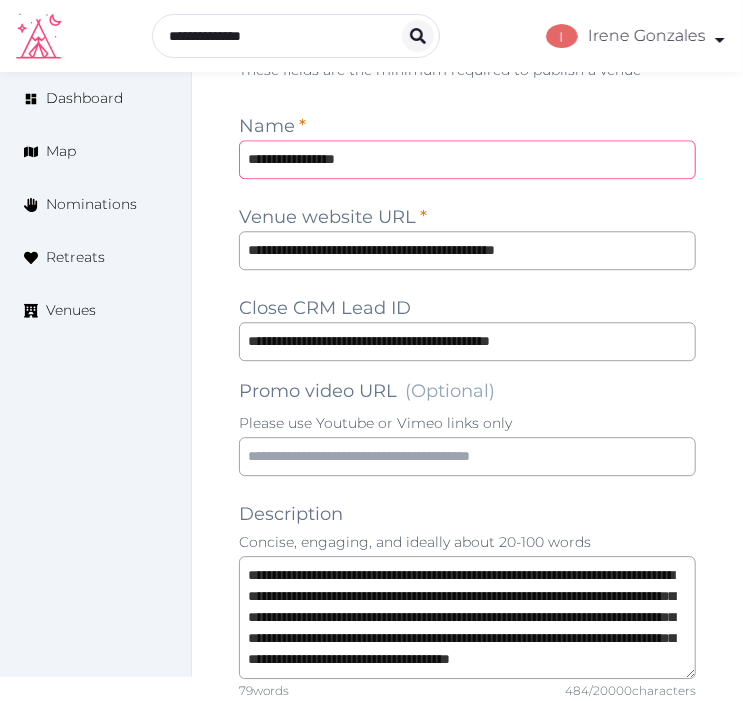 click on "**********" at bounding box center (467, 159) 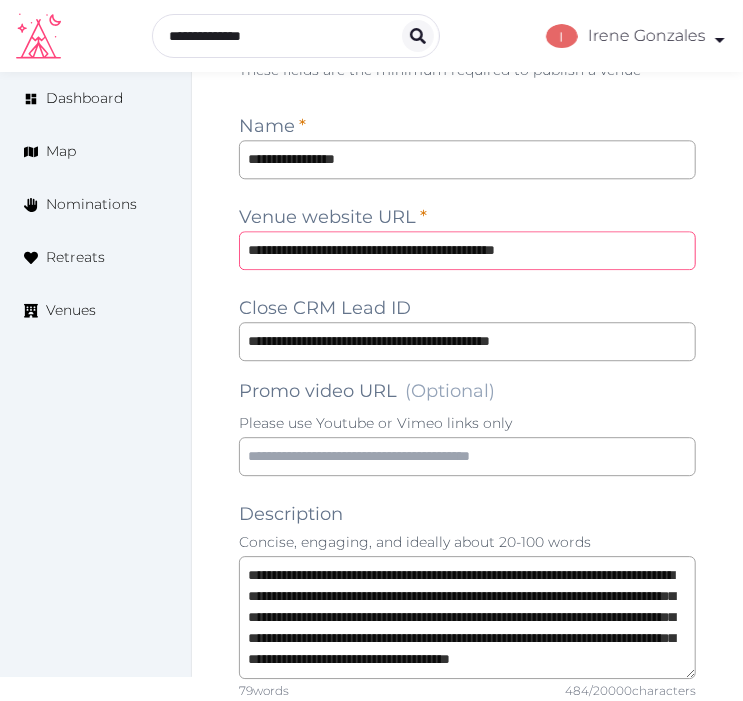 click on "**********" at bounding box center (467, 250) 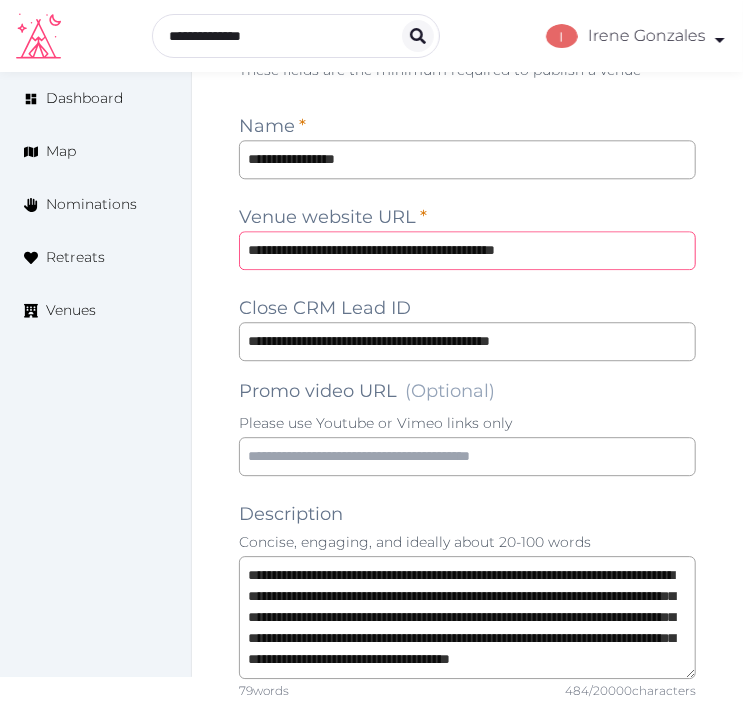 click on "**********" at bounding box center (467, 250) 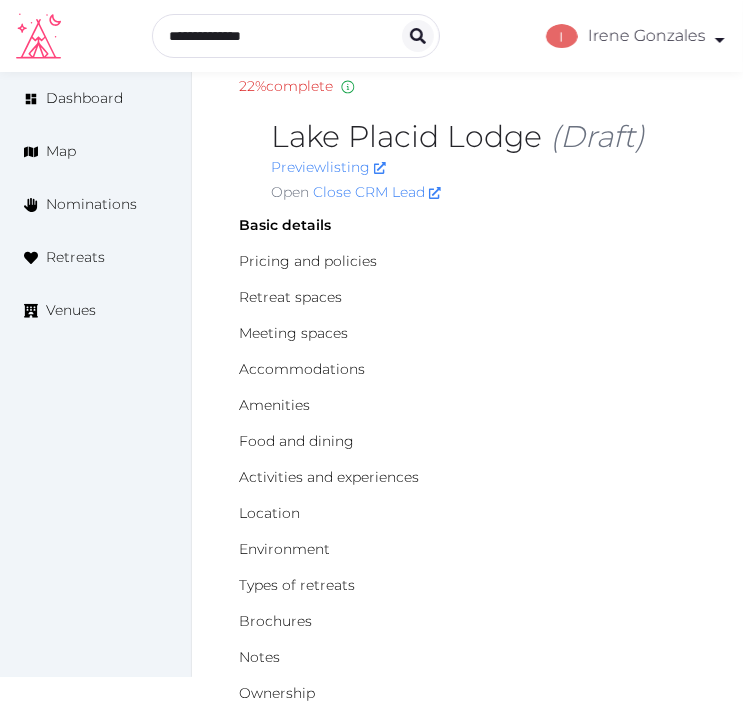 scroll, scrollTop: 0, scrollLeft: 0, axis: both 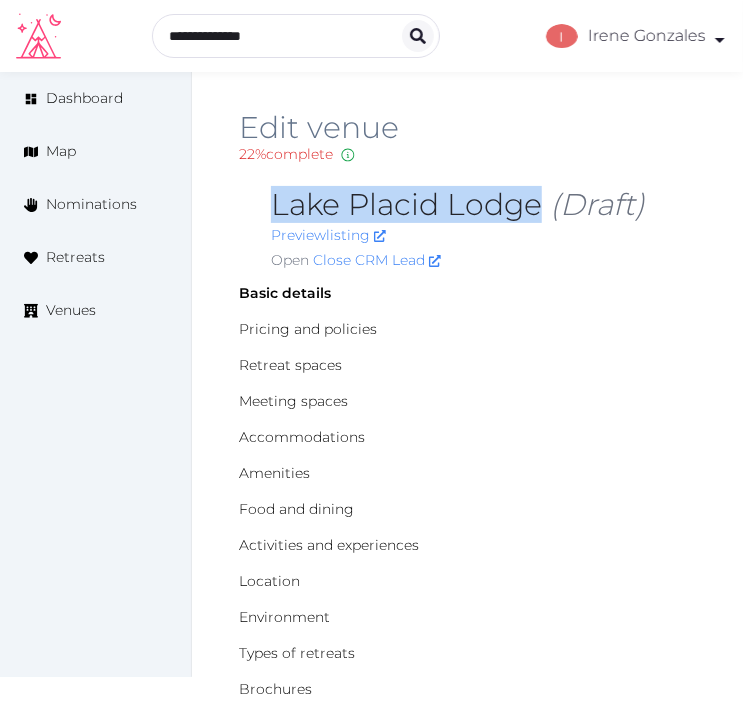 drag, startPoint x: 541, startPoint y: 206, endPoint x: 265, endPoint y: 197, distance: 276.1467 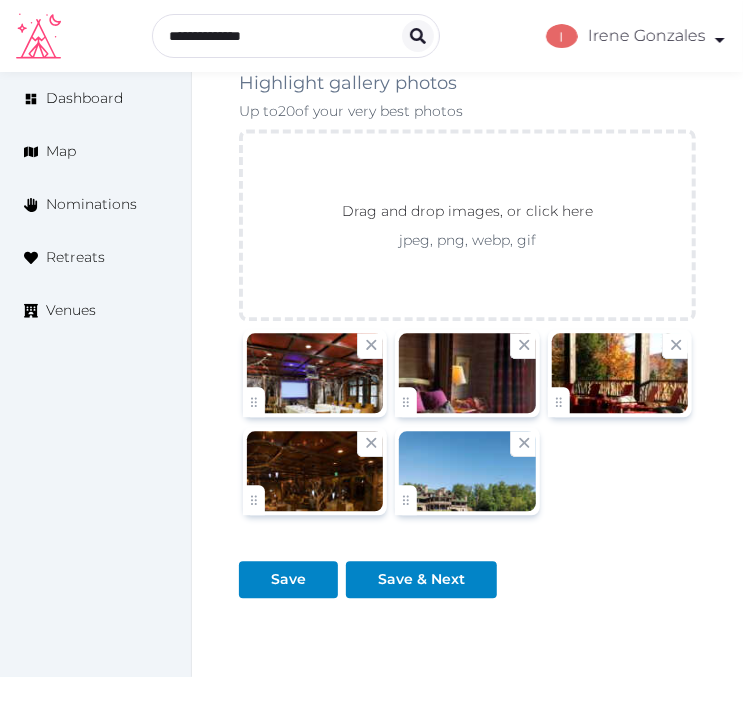 scroll, scrollTop: 3383, scrollLeft: 0, axis: vertical 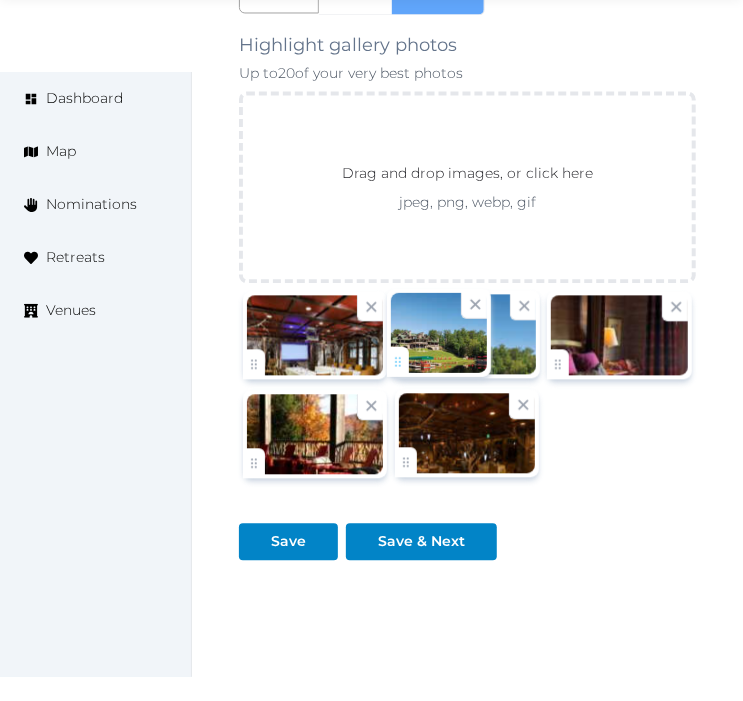 drag, startPoint x: 410, startPoint y: 471, endPoint x: 402, endPoint y: 367, distance: 104.307236 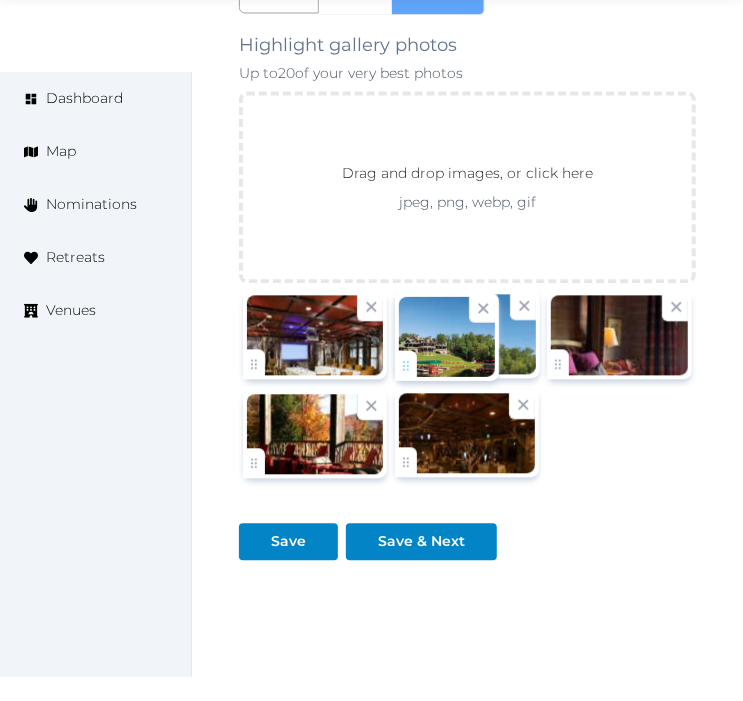 click on "Irene Gonzales   Account My Venue Listings My Retreats Logout      Dashboard Map Nominations Retreats Venues Edit venue 22 %  complete Fill out all the fields in your listing to increase its completion percentage.   A higher completion percentage will make your listing more attractive and result in better matches. Lake Placid Lodge   (Draft) Preview  listing   Open    Close CRM Lead Basic details Pricing and policies Retreat spaces Meeting spaces Accommodations Amenities Food and dining Activities and experiences Location Environment Types of retreats Brochures Notes Ownership Administration Activity Publish Archive Venue owned by Catherine Mesina jerinechase@gmail.com Copy ownership transfer link Share this link with any user to transfer ownership of this venue. Users without accounts will be directed to register. Copy update link Share this link with venue owners to encourage them to update their venue details. Copy recommended link Name" at bounding box center [371, -1300] 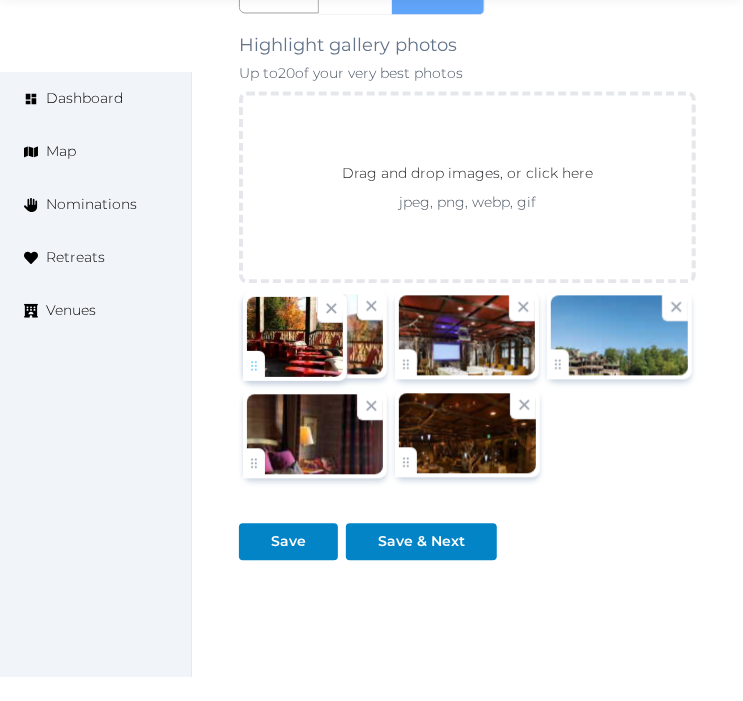 drag, startPoint x: 250, startPoint y: 456, endPoint x: 268, endPoint y: 354, distance: 103.57606 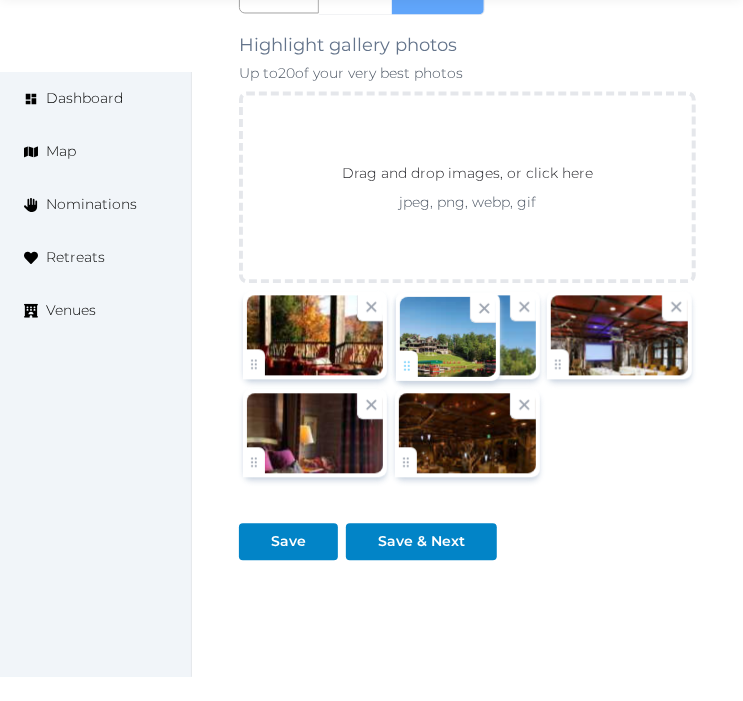 drag, startPoint x: 568, startPoint y: 368, endPoint x: 418, endPoint y: 371, distance: 150.03 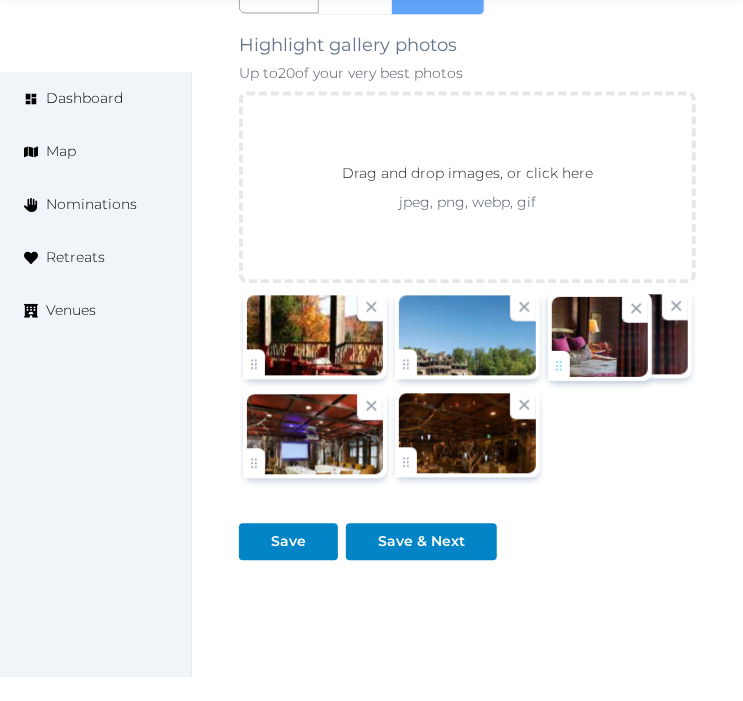 drag, startPoint x: 255, startPoint y: 457, endPoint x: 577, endPoint y: 373, distance: 332.7762 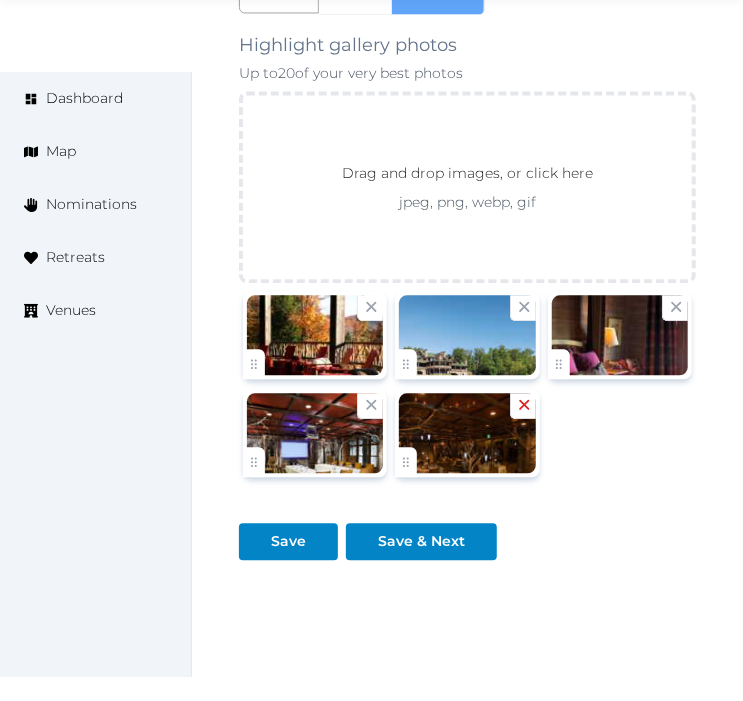 click at bounding box center (523, 406) 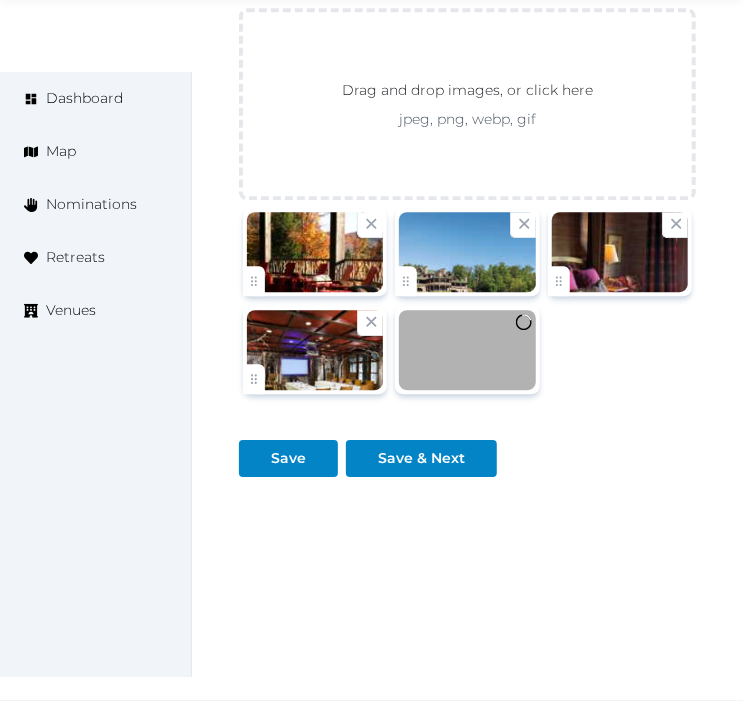 scroll, scrollTop: 3383, scrollLeft: 0, axis: vertical 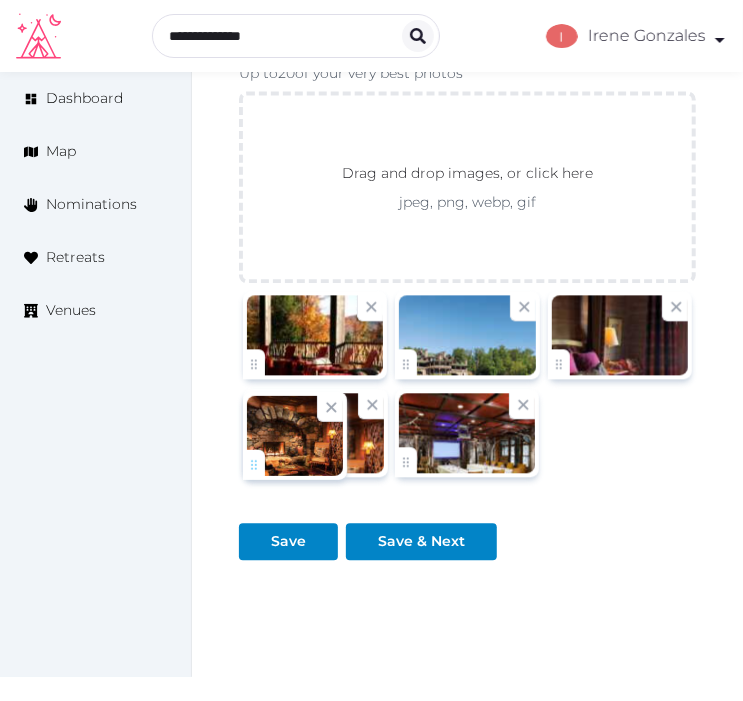 drag, startPoint x: 414, startPoint y: 466, endPoint x: 235, endPoint y: 474, distance: 179.17868 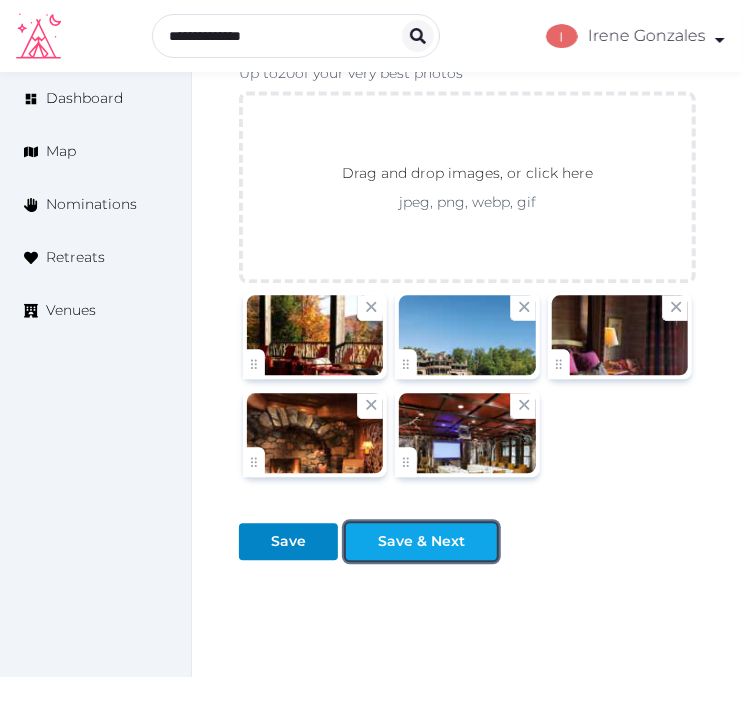 click on "Save & Next" at bounding box center (421, 541) 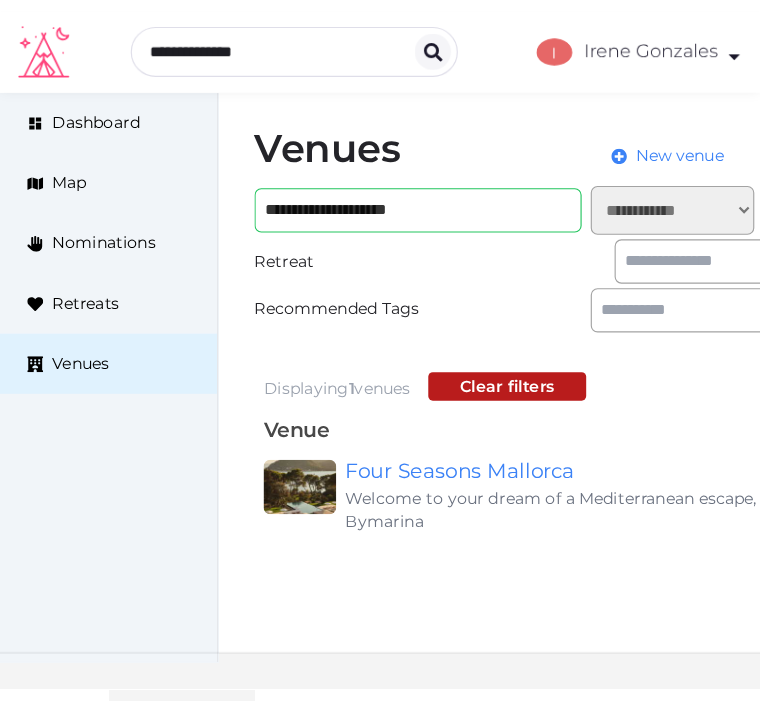 scroll, scrollTop: 0, scrollLeft: 0, axis: both 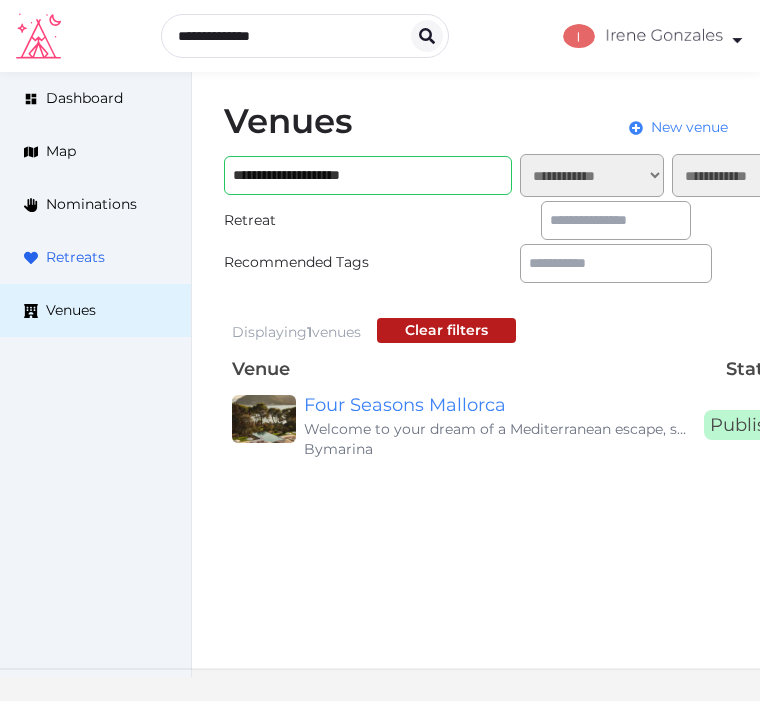 click on "Retreats" at bounding box center [75, 257] 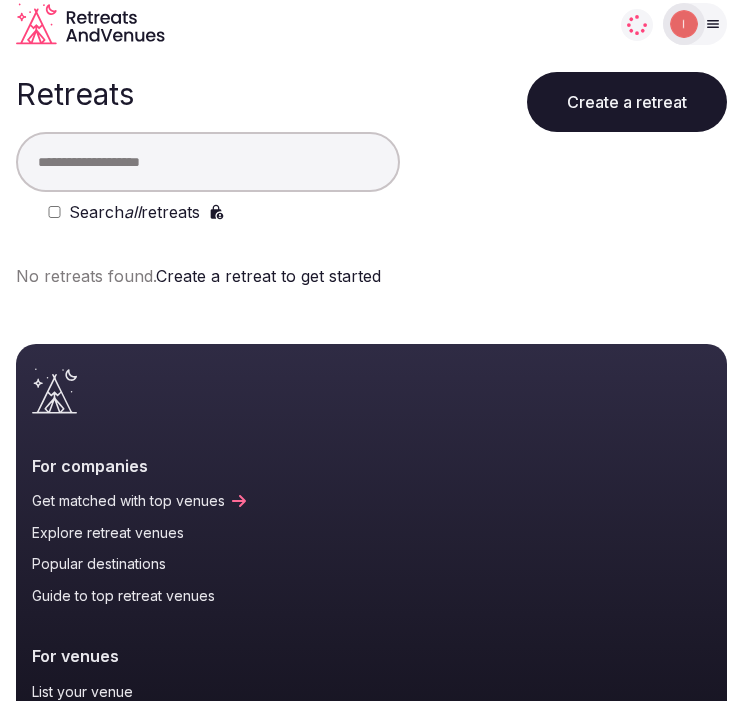 click at bounding box center [208, 162] 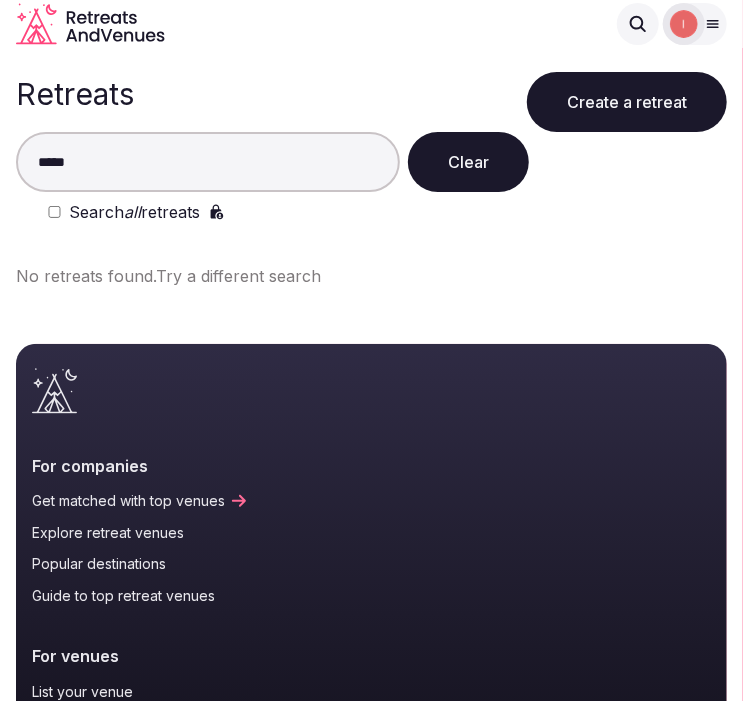 type on "*****" 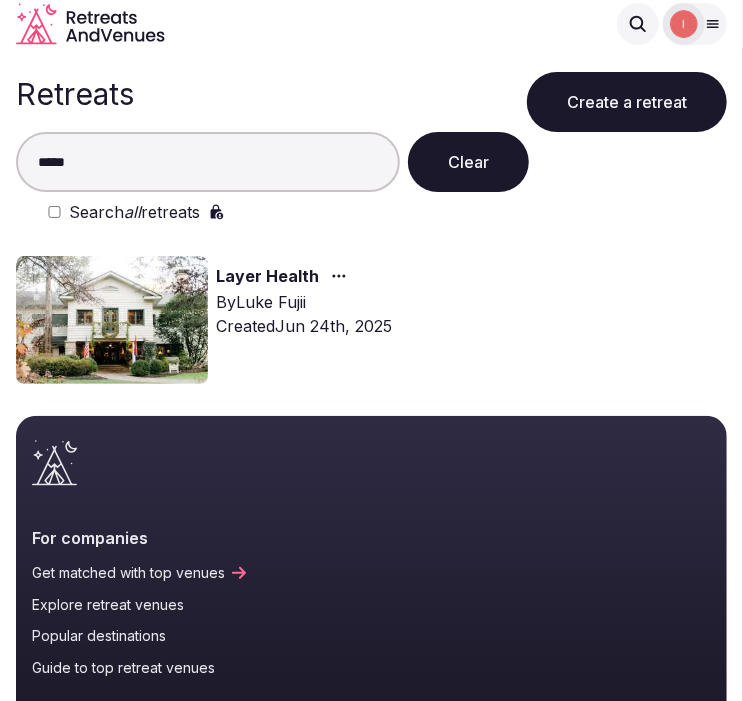 click on "Layer Health" at bounding box center [267, 277] 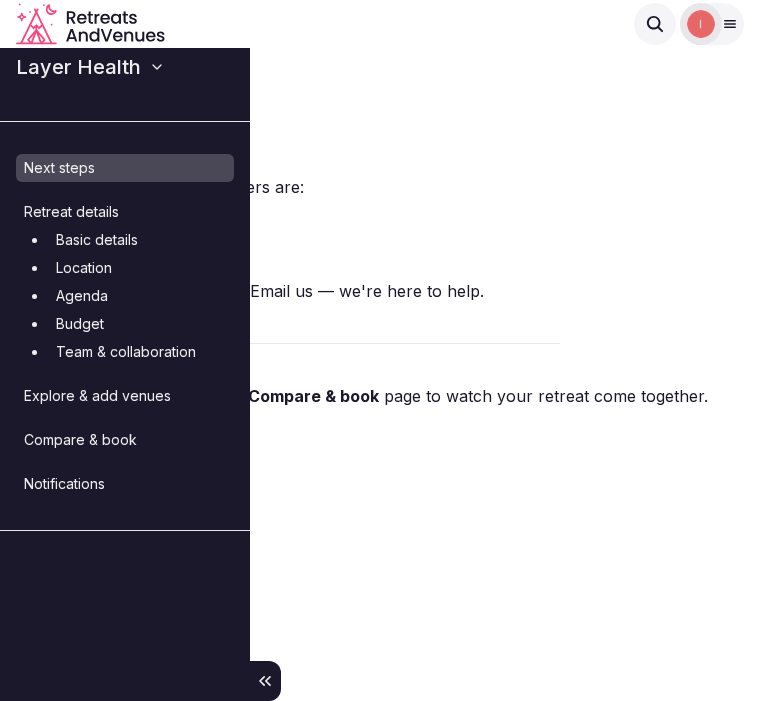 click on "Compare & book" at bounding box center (125, 440) 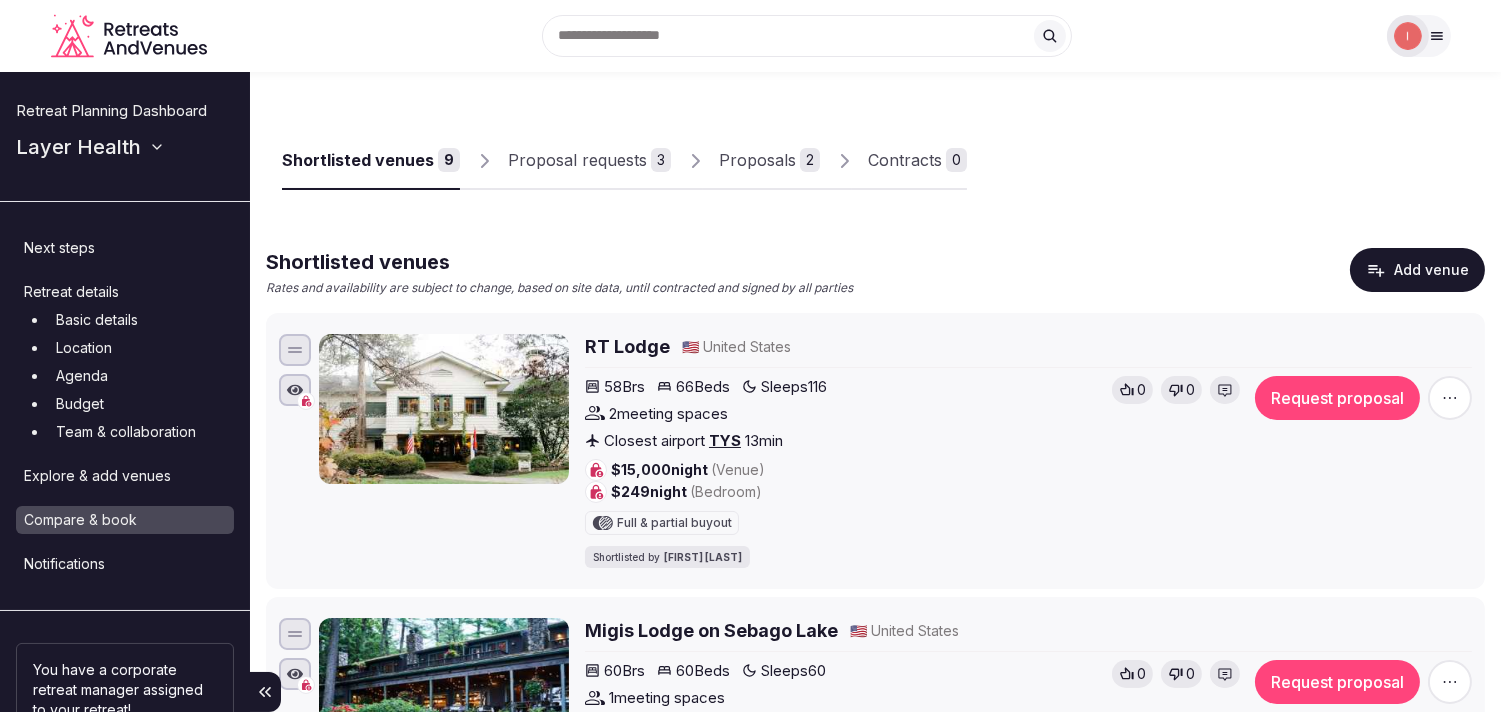 click on "Add venue" at bounding box center [1417, 270] 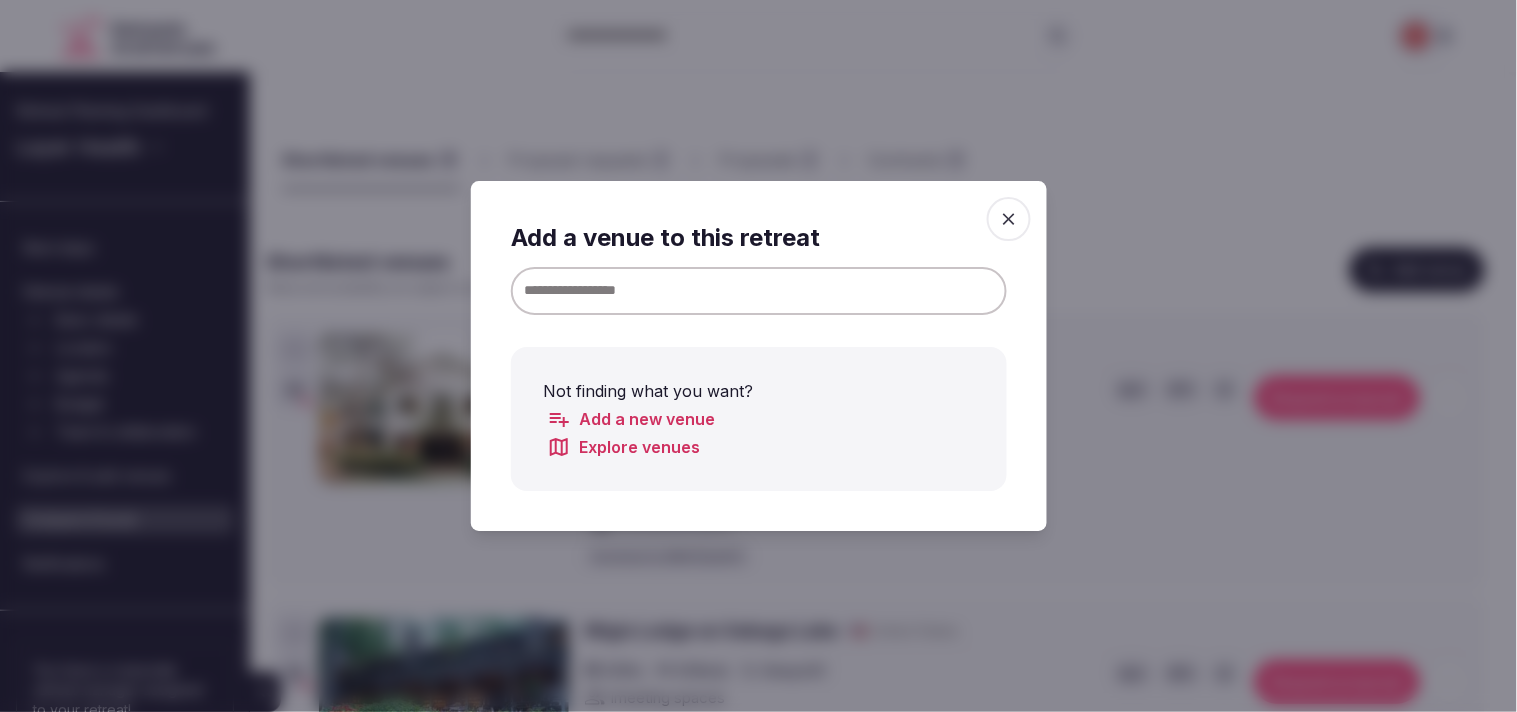 click at bounding box center [759, 291] 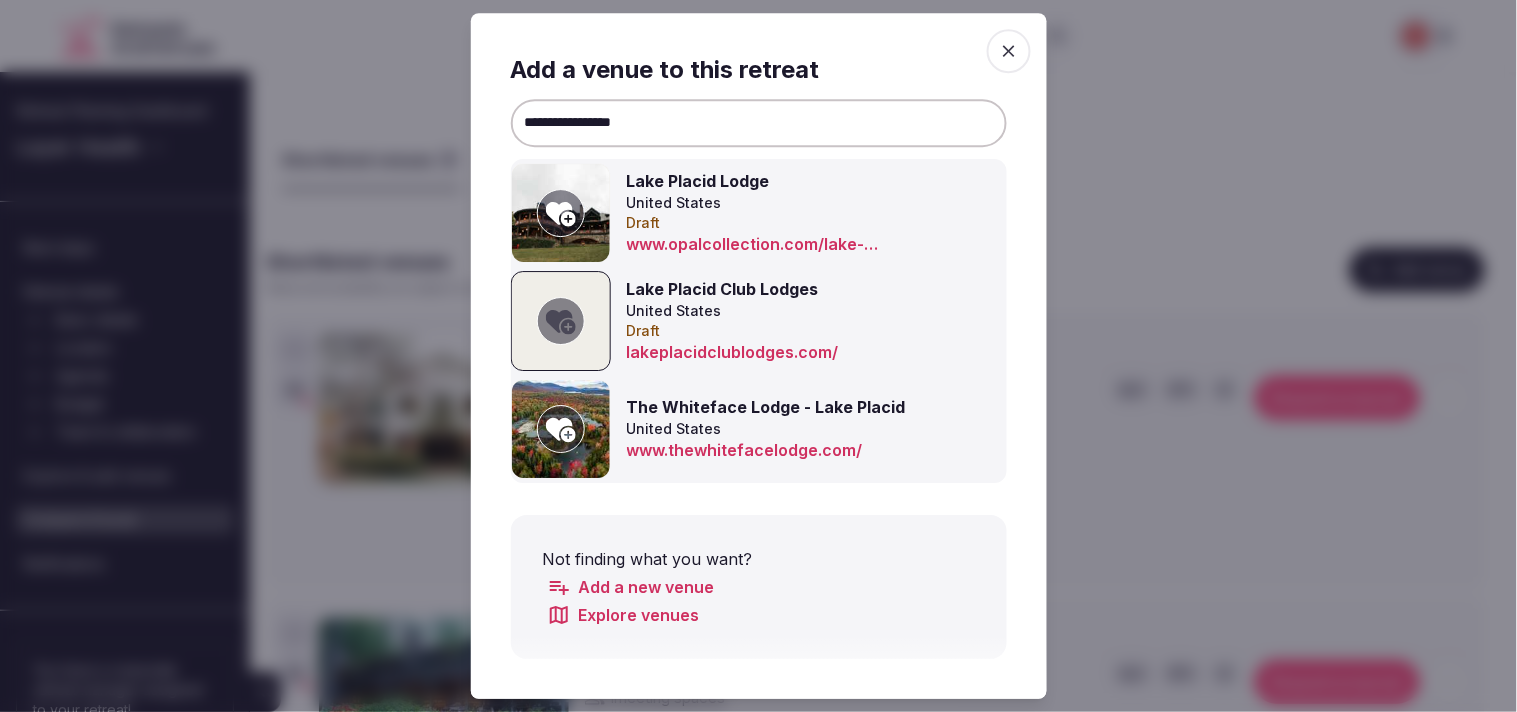 type on "**********" 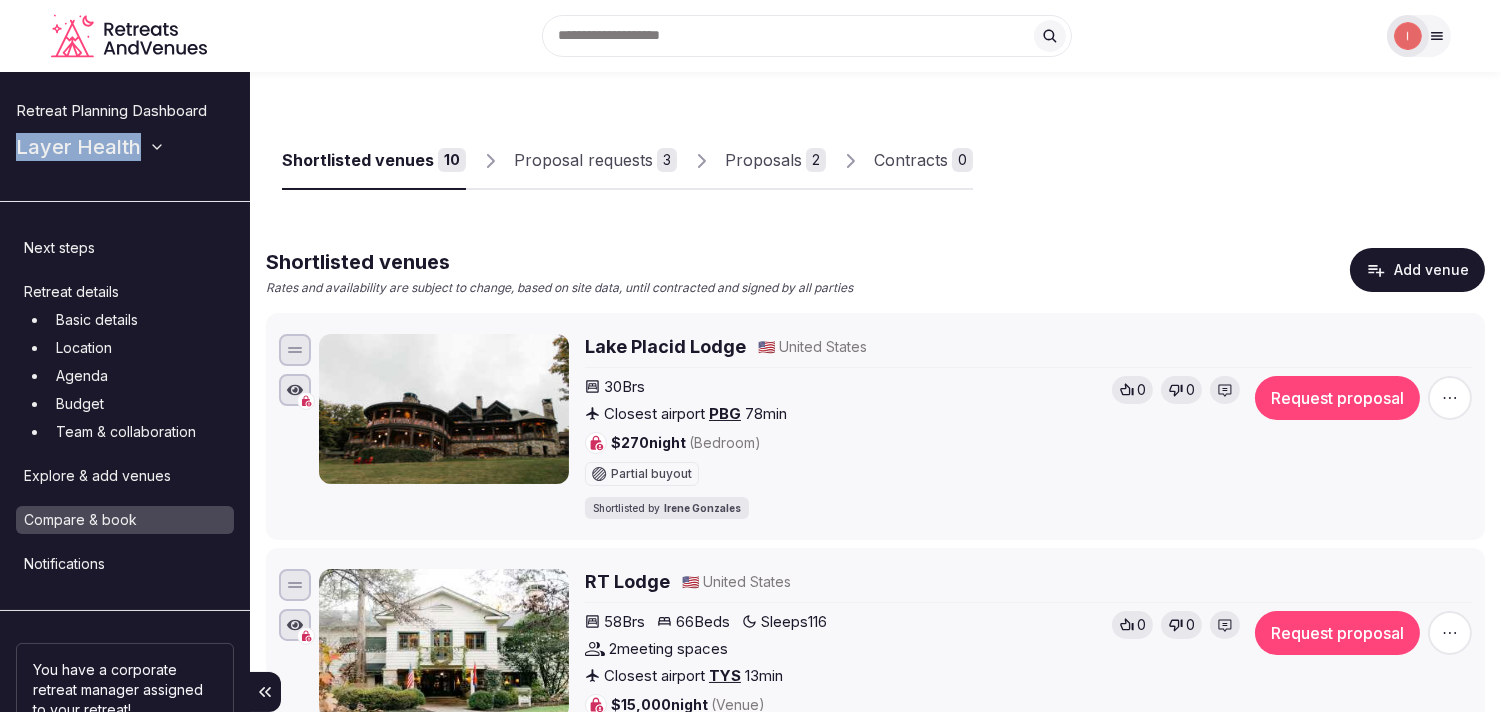 drag, startPoint x: 7, startPoint y: 146, endPoint x: 137, endPoint y: 146, distance: 130 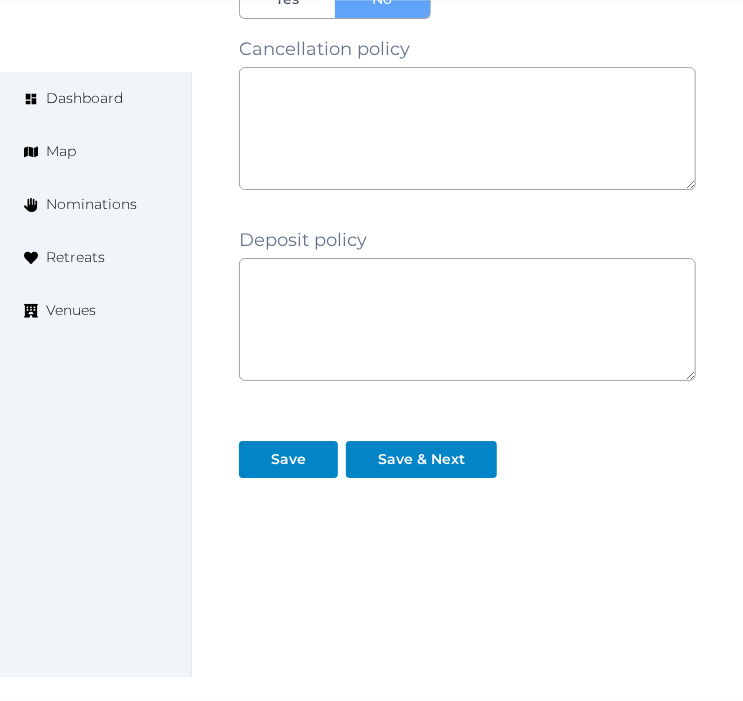 scroll, scrollTop: 2027, scrollLeft: 0, axis: vertical 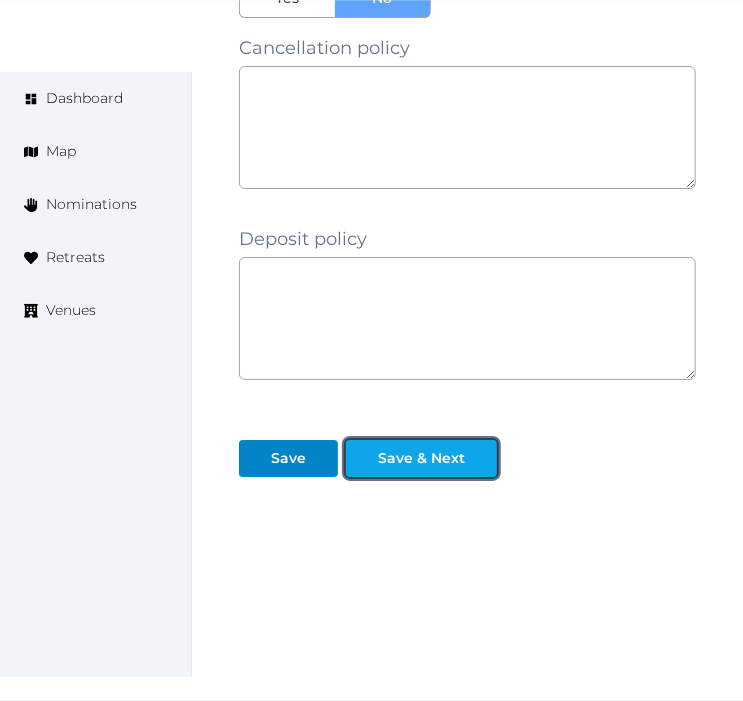 click on "Save & Next" at bounding box center [421, 458] 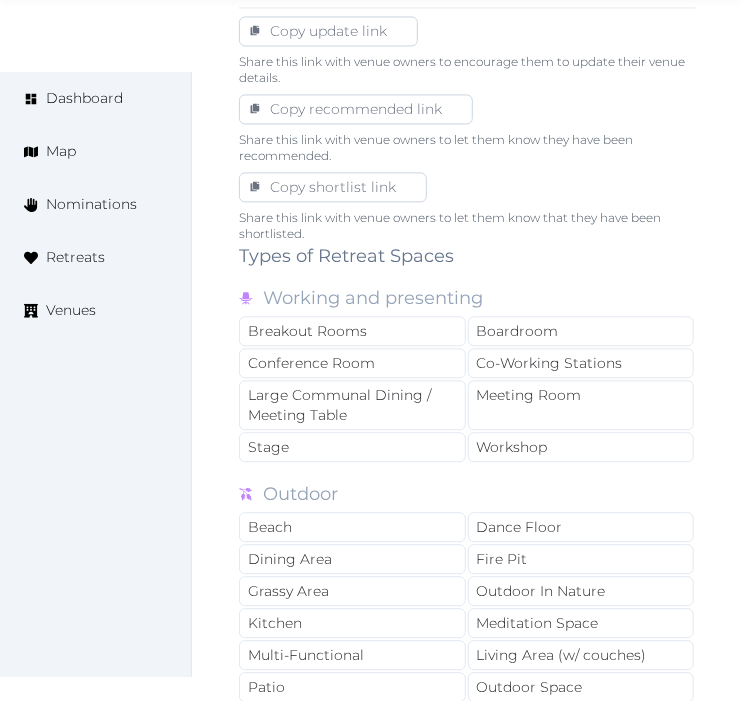 scroll, scrollTop: 1223, scrollLeft: 0, axis: vertical 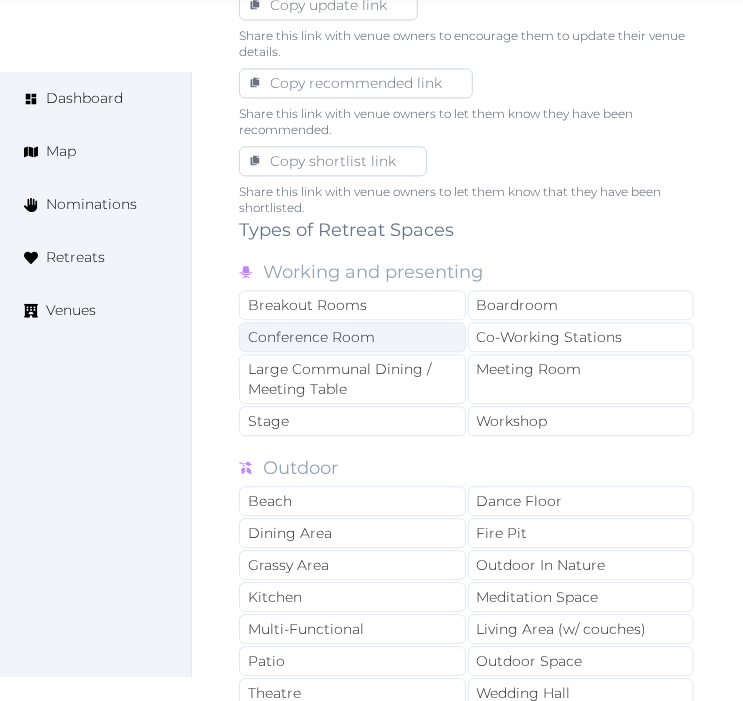 click on "Conference Room" at bounding box center [352, 337] 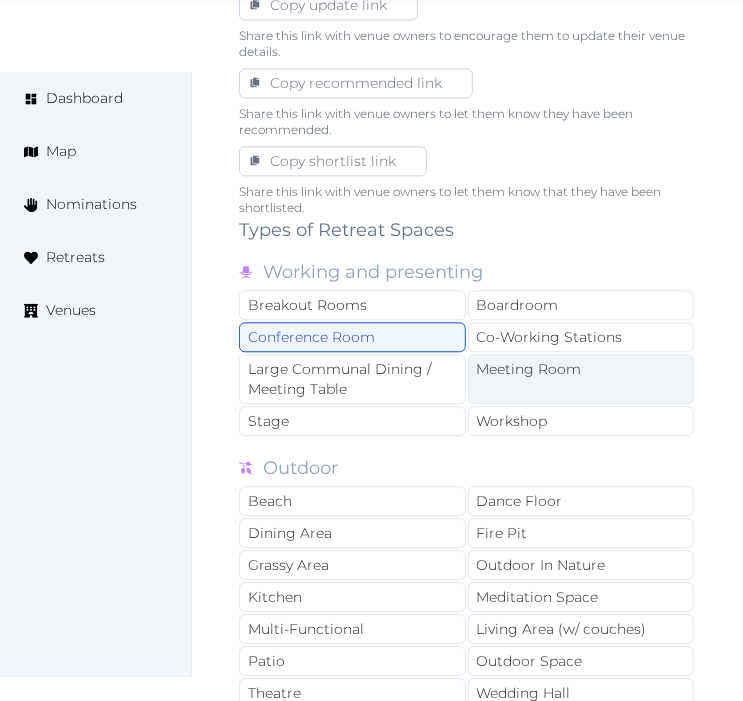 drag, startPoint x: 384, startPoint y: 370, endPoint x: 535, endPoint y: 395, distance: 153.05554 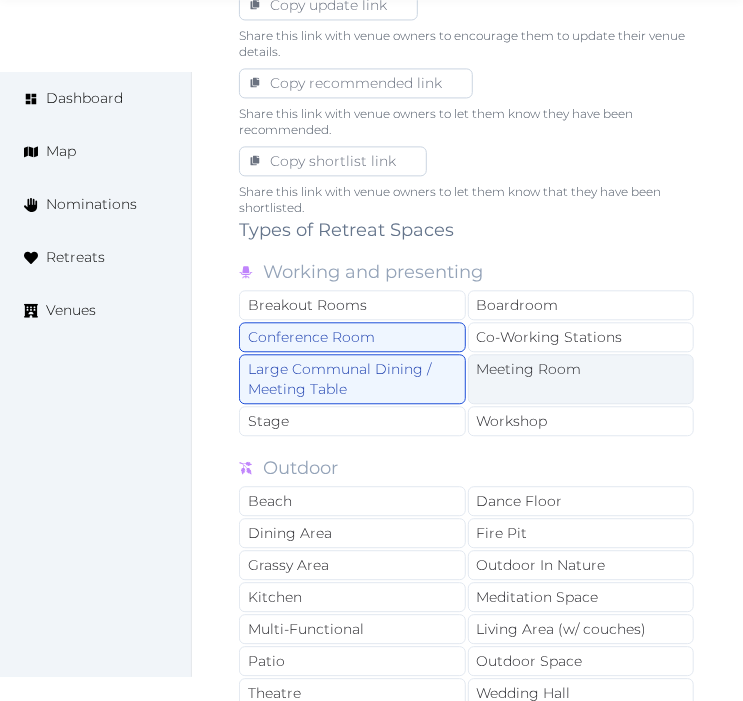 click on "Meeting Room" at bounding box center [581, 379] 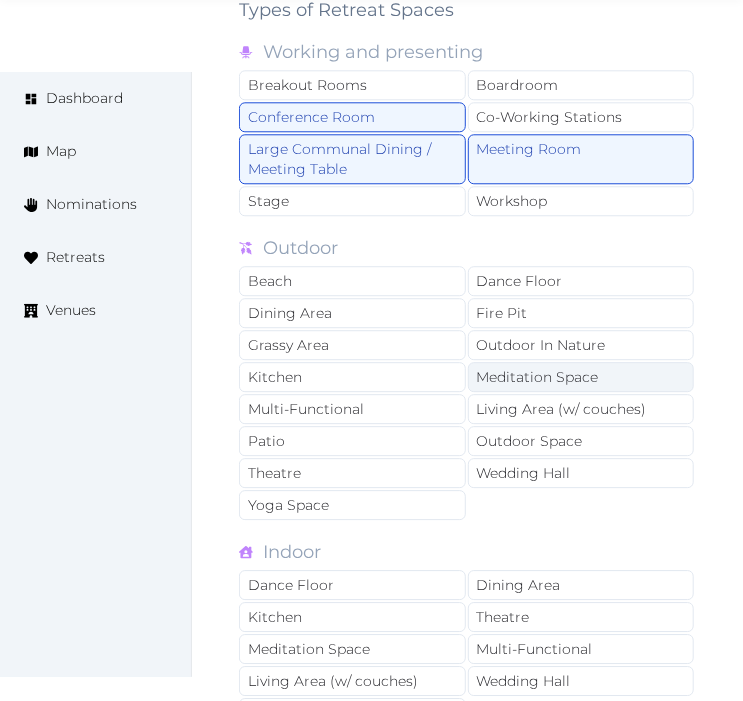 scroll, scrollTop: 1445, scrollLeft: 0, axis: vertical 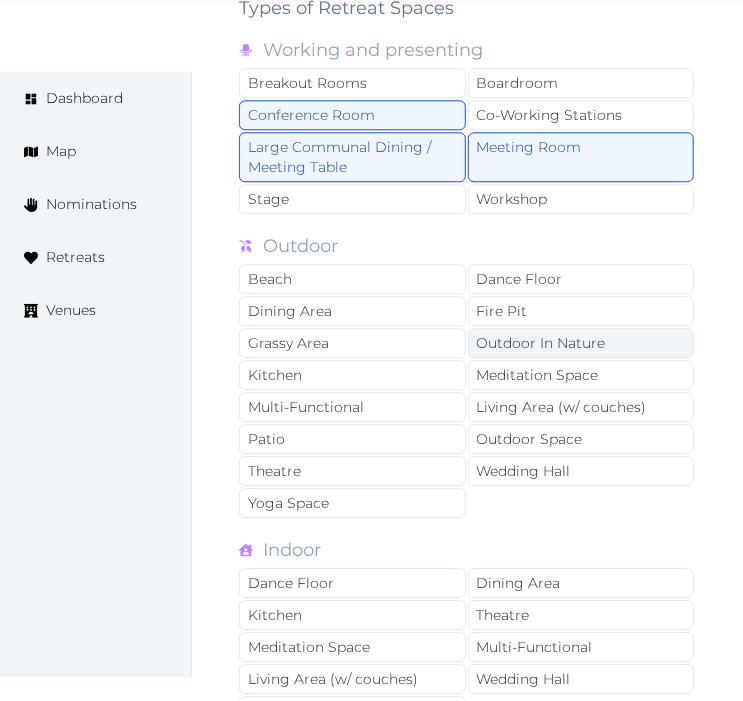 click on "Outdoor In Nature" at bounding box center [581, 343] 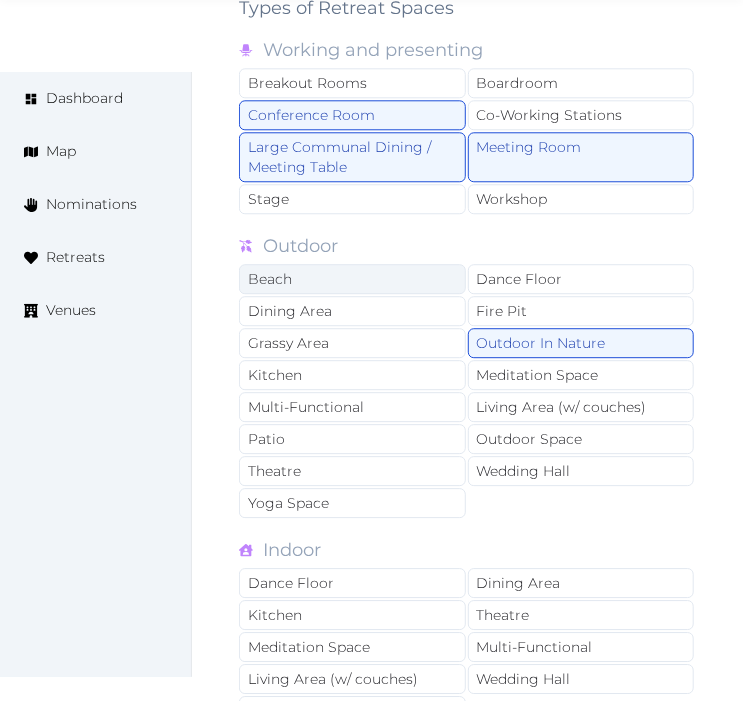 click on "Beach" at bounding box center [352, 279] 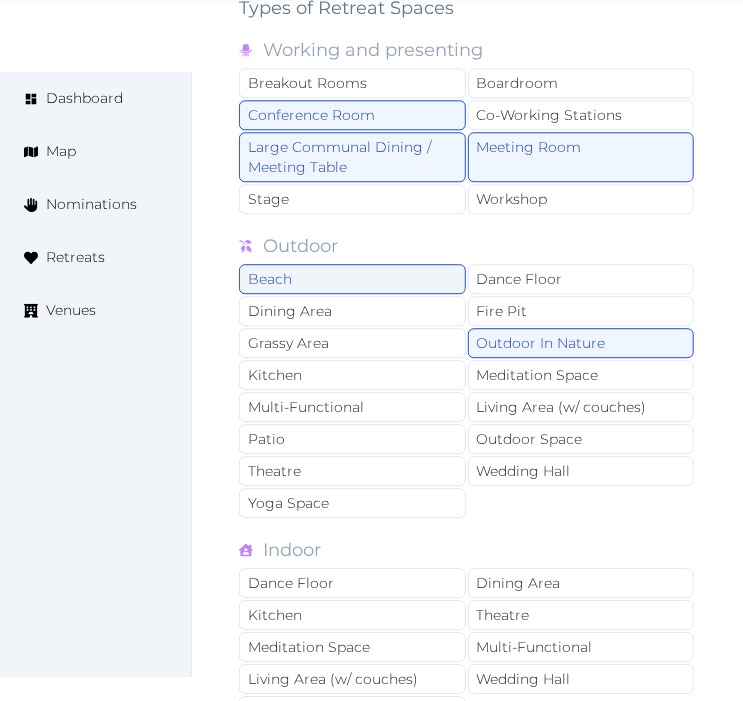click on "Beach" at bounding box center [352, 279] 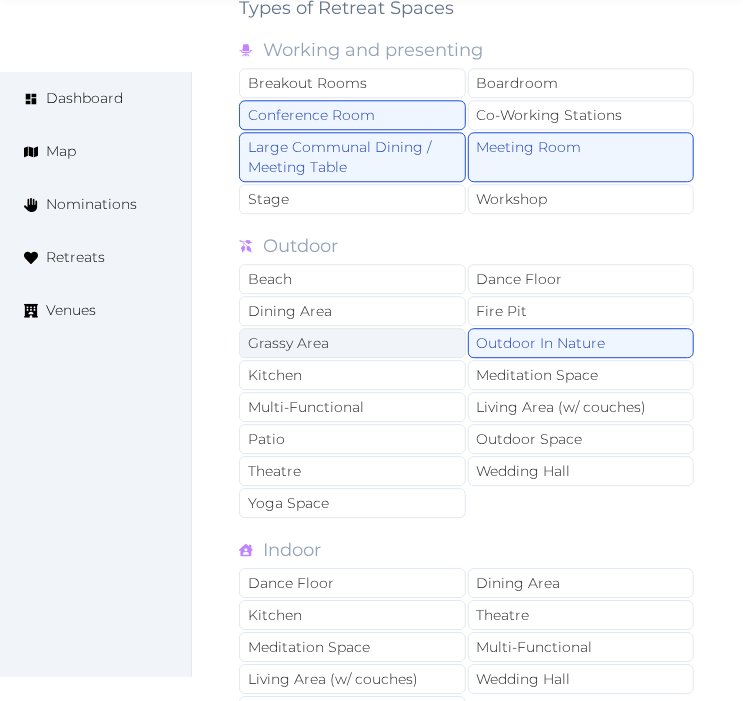 click on "Grassy Area" at bounding box center (352, 343) 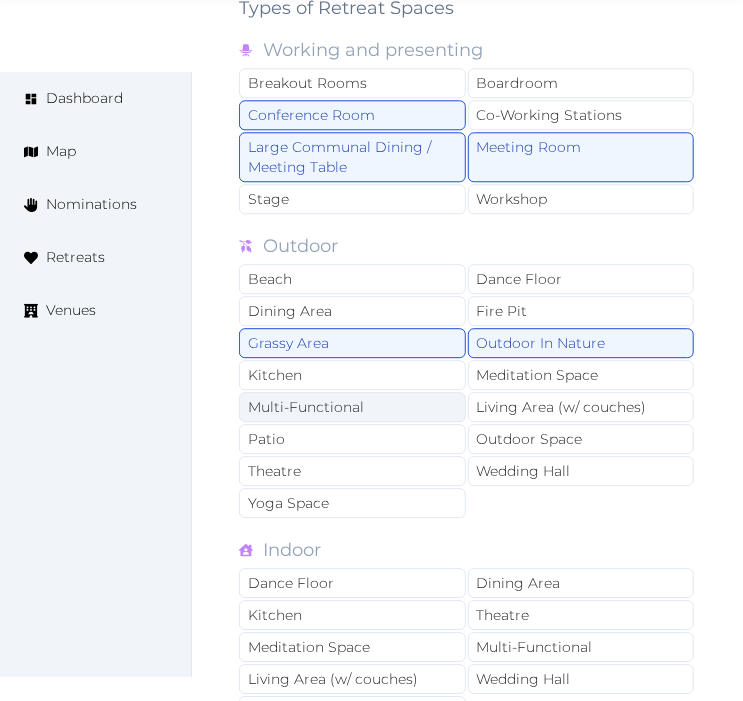 click on "Multi-Functional" at bounding box center (352, 407) 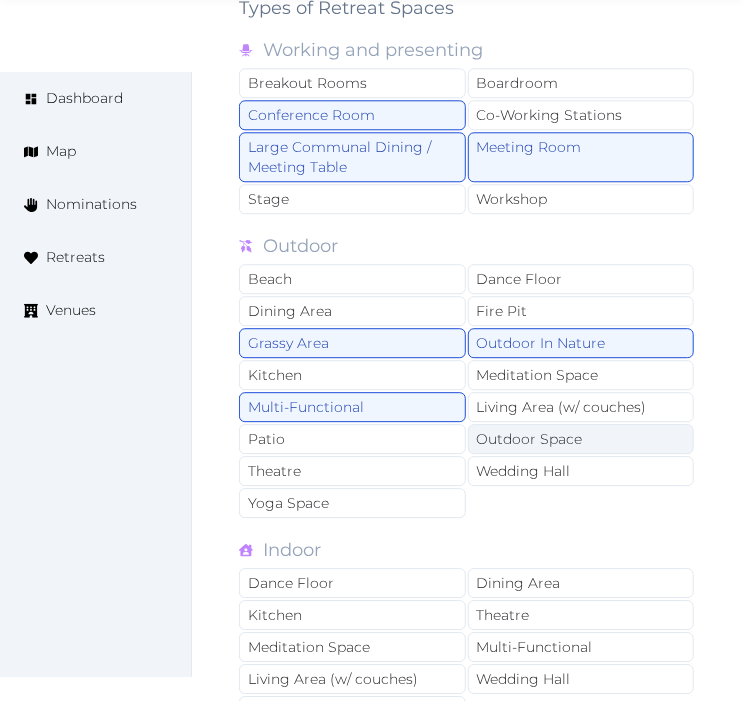 click on "Outdoor Space" at bounding box center (581, 439) 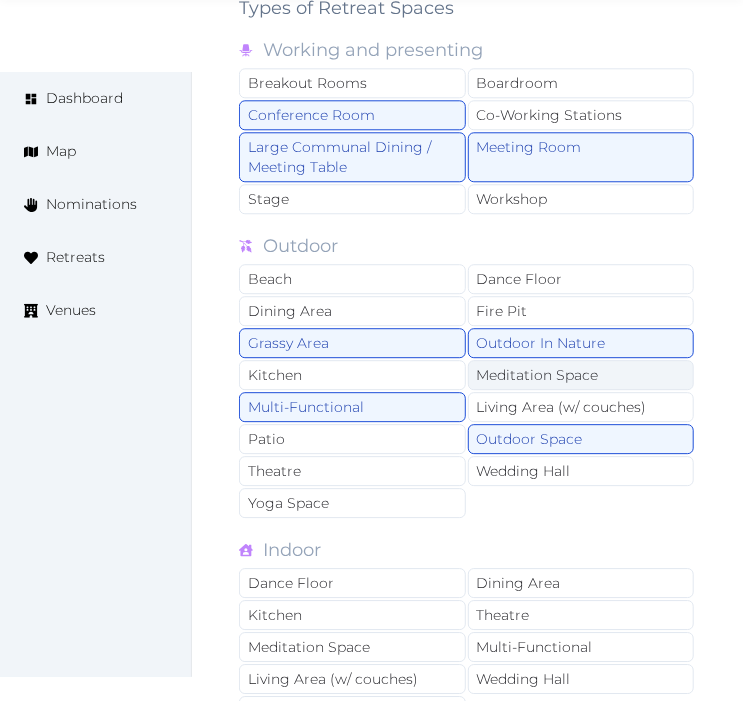 click on "Meditation Space" at bounding box center (581, 375) 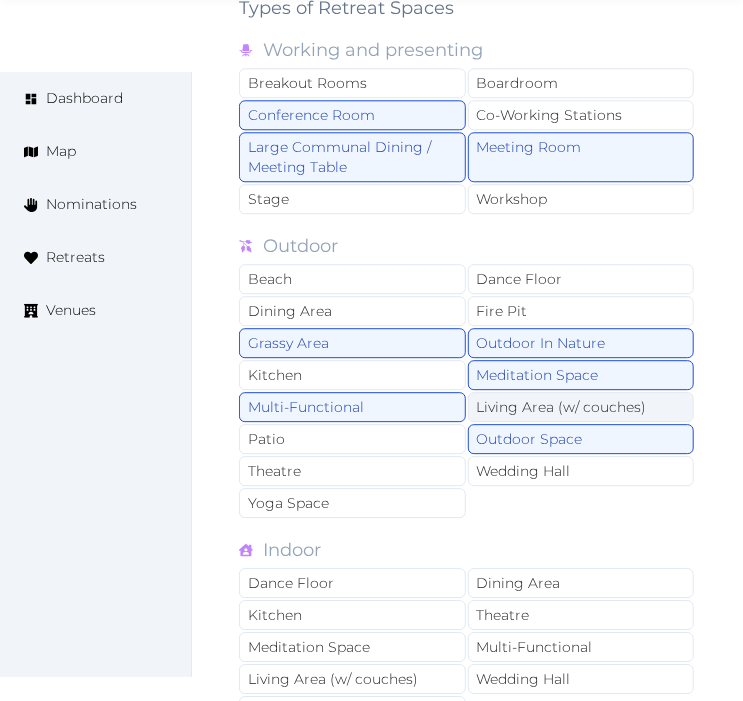 click on "Living Area (w/ couches)" at bounding box center [581, 407] 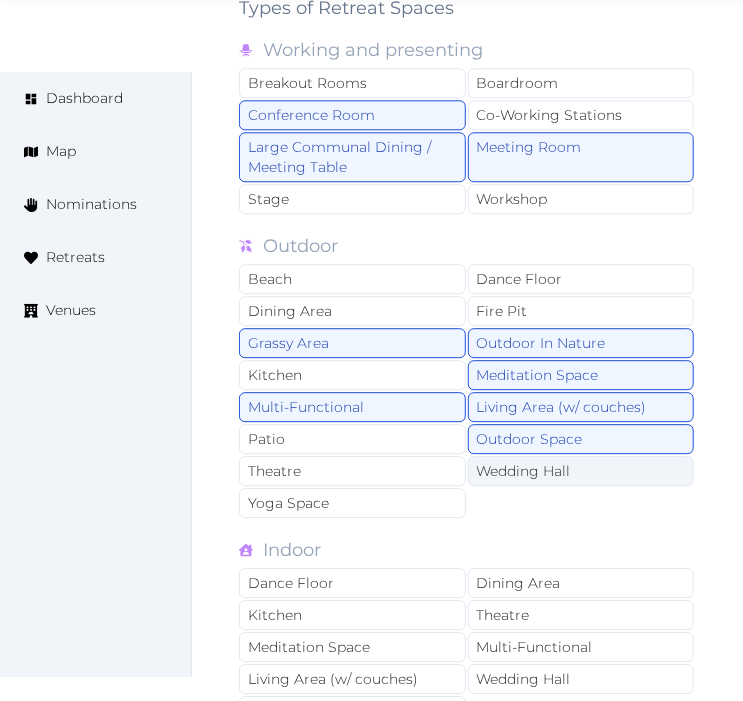 click on "Wedding Hall" at bounding box center [581, 471] 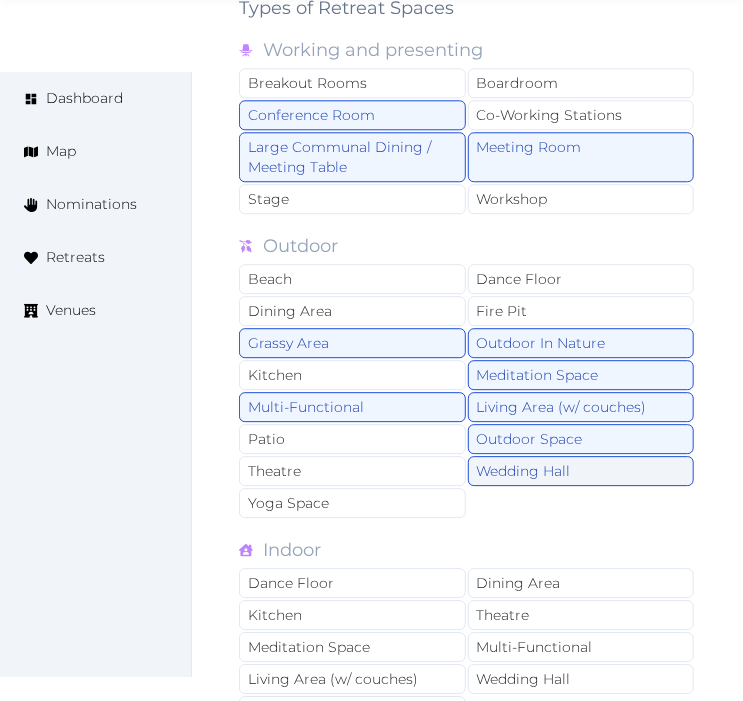 click on "Wedding Hall" at bounding box center [581, 471] 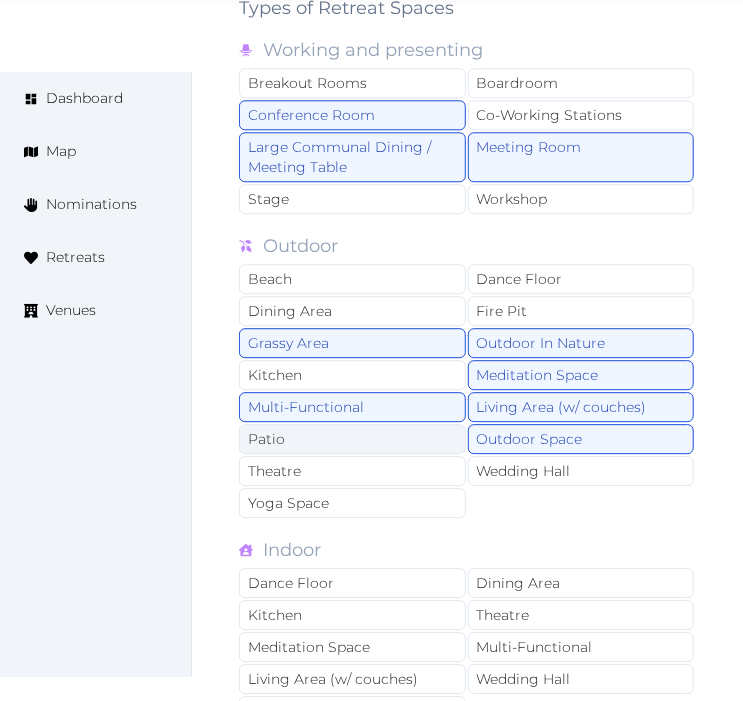 click on "Patio" at bounding box center [352, 439] 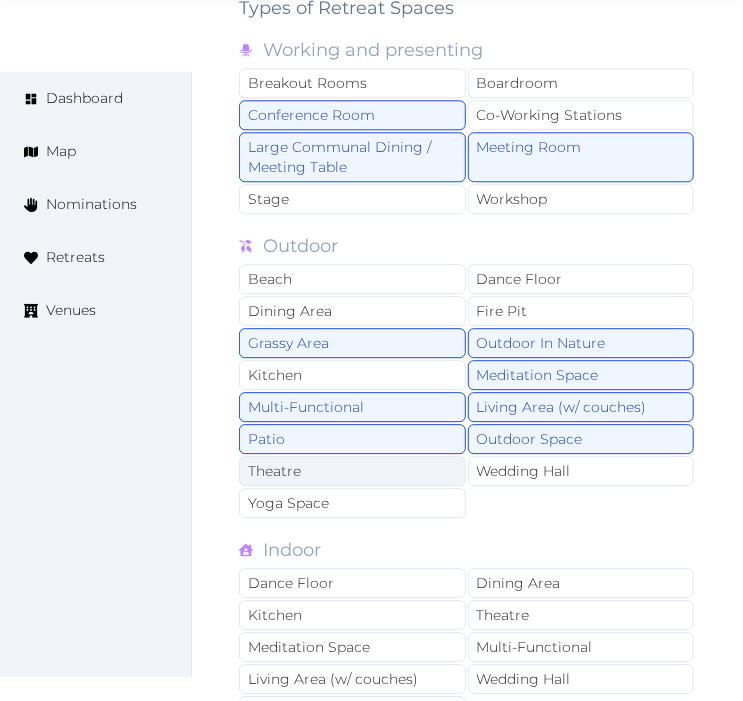 click on "Theatre" at bounding box center [352, 471] 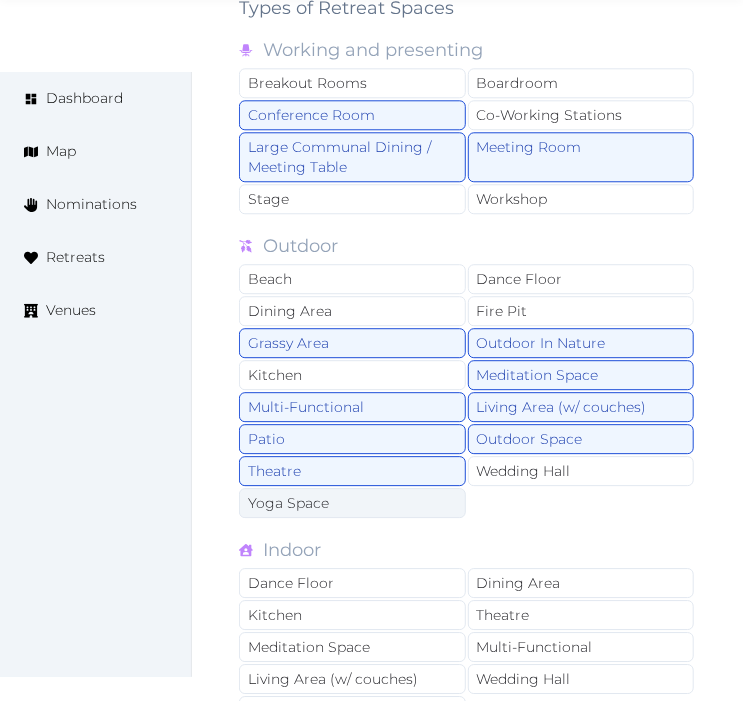 click on "Yoga Space" at bounding box center (352, 503) 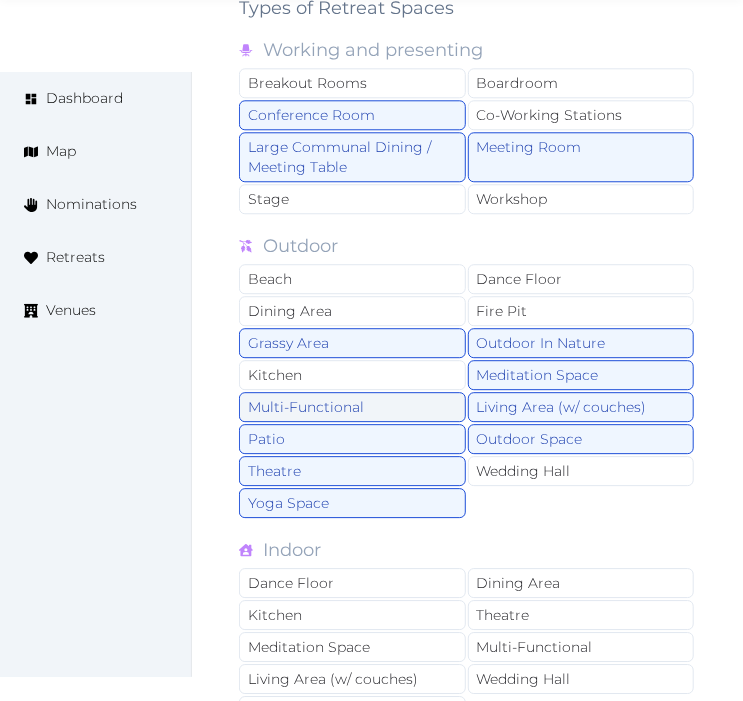 scroll, scrollTop: 1556, scrollLeft: 0, axis: vertical 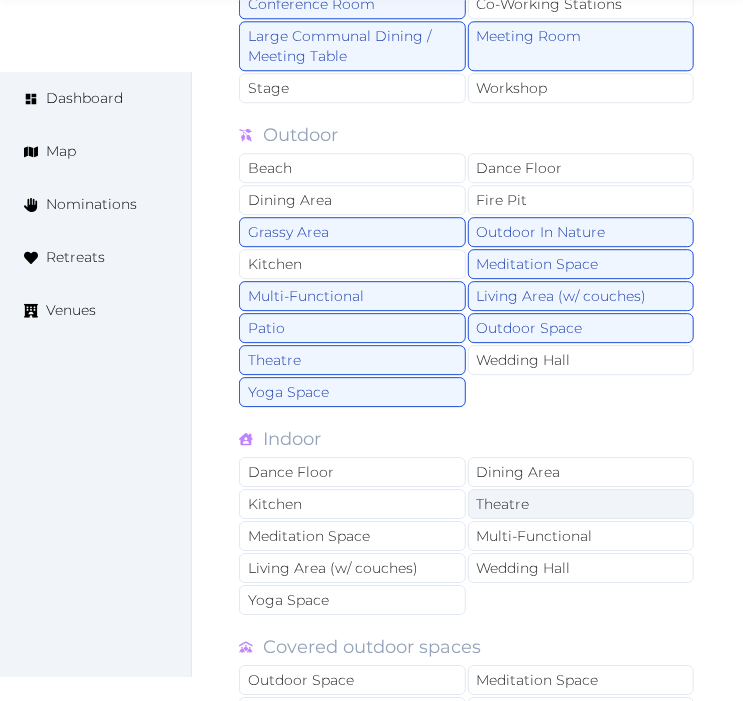drag, startPoint x: 542, startPoint y: 472, endPoint x: 551, endPoint y: 514, distance: 42.953465 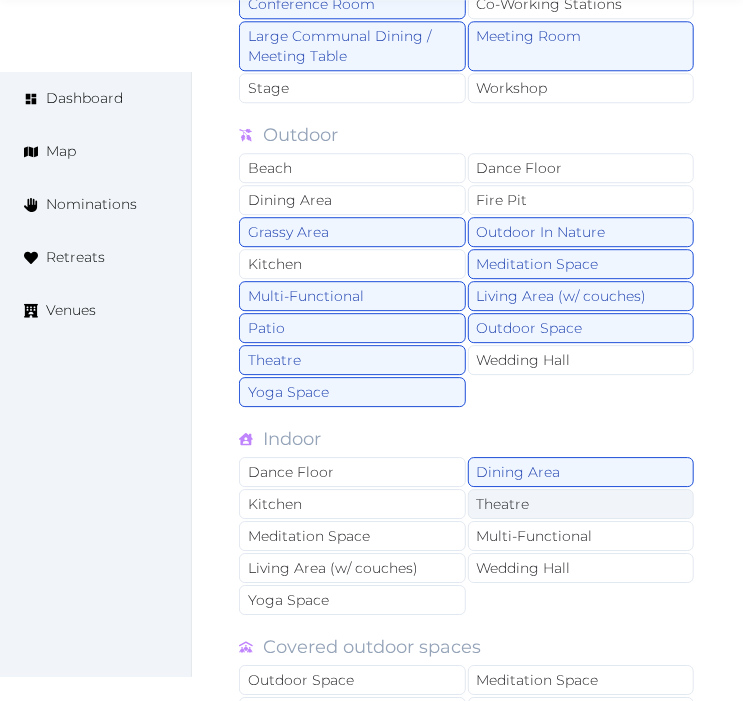 click on "Theatre" at bounding box center [581, 504] 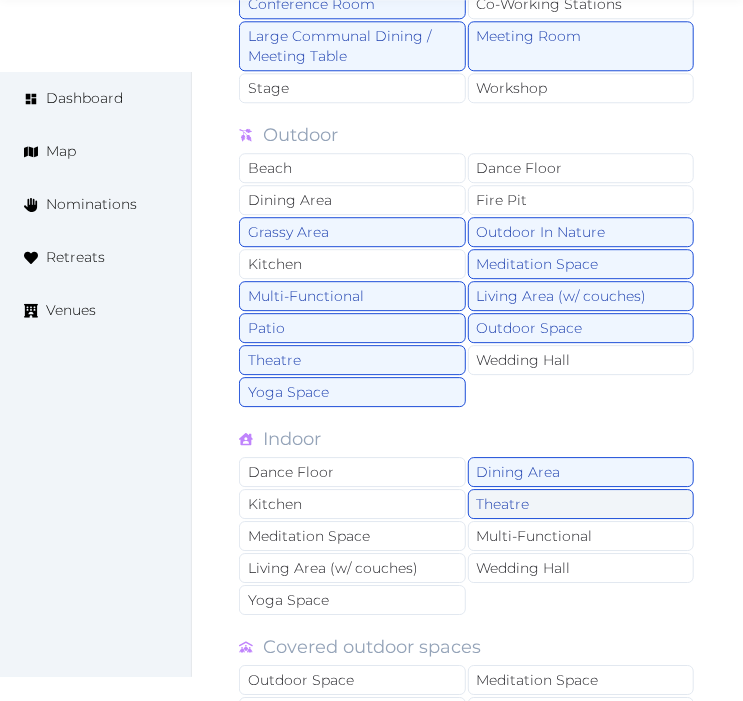 click on "Theatre" at bounding box center [581, 504] 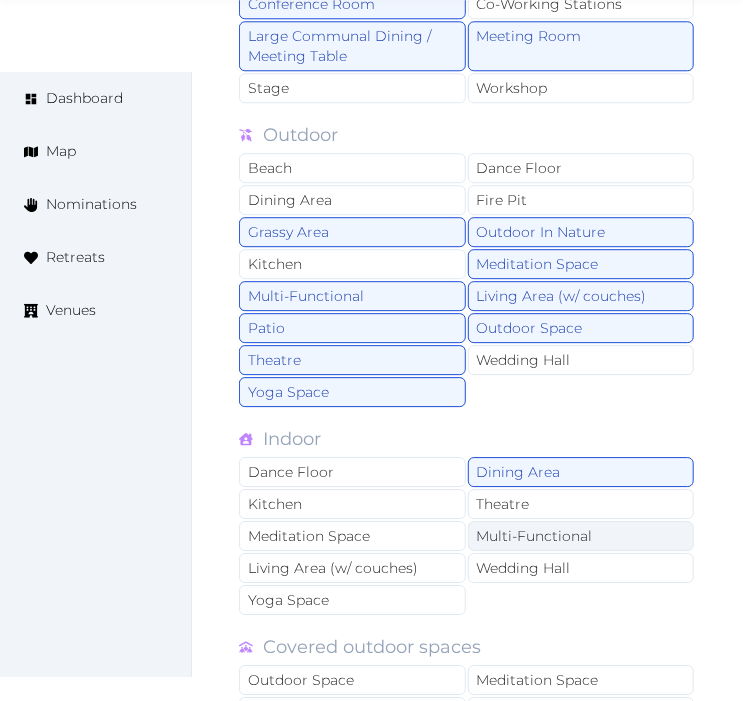 click on "Multi-Functional" at bounding box center [581, 536] 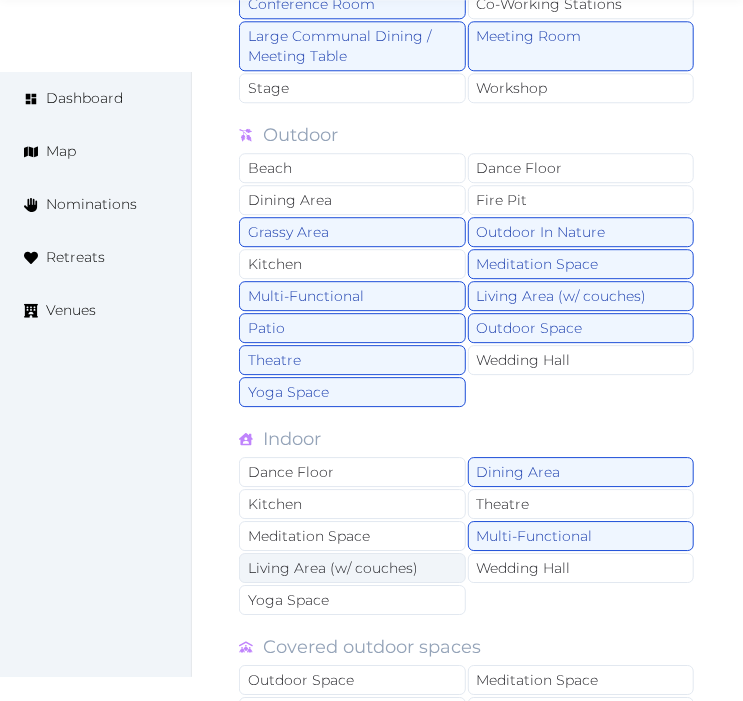 click on "Living Area (w/ couches)" at bounding box center (352, 568) 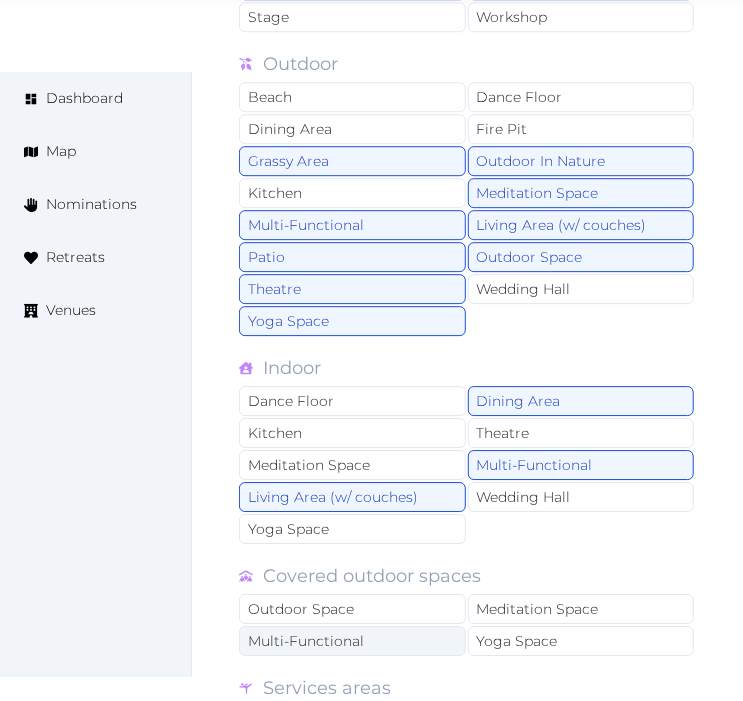 scroll, scrollTop: 1667, scrollLeft: 0, axis: vertical 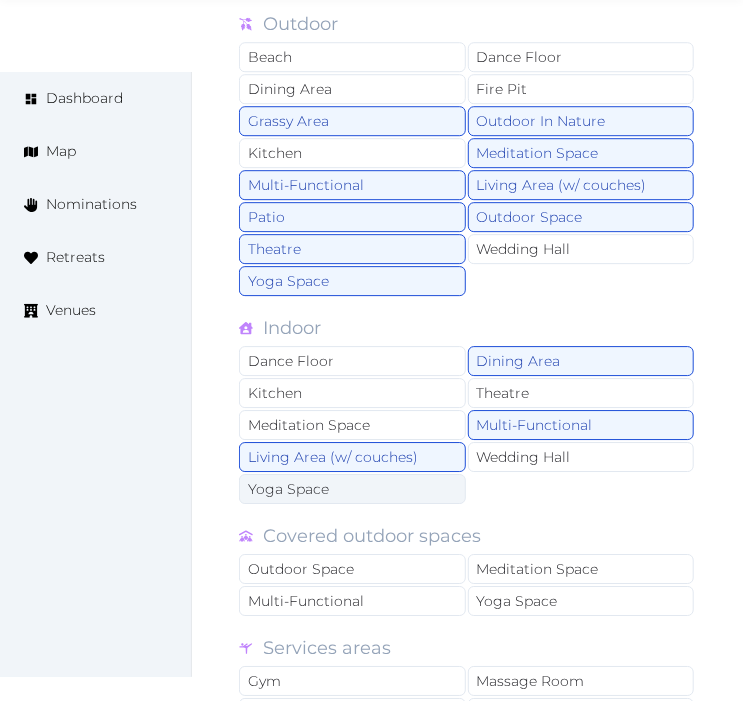 click on "Yoga Space" at bounding box center (352, 489) 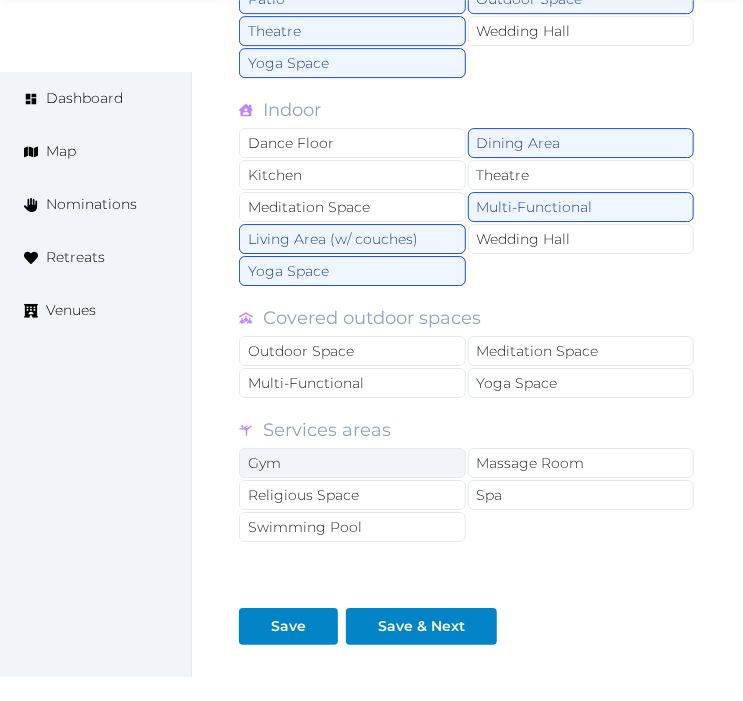 scroll, scrollTop: 1890, scrollLeft: 0, axis: vertical 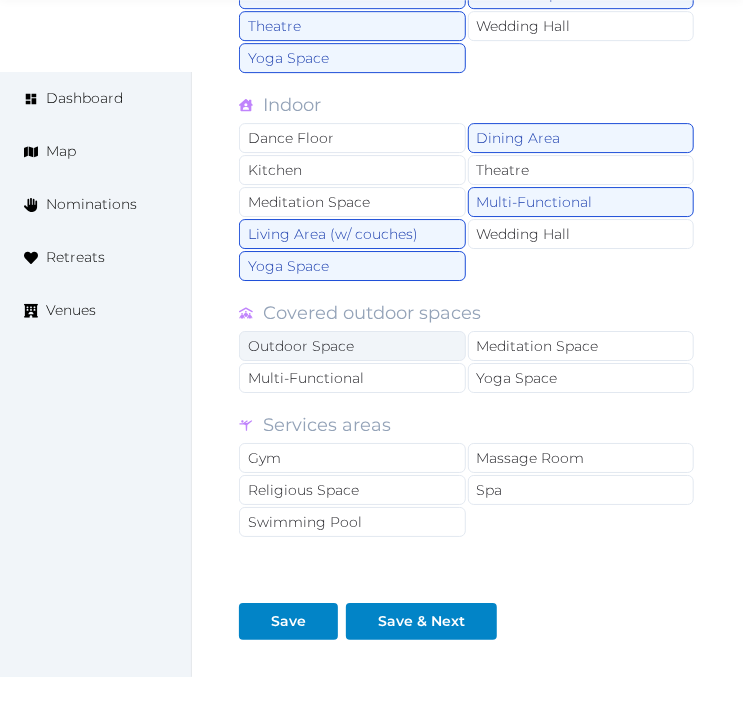 click on "Outdoor Space" at bounding box center [352, 346] 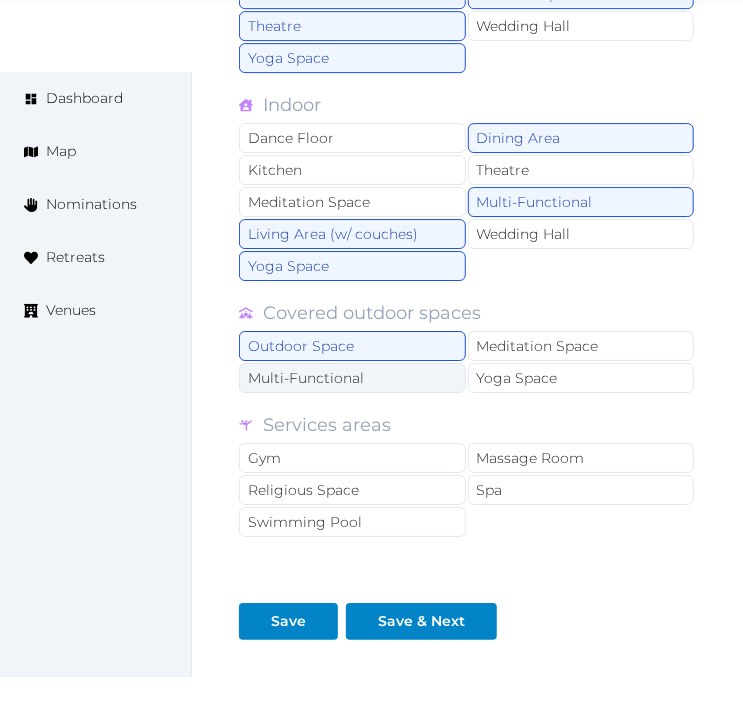 click on "Multi-Functional" at bounding box center [352, 378] 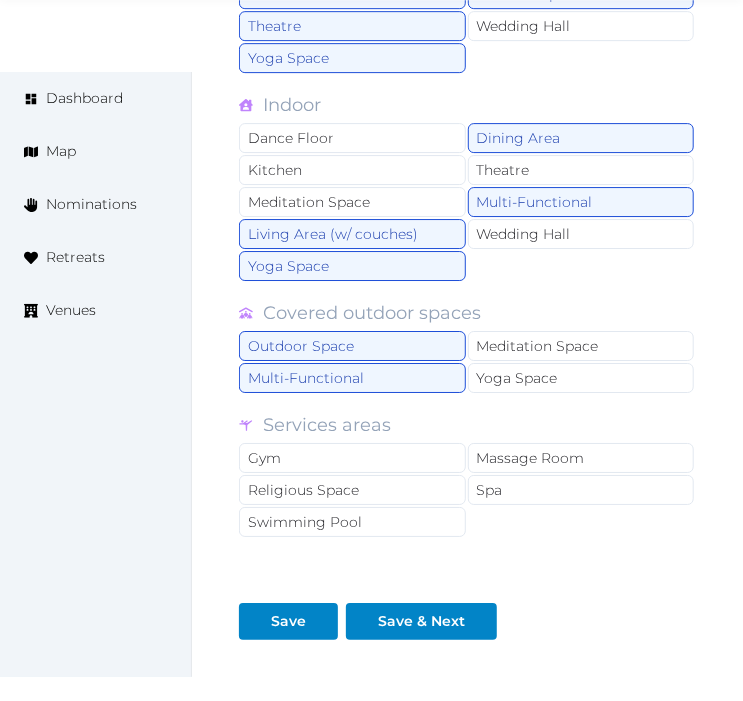 click on "Save & Next" at bounding box center (425, 613) 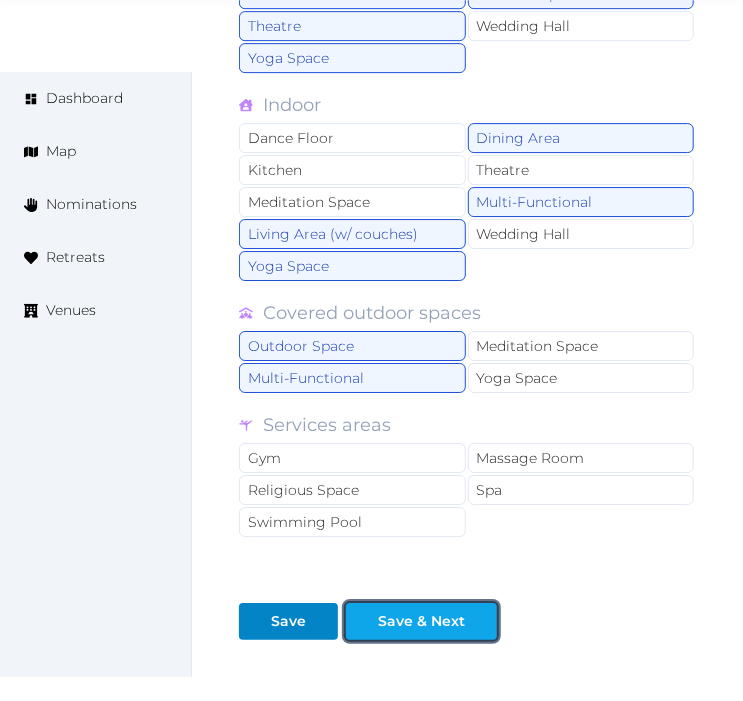 click on "Save & Next" at bounding box center (421, 621) 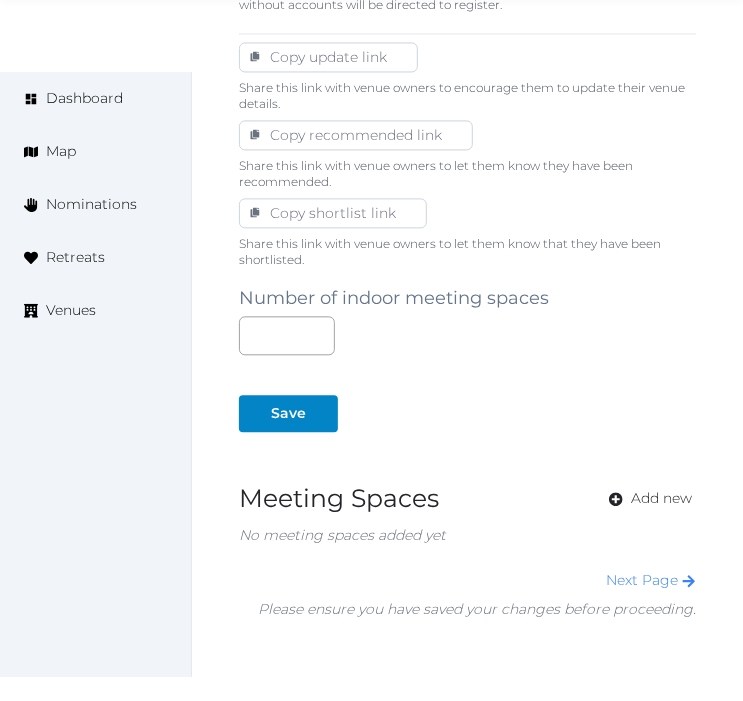 scroll, scrollTop: 1314, scrollLeft: 0, axis: vertical 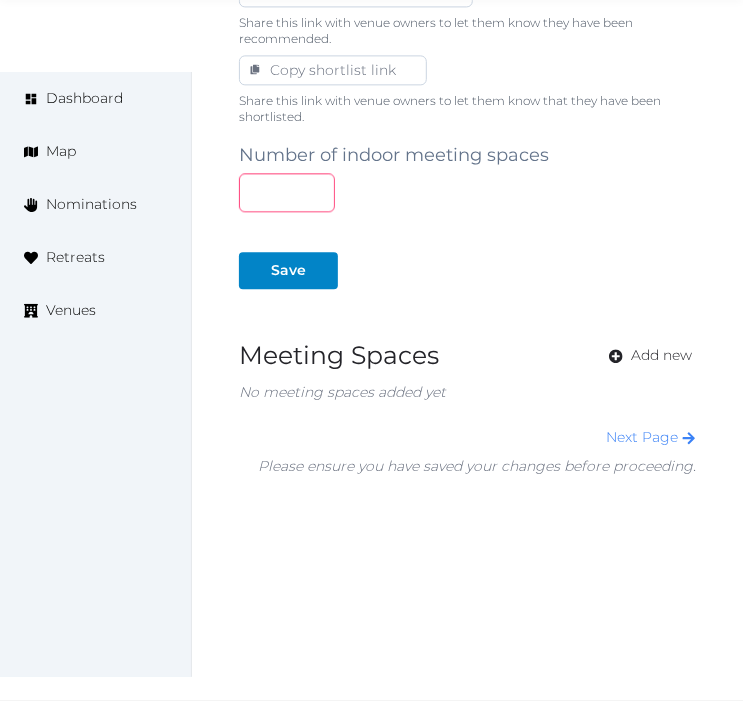 click at bounding box center (287, 192) 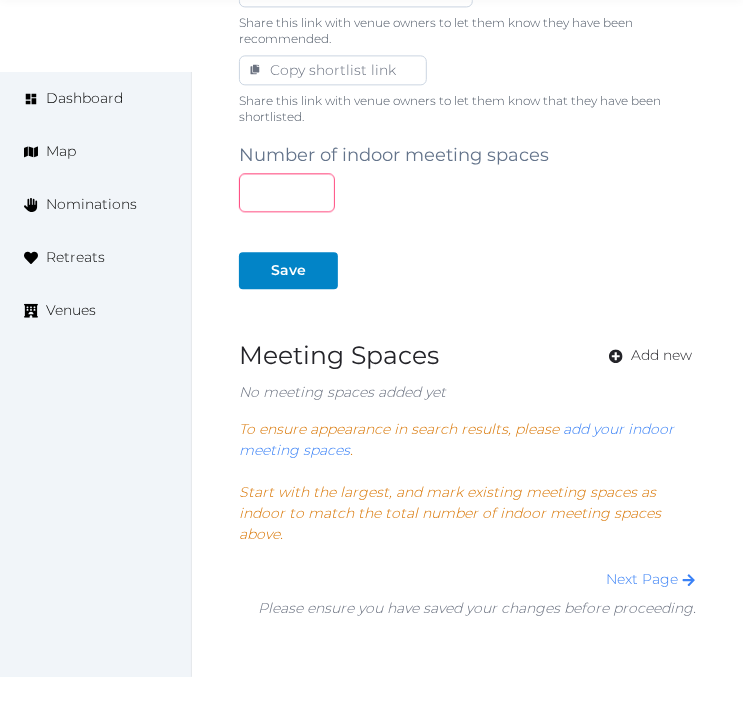 type on "*" 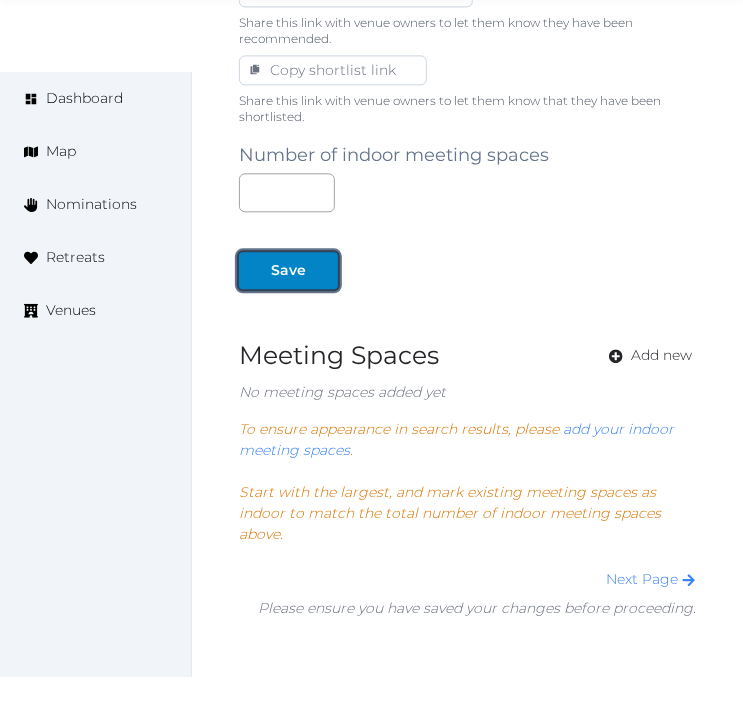 drag, startPoint x: 295, startPoint y: 257, endPoint x: 446, endPoint y: 306, distance: 158.75137 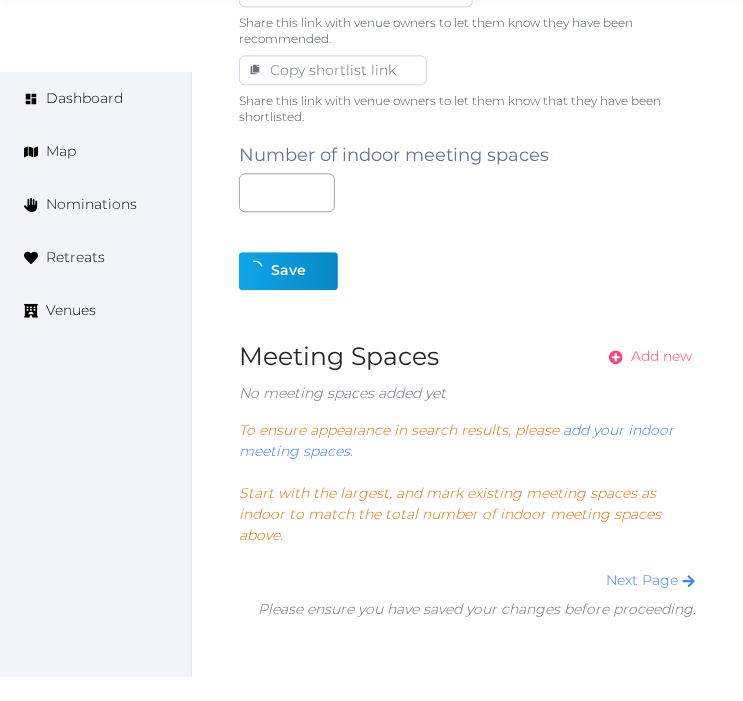 click on "Add new" at bounding box center [661, 356] 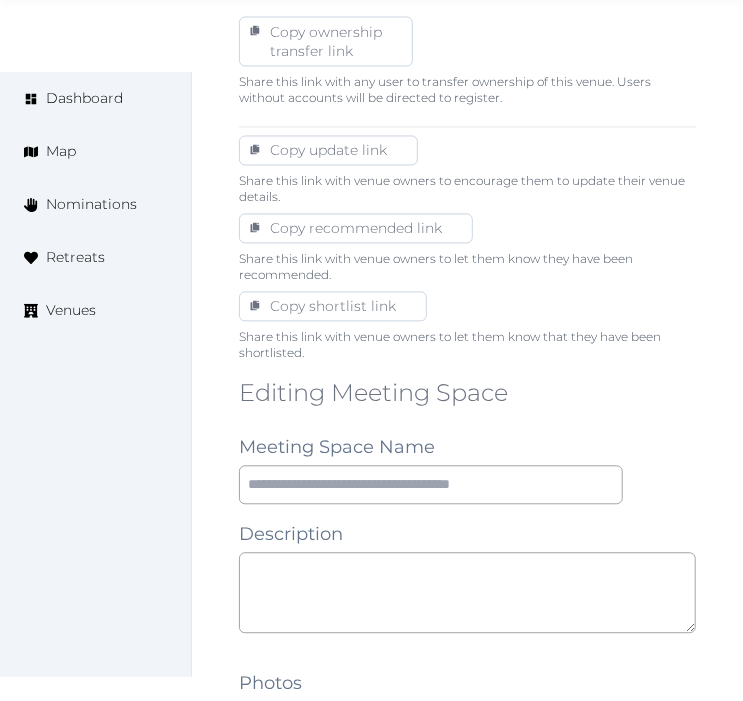 scroll, scrollTop: 1111, scrollLeft: 0, axis: vertical 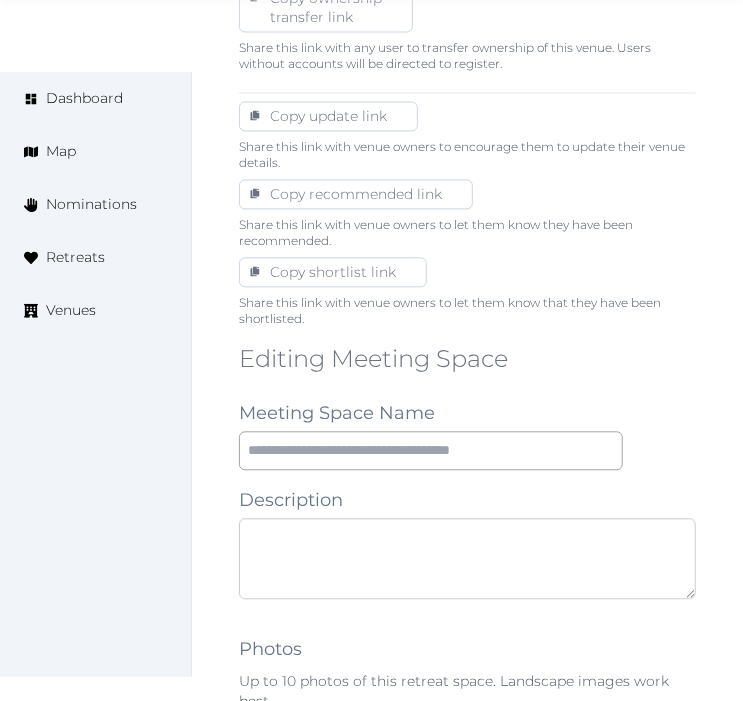 click at bounding box center [467, 559] 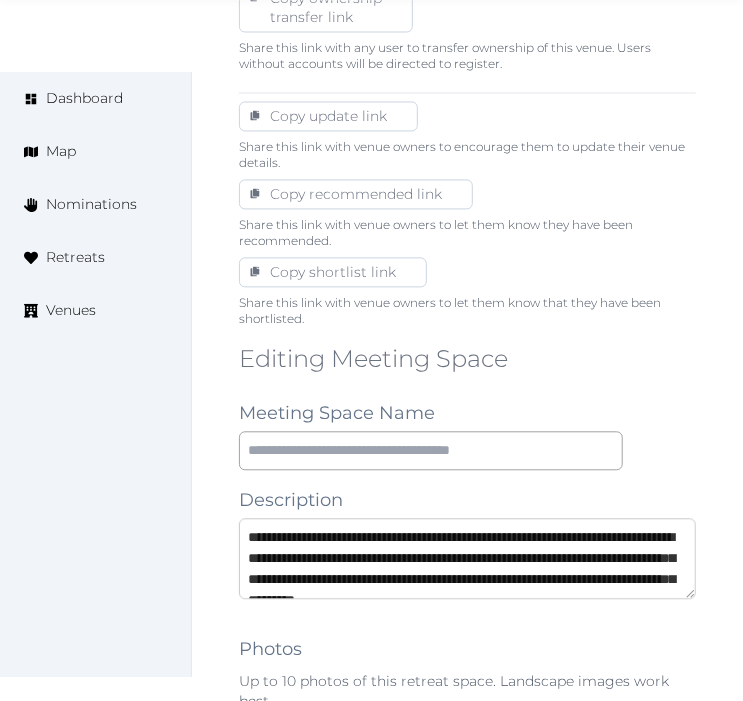 scroll, scrollTop: 31, scrollLeft: 0, axis: vertical 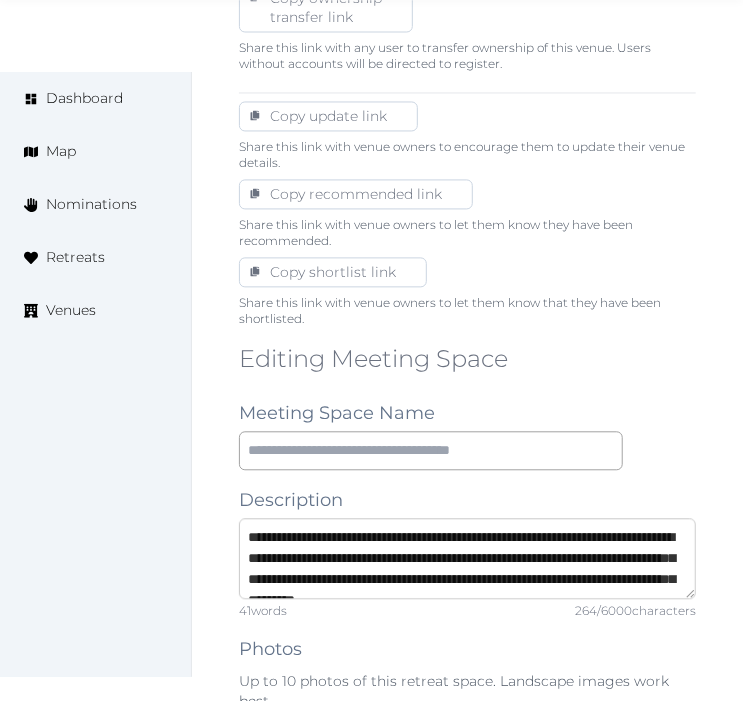 drag, startPoint x: 371, startPoint y: 533, endPoint x: 235, endPoint y: 558, distance: 138.2787 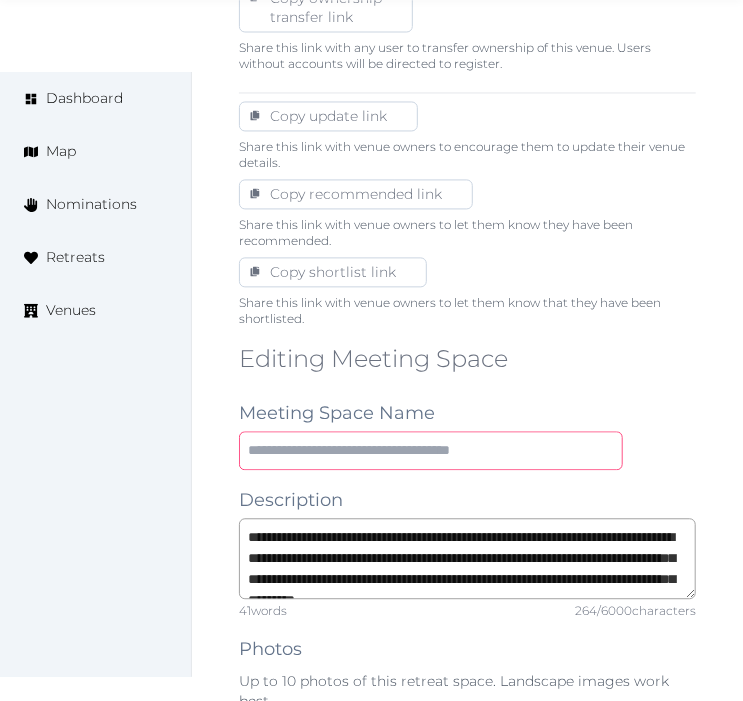 click at bounding box center (431, 451) 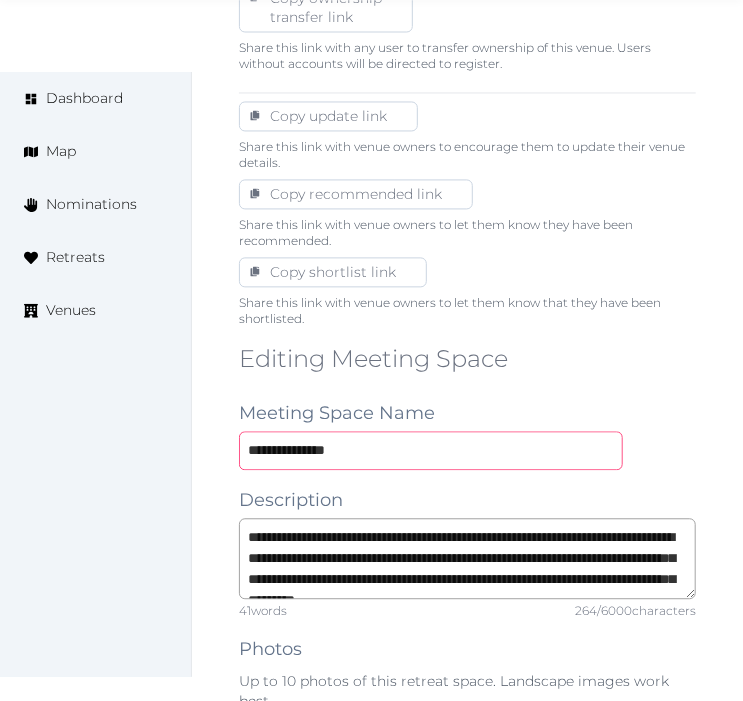 paste on "**********" 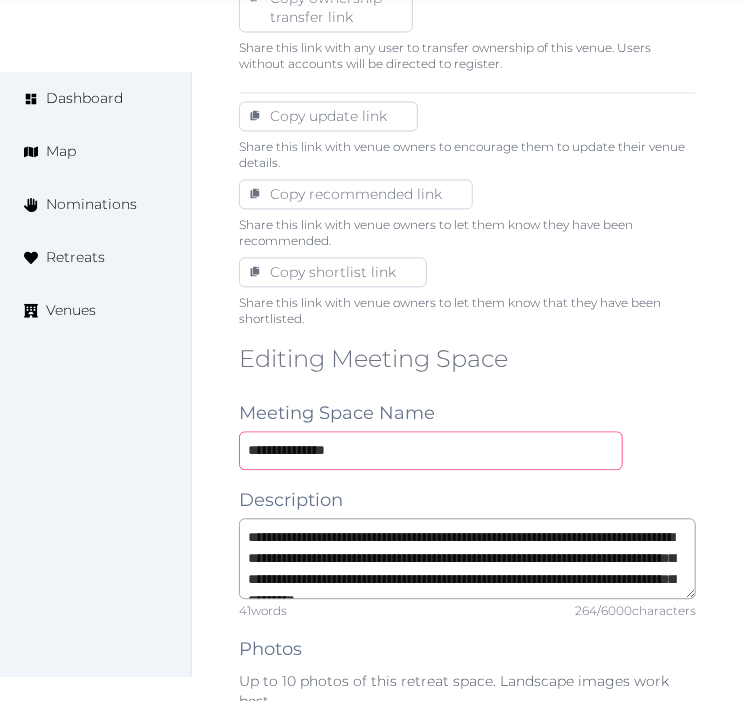 type on "**********" 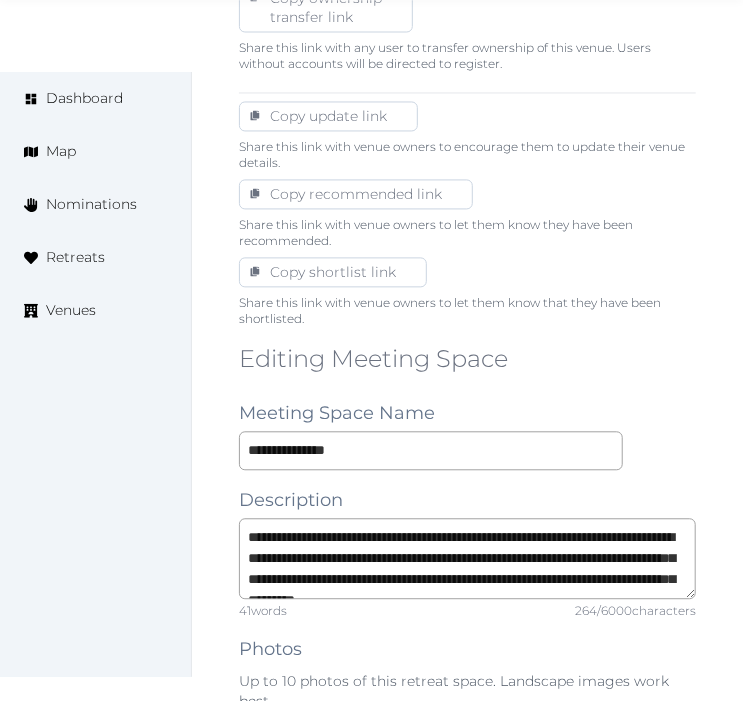 click on "Editing Meeting Space" at bounding box center [467, 360] 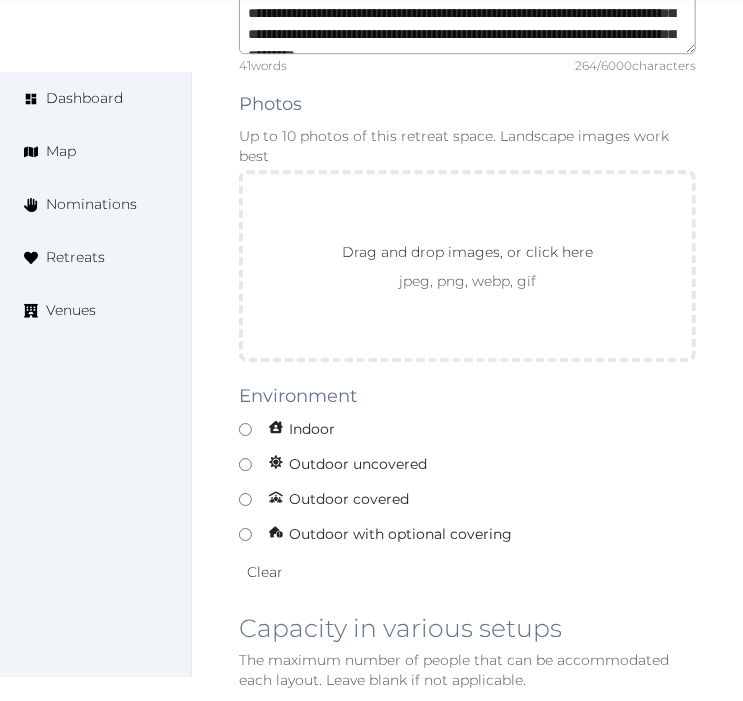 scroll, scrollTop: 1666, scrollLeft: 0, axis: vertical 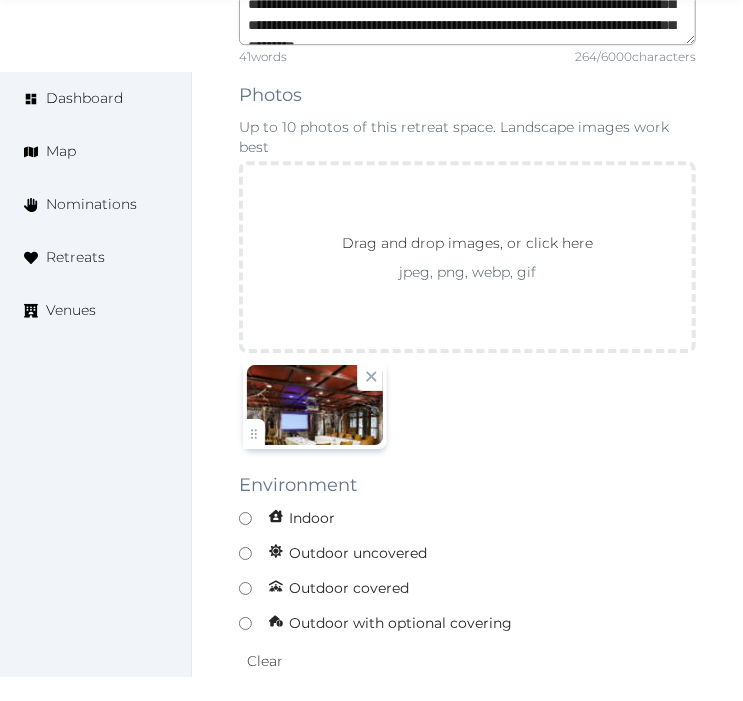 click on "**********" at bounding box center (467, 976) 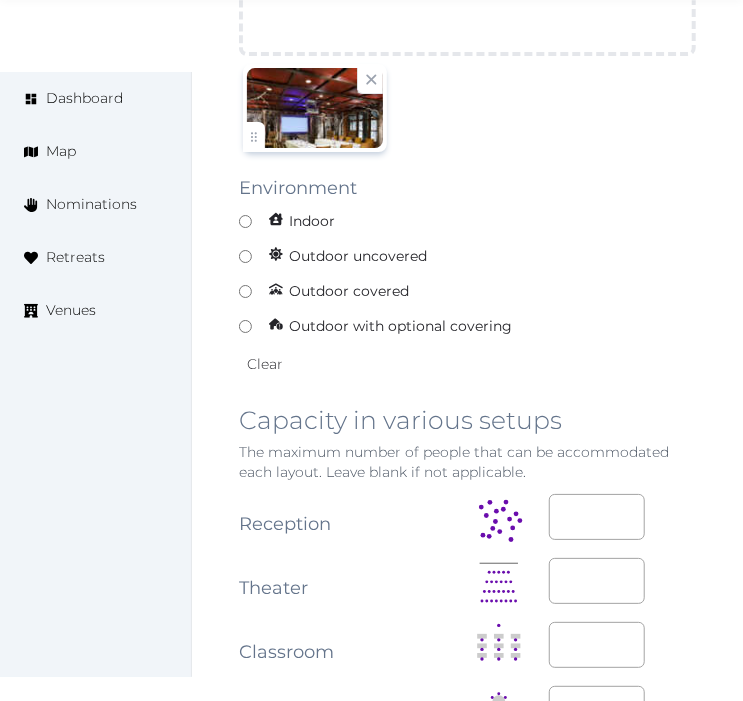 scroll, scrollTop: 2000, scrollLeft: 0, axis: vertical 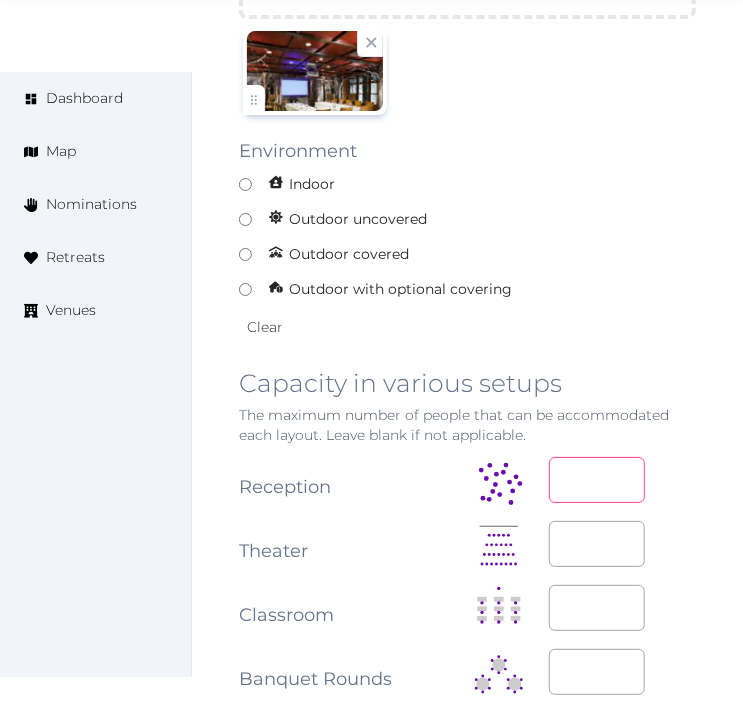 click at bounding box center (597, 480) 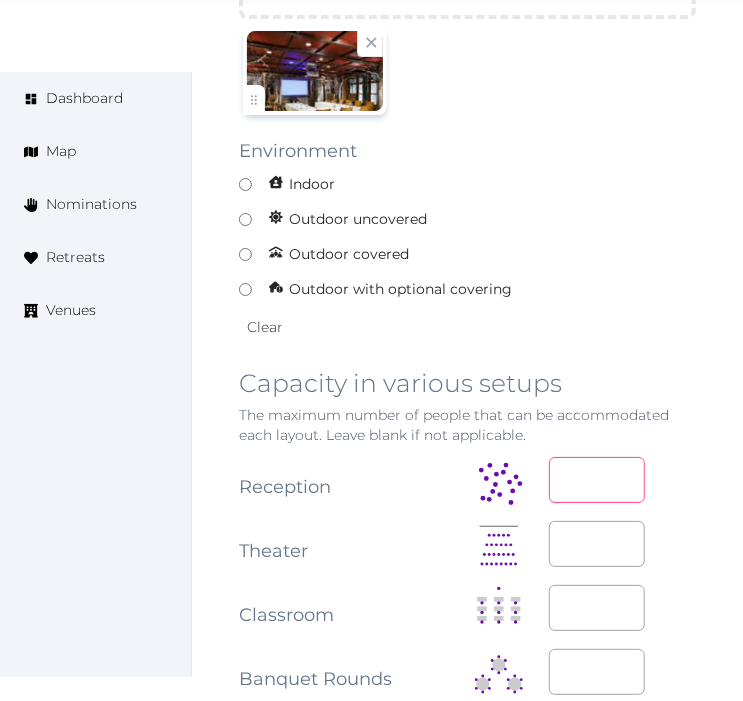 scroll, scrollTop: 2111, scrollLeft: 0, axis: vertical 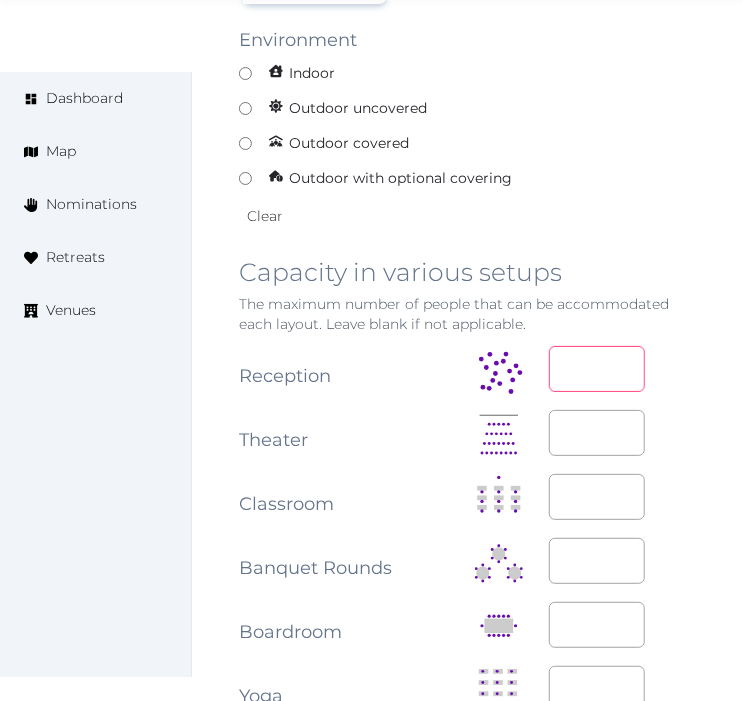 type on "**" 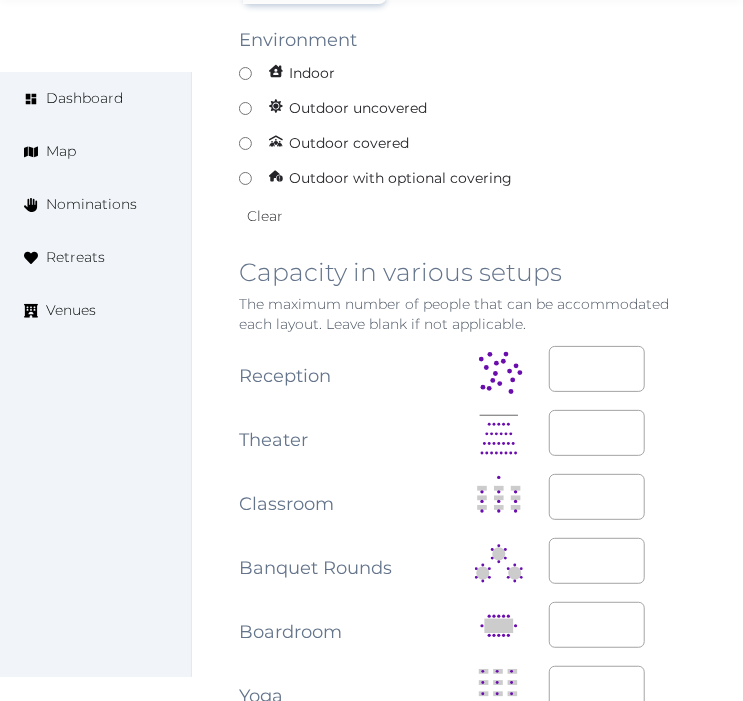 click at bounding box center [623, 497] 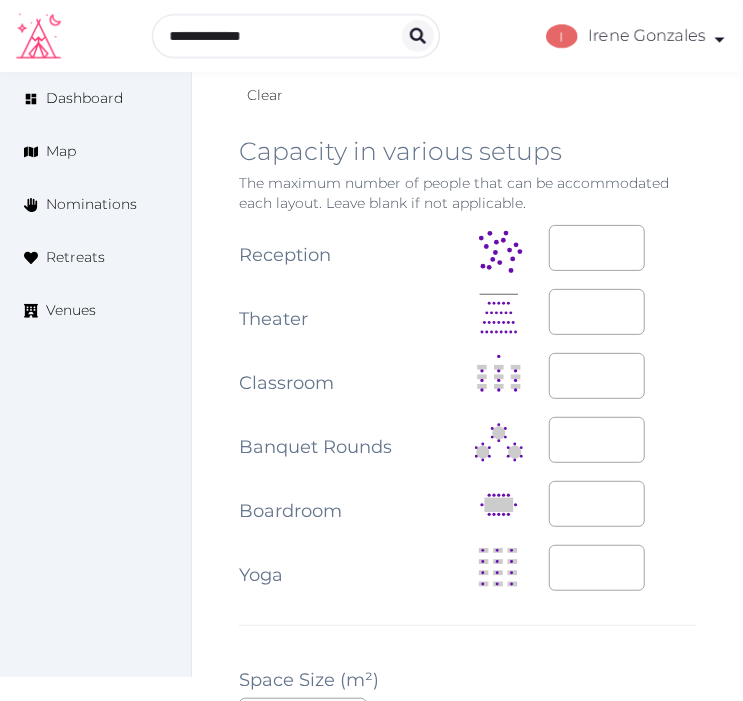 scroll, scrollTop: 2222, scrollLeft: 0, axis: vertical 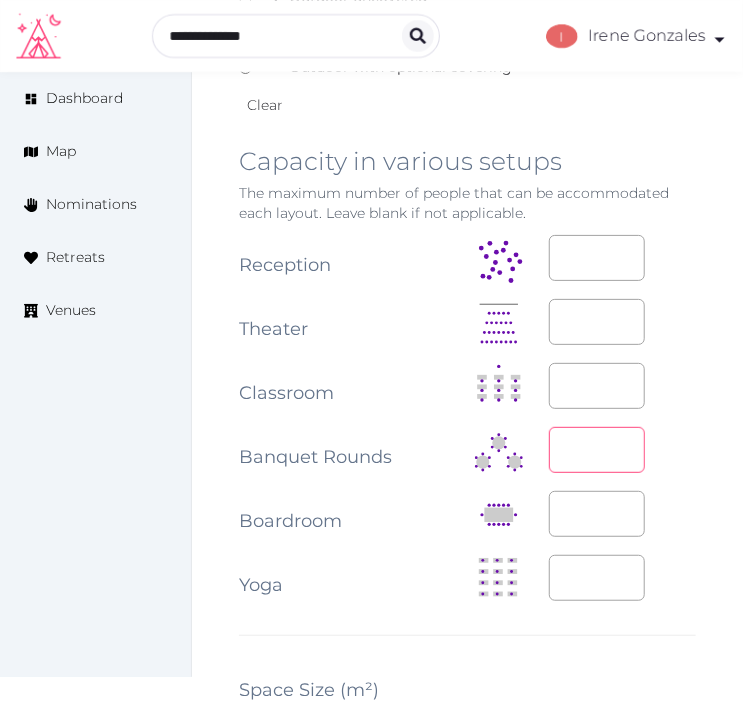 click at bounding box center [597, 450] 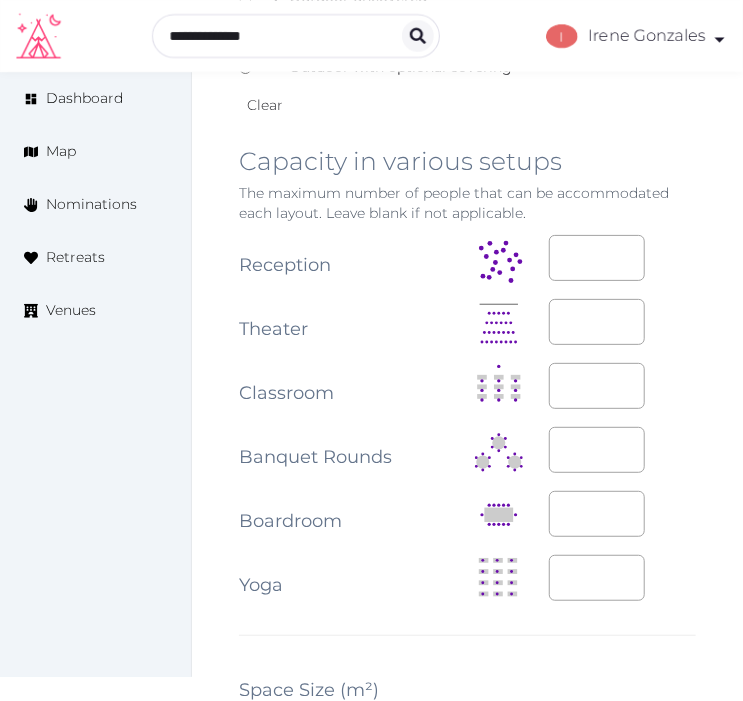 drag, startPoint x: 718, startPoint y: 548, endPoint x: 651, endPoint y: 543, distance: 67.18631 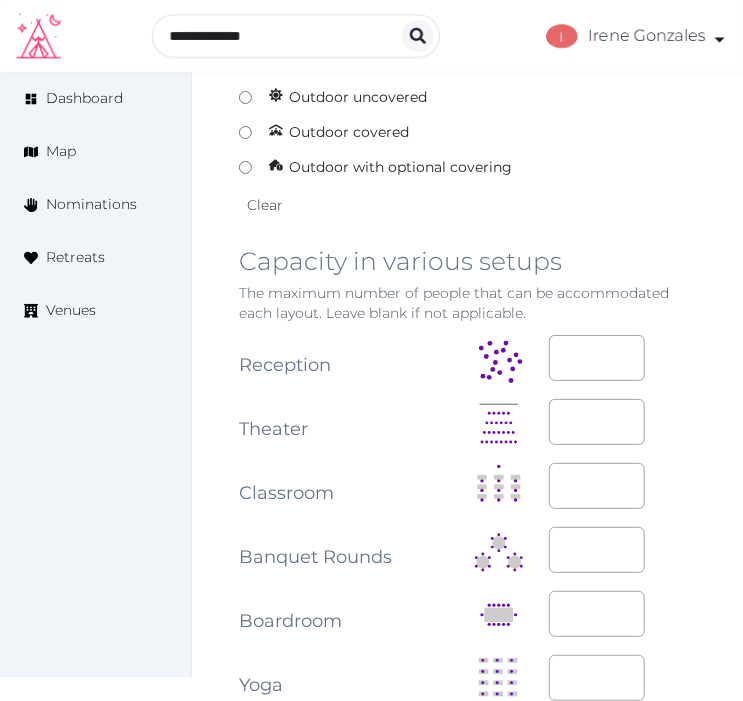 scroll, scrollTop: 2111, scrollLeft: 0, axis: vertical 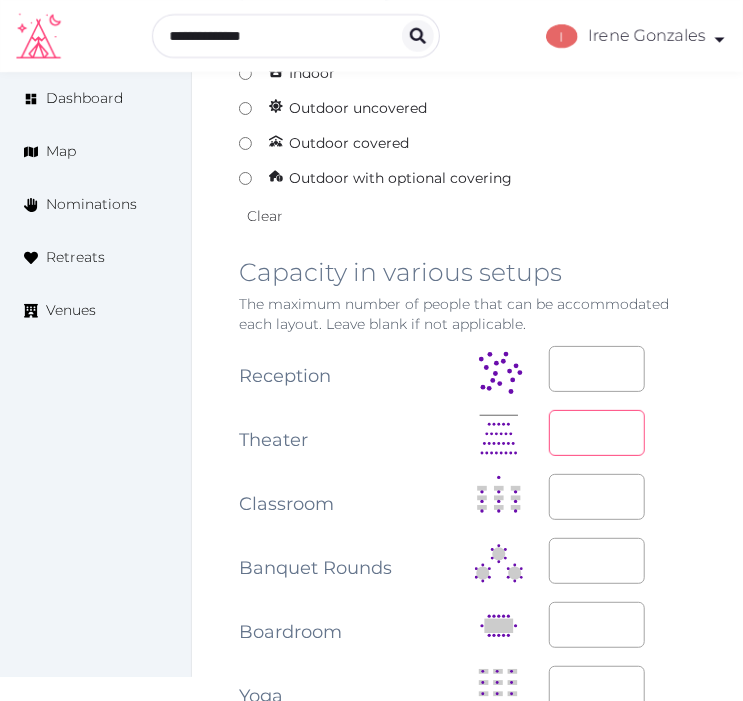 click at bounding box center (597, 433) 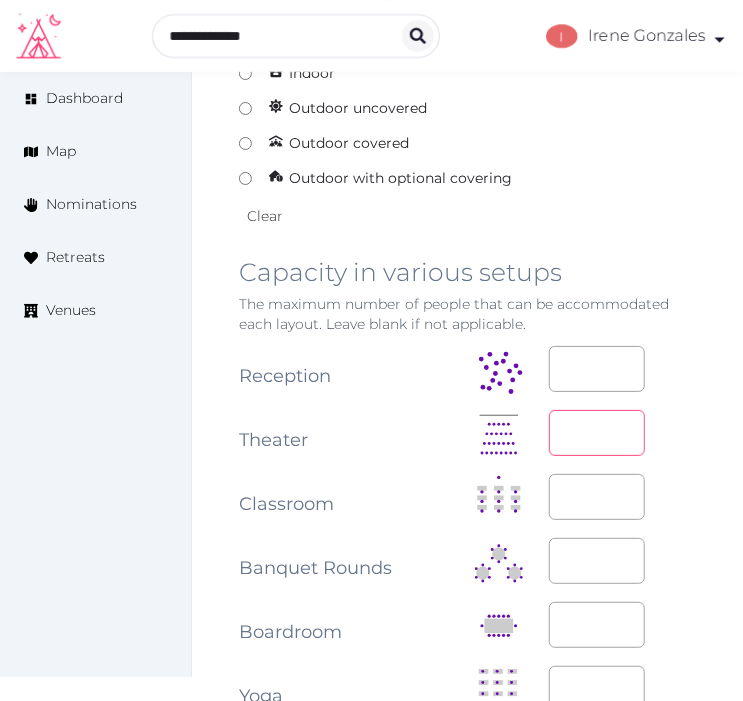 type on "**" 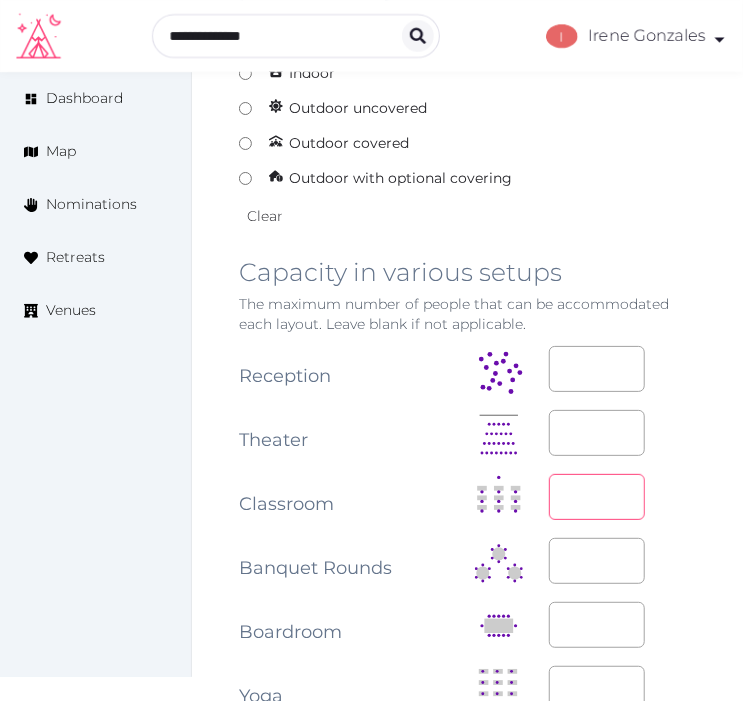 click at bounding box center [597, 497] 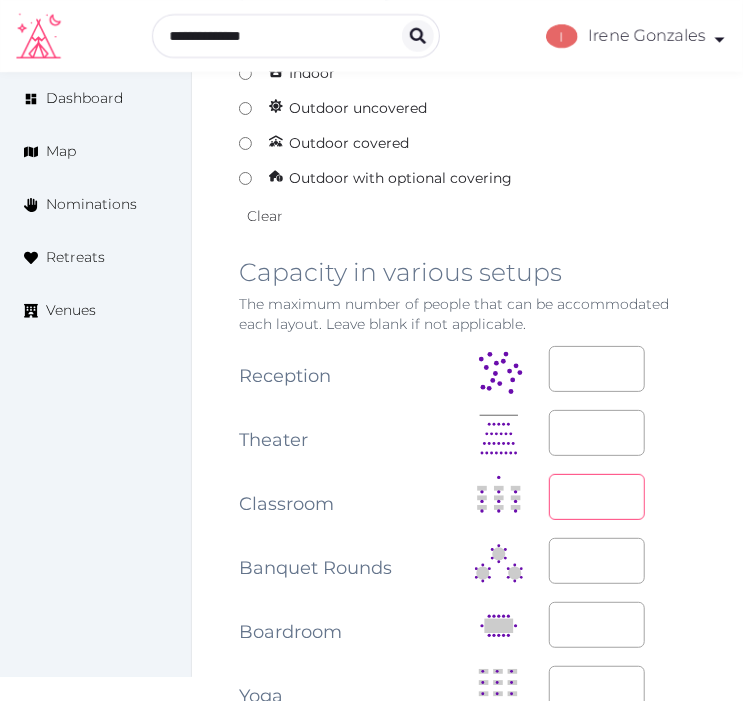 type on "**" 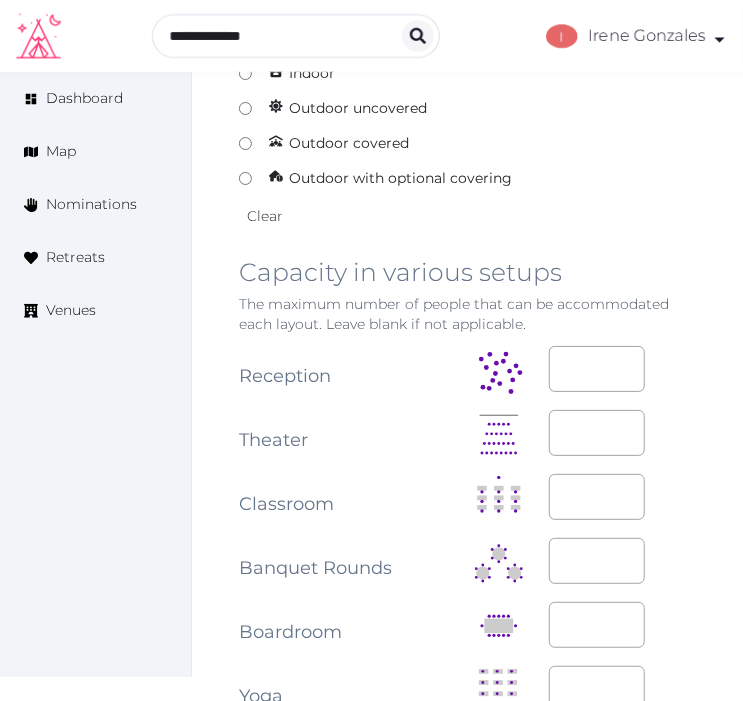 click on "Edit venue 24 %  complete Fill out all the fields in your listing to increase its completion percentage.   A higher completion percentage will make your listing more attractive and result in better matches. Lake Placid Lodge   (Draft) Preview  listing   Open    Close CRM Lead Basic details Pricing and policies Retreat spaces Meeting spaces Accommodations Amenities Food and dining Activities and experiences Location Environment Types of retreats Brochures Notes Ownership Administration Activity Publish Archive Venue owned by [NAME] [LAST] [USERNAME]@example.com Copy ownership transfer link Share this link with any user to transfer ownership of this venue. Users without accounts will be directed to register. Copy update link Share this link with venue owners to encourage them to update their venue details. Copy recommended link Share this link with venue owners to let them know that they have been recommended. Copy shortlist link Share this link with venue owners to let them know that they have been shortlisted." at bounding box center (467, -133) 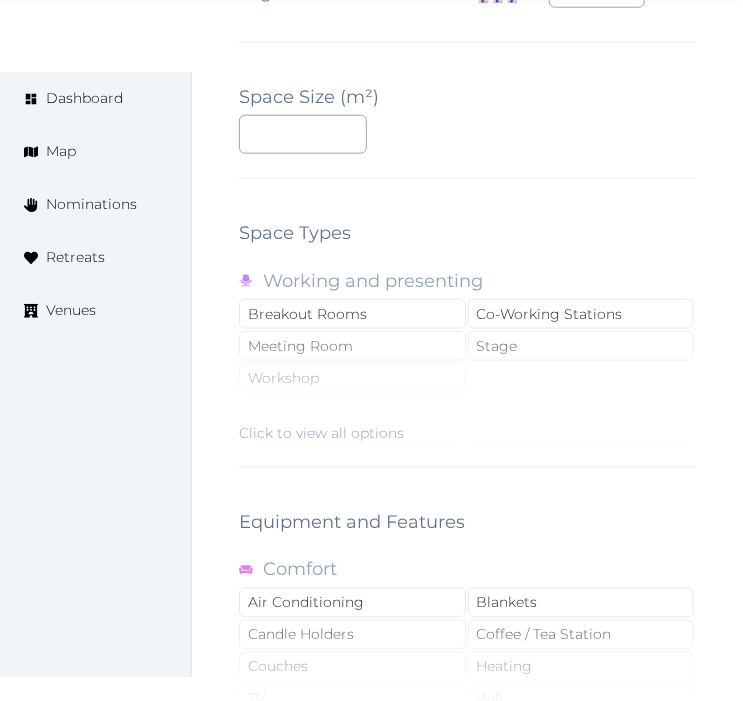scroll, scrollTop: 2777, scrollLeft: 0, axis: vertical 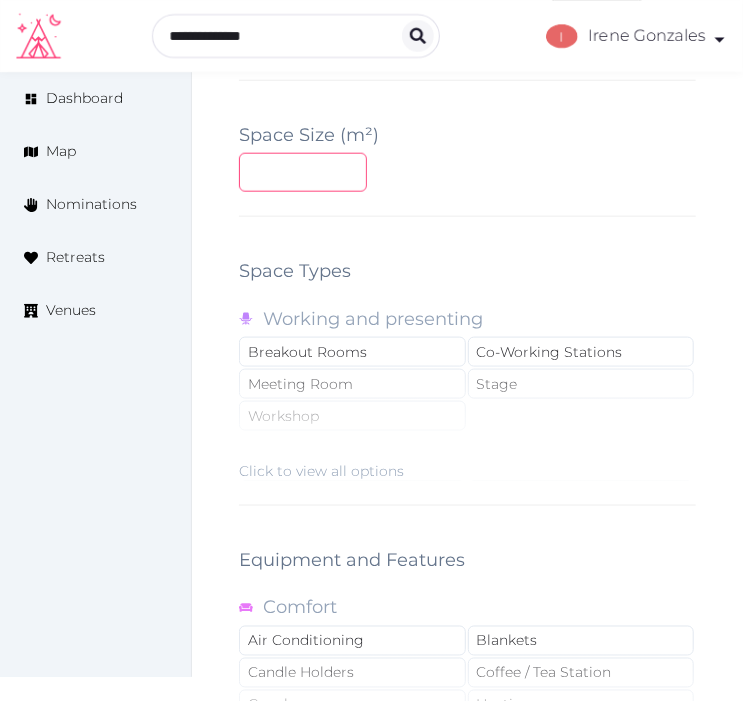 click at bounding box center [303, 172] 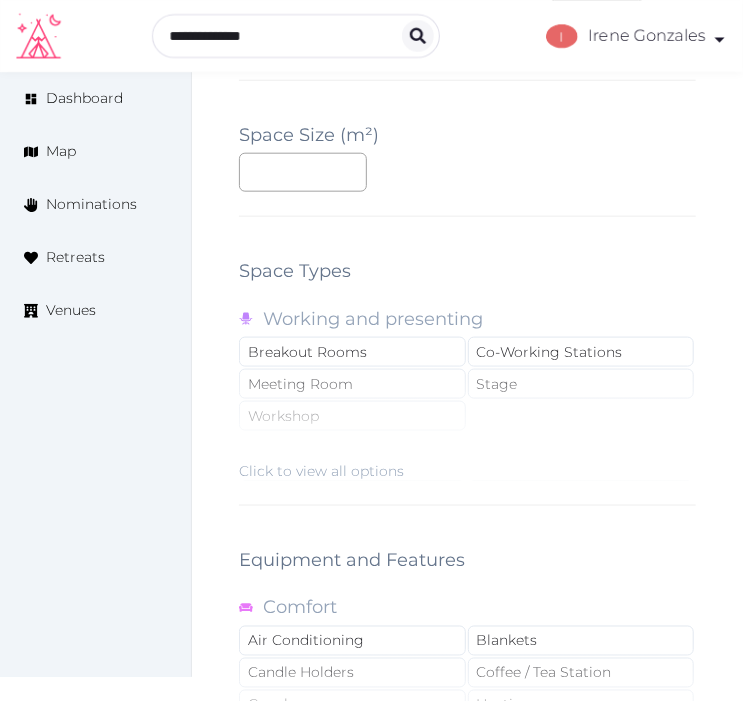 click on "**********" at bounding box center [467, -135] 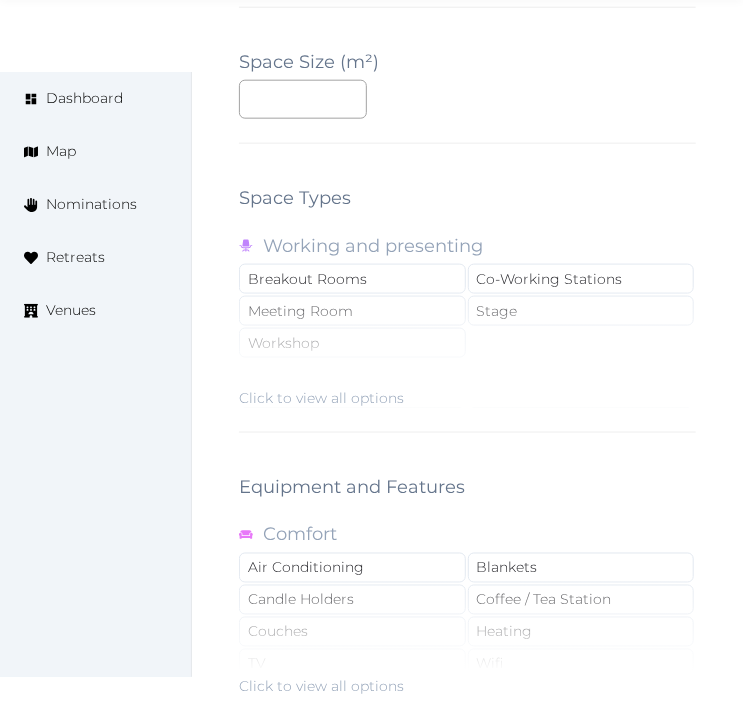 scroll, scrollTop: 2888, scrollLeft: 0, axis: vertical 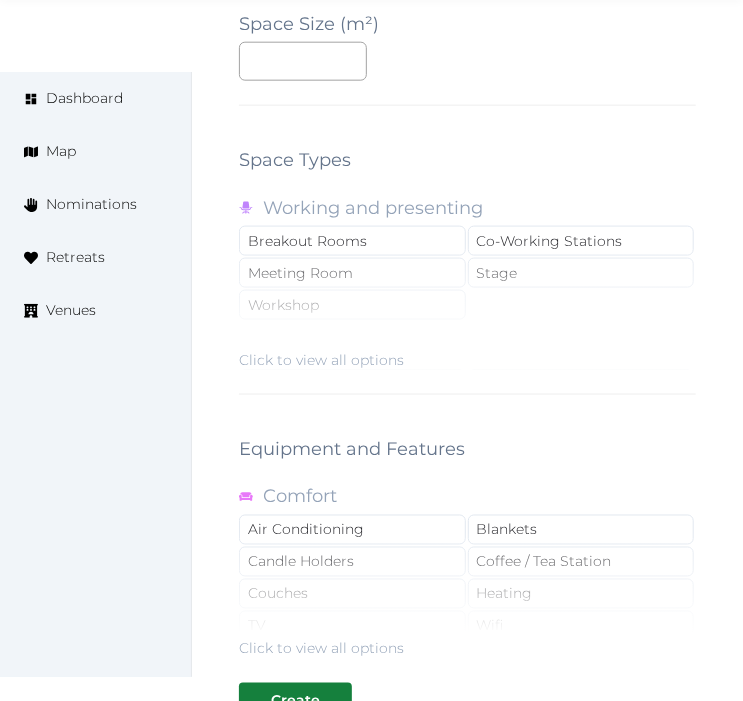 click on "Click to view all options" at bounding box center (321, 360) 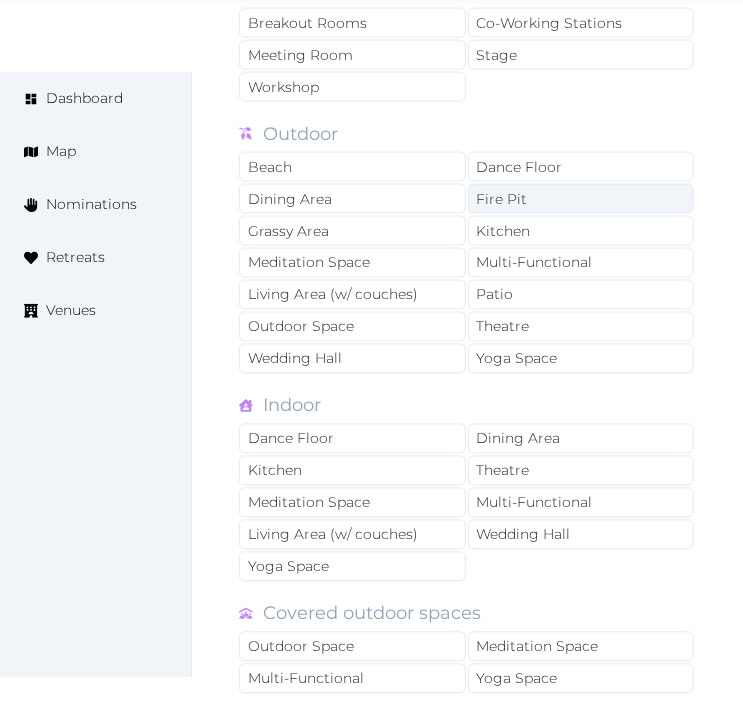 scroll, scrollTop: 3111, scrollLeft: 0, axis: vertical 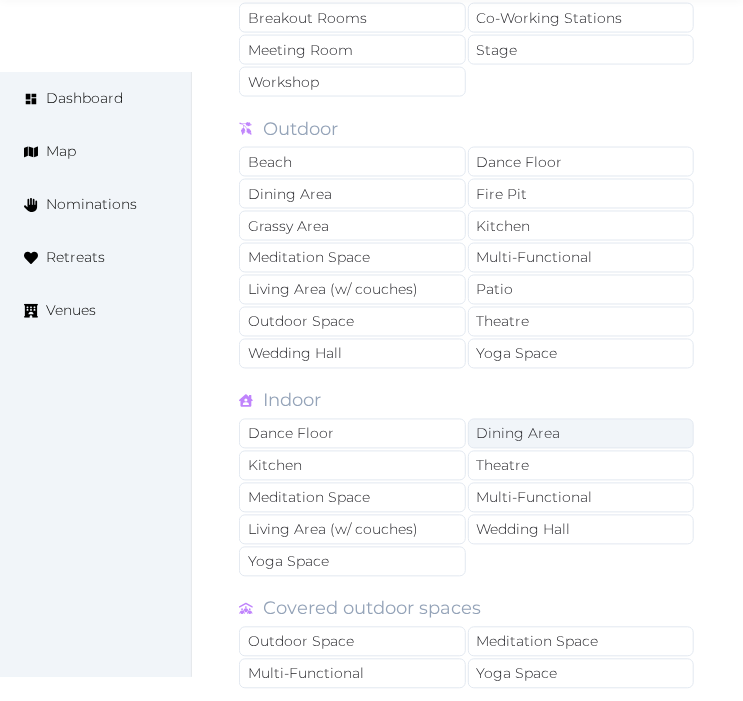click on "Dining Area" at bounding box center [581, 434] 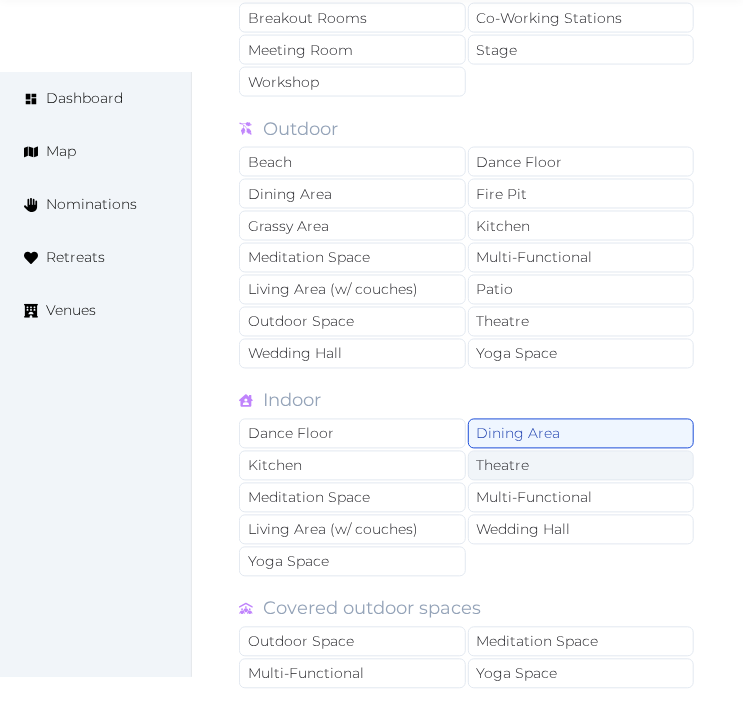 click on "Theatre" at bounding box center (581, 466) 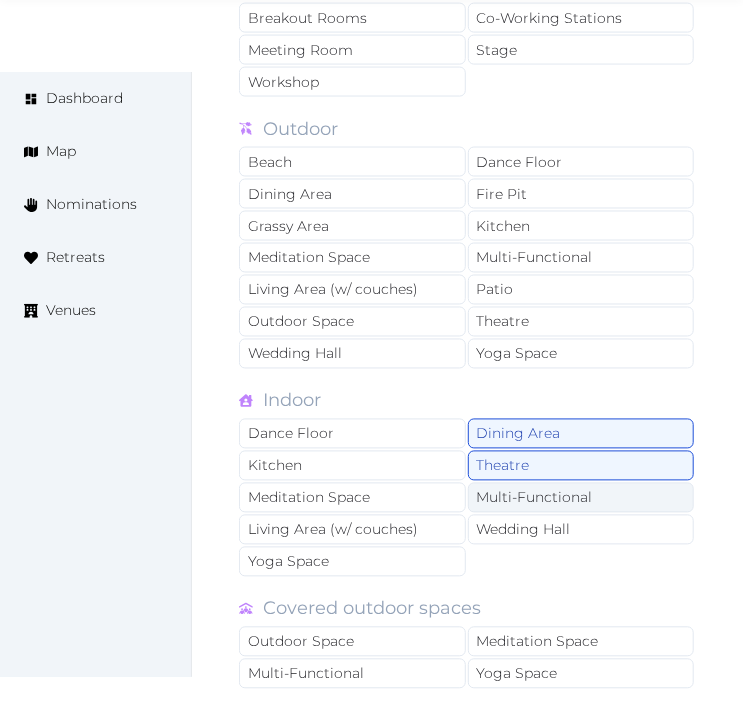 click on "Multi-Functional" at bounding box center (581, 498) 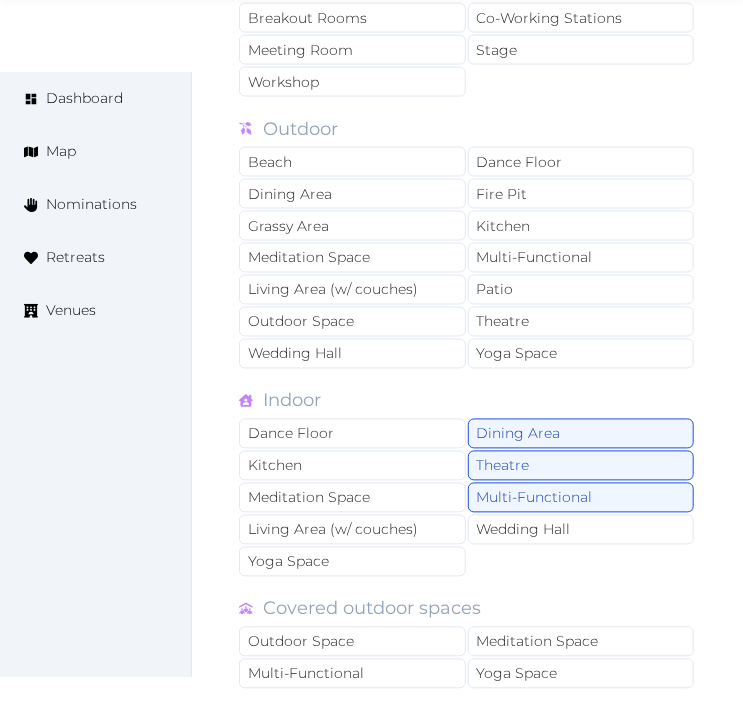 click on "Dance Floor Dining Area Kitchen Theatre Meditation Space Multi-Functional Living Area (w/ couches) Wedding Hall Yoga Space" at bounding box center (467, 499) 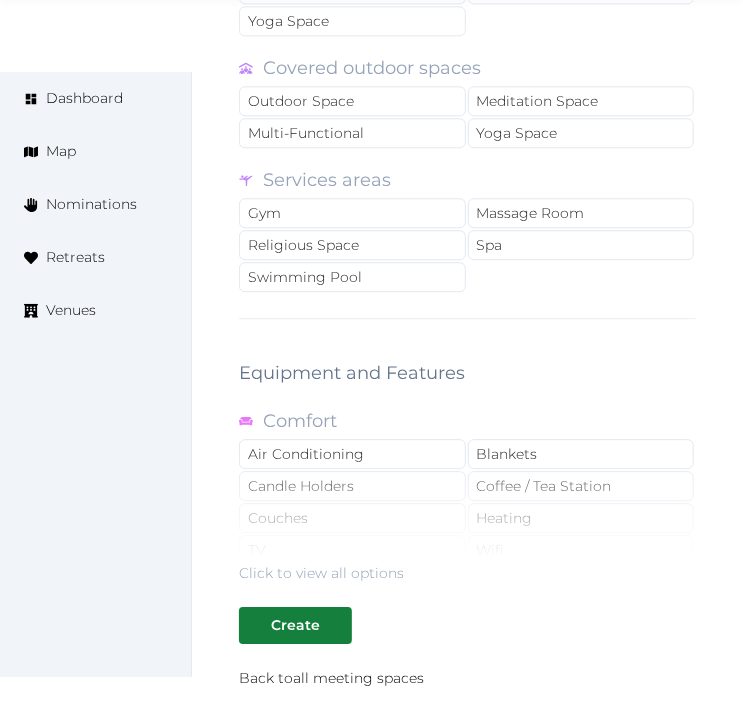 scroll, scrollTop: 3666, scrollLeft: 0, axis: vertical 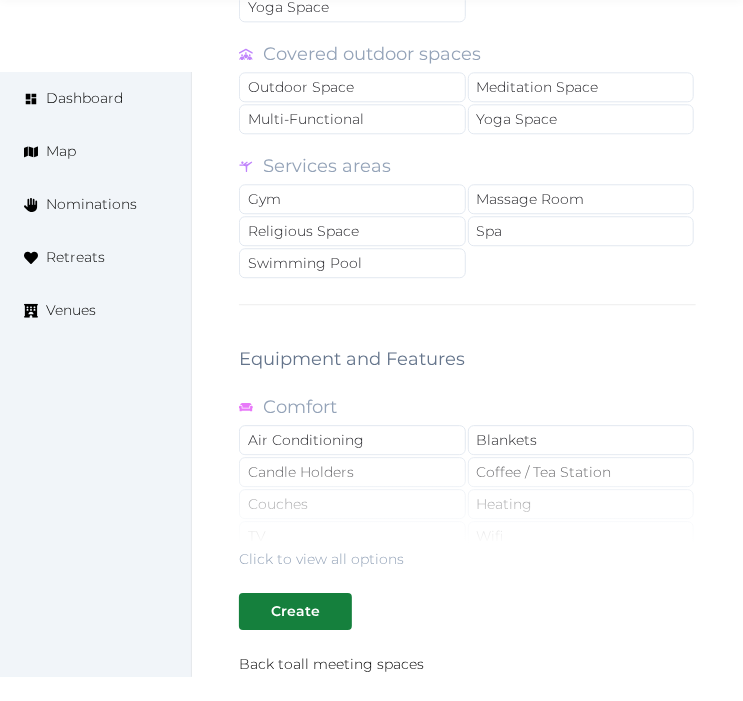 click on "Click to view all options" at bounding box center [467, 505] 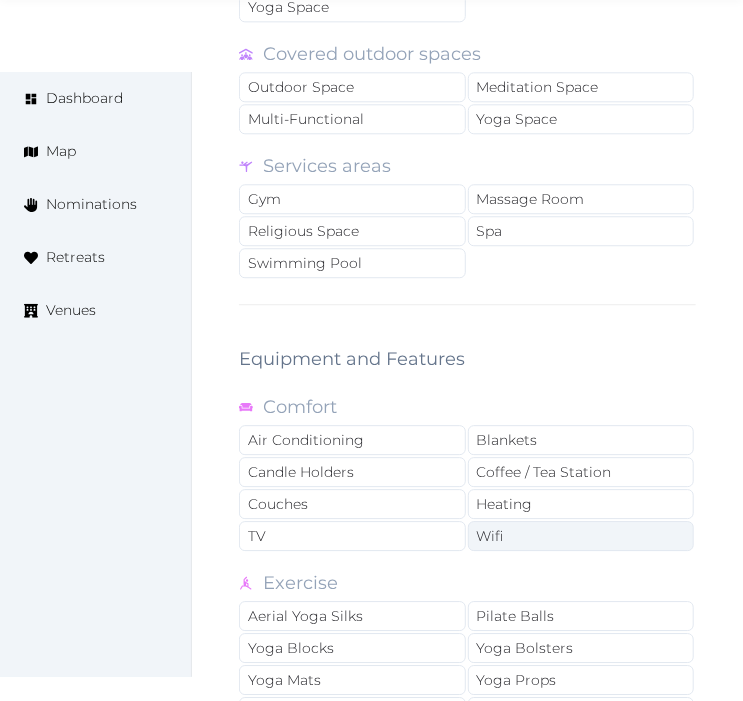 click on "Wifi" at bounding box center (581, 536) 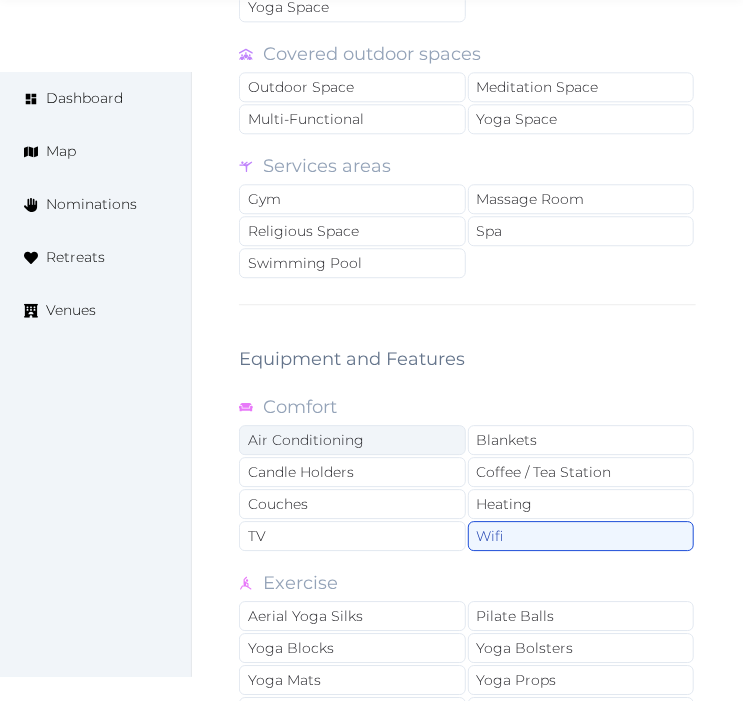 click on "Air Conditioning" at bounding box center [352, 440] 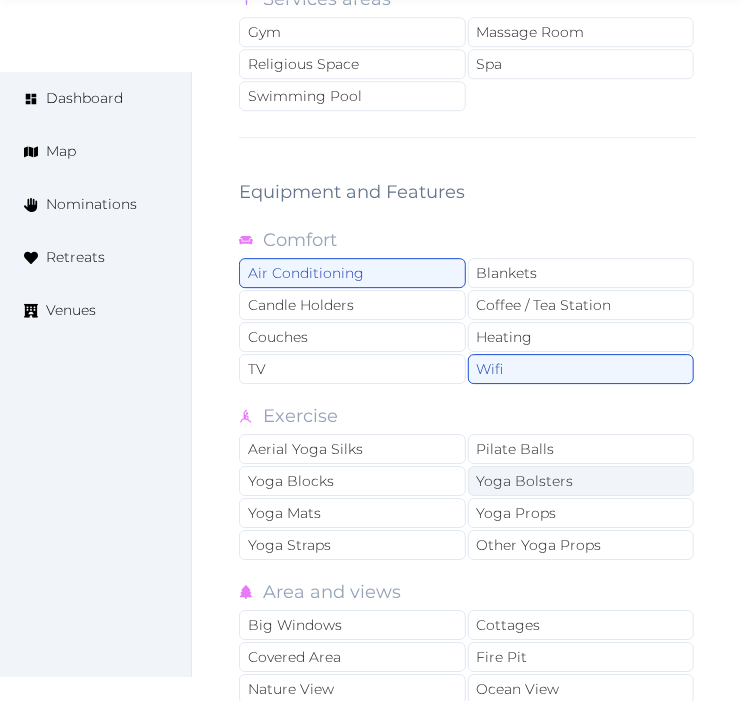 scroll, scrollTop: 3888, scrollLeft: 0, axis: vertical 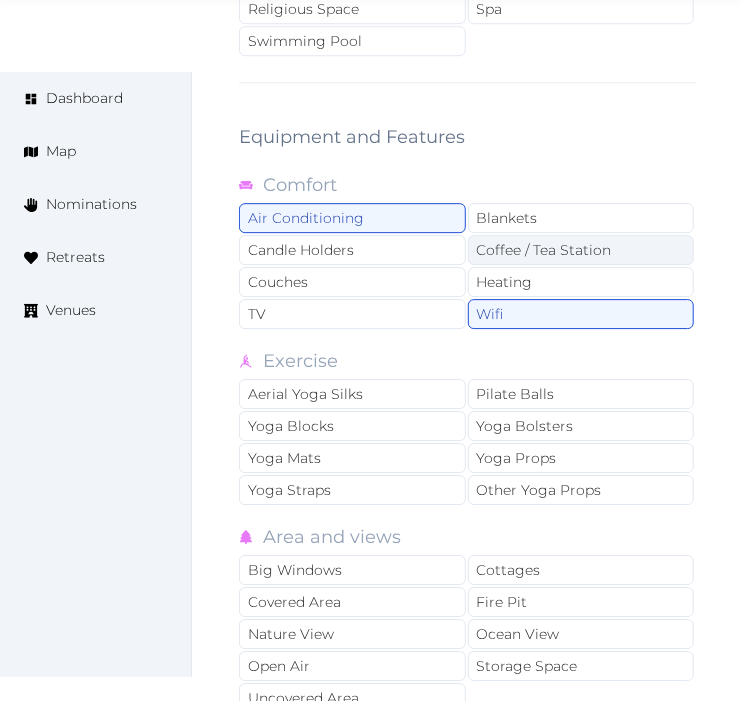 click on "Coffee / Tea Station" at bounding box center [581, 250] 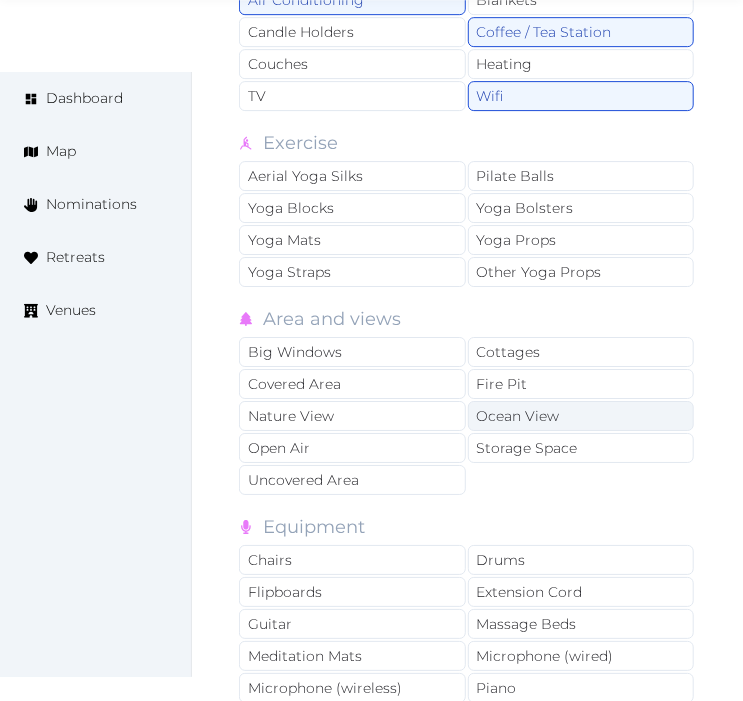 scroll, scrollTop: 4111, scrollLeft: 0, axis: vertical 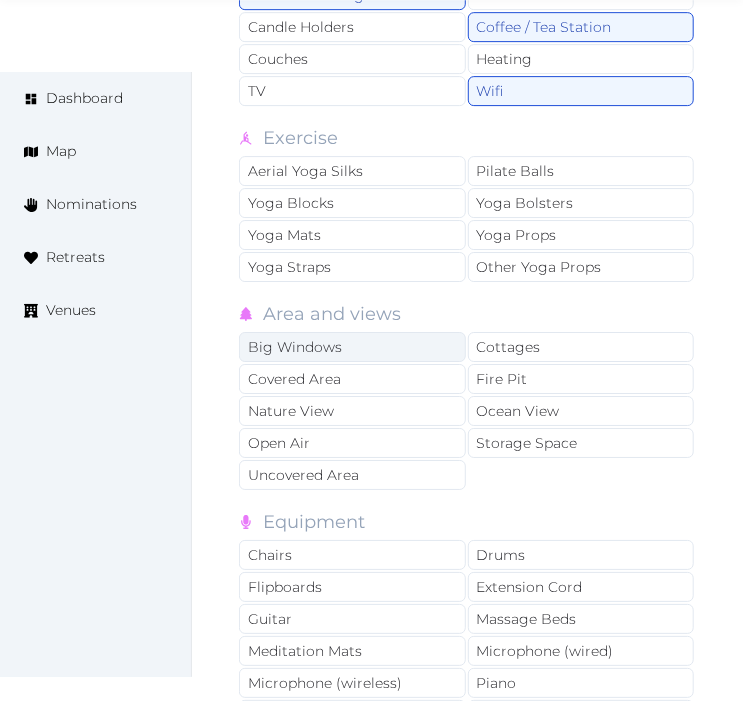 click on "Big Windows" at bounding box center (352, 347) 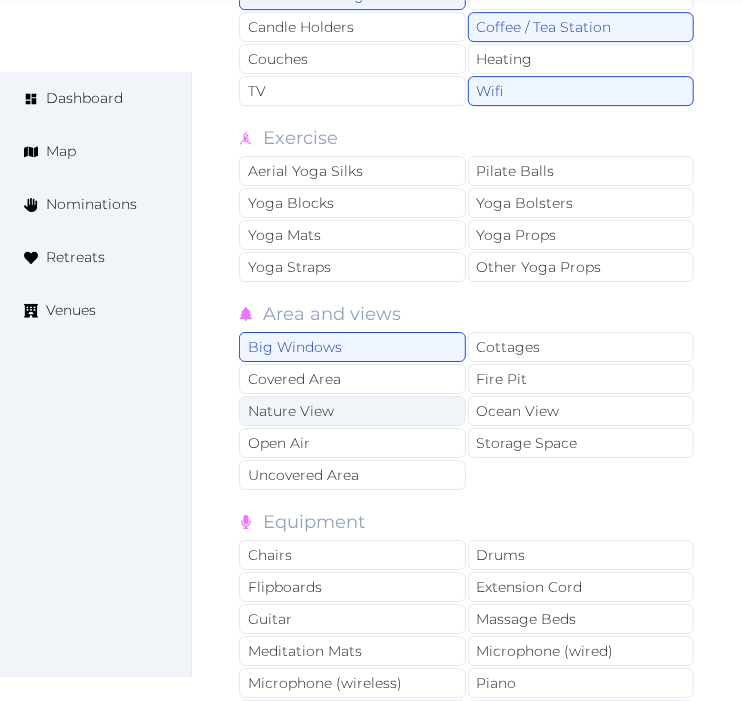 click on "Nature View" at bounding box center [352, 411] 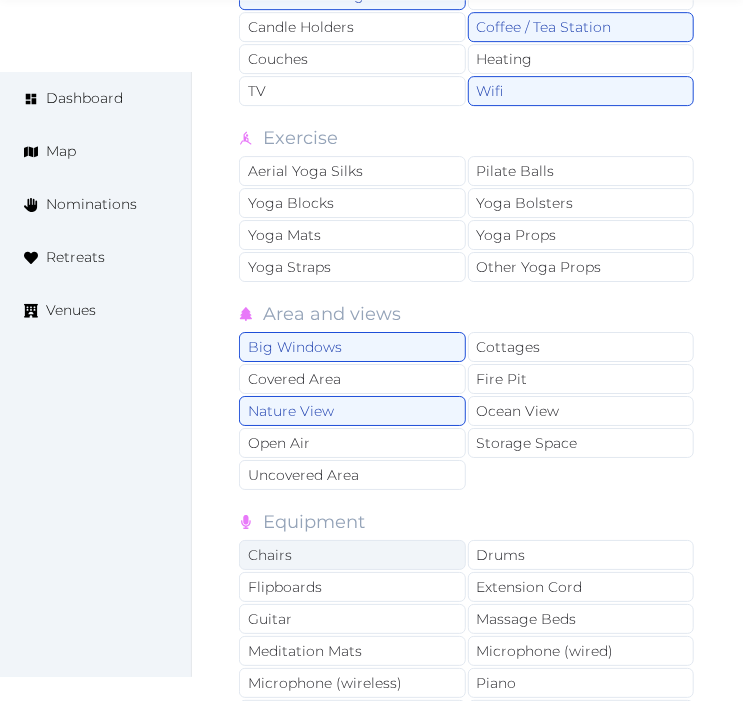 drag, startPoint x: 350, startPoint y: 535, endPoint x: 422, endPoint y: 537, distance: 72.02777 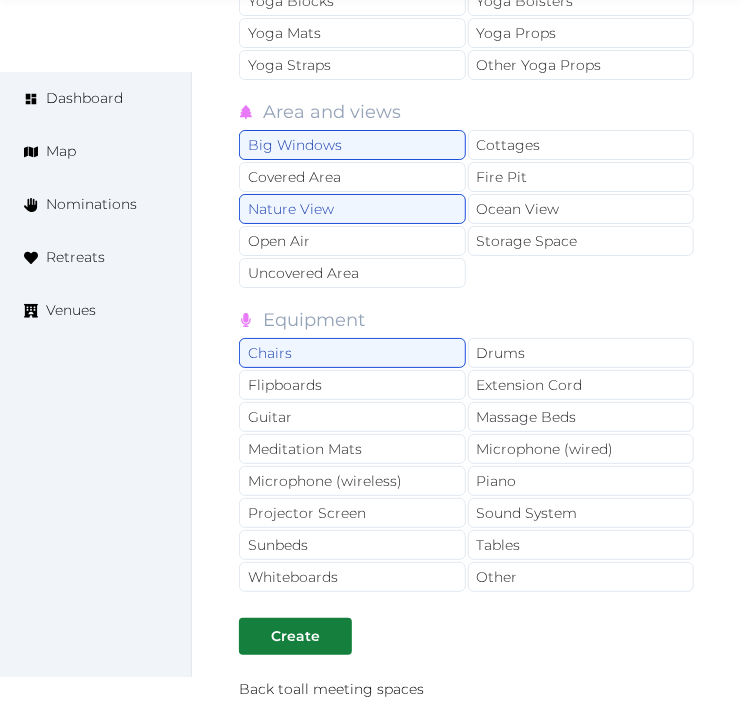scroll, scrollTop: 4526, scrollLeft: 0, axis: vertical 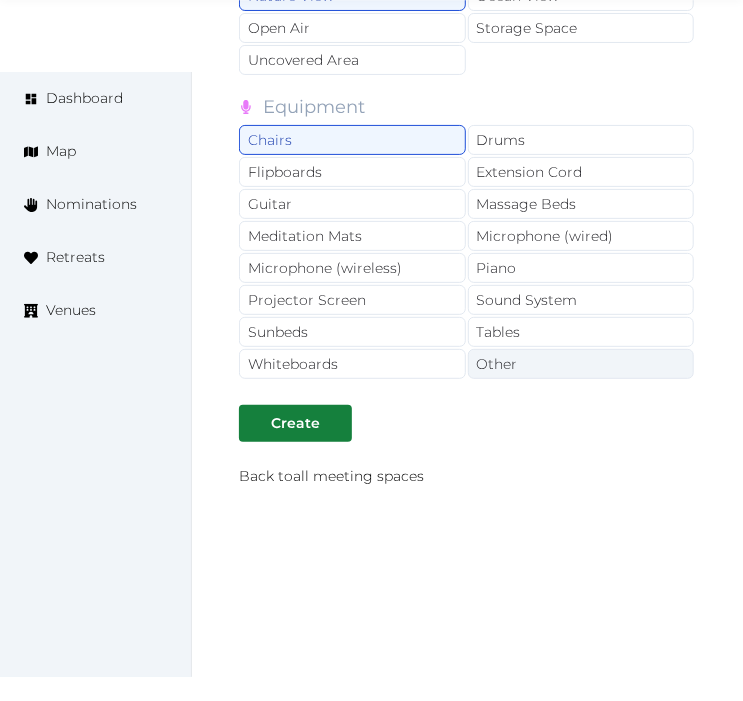 click on "Other" at bounding box center (581, 364) 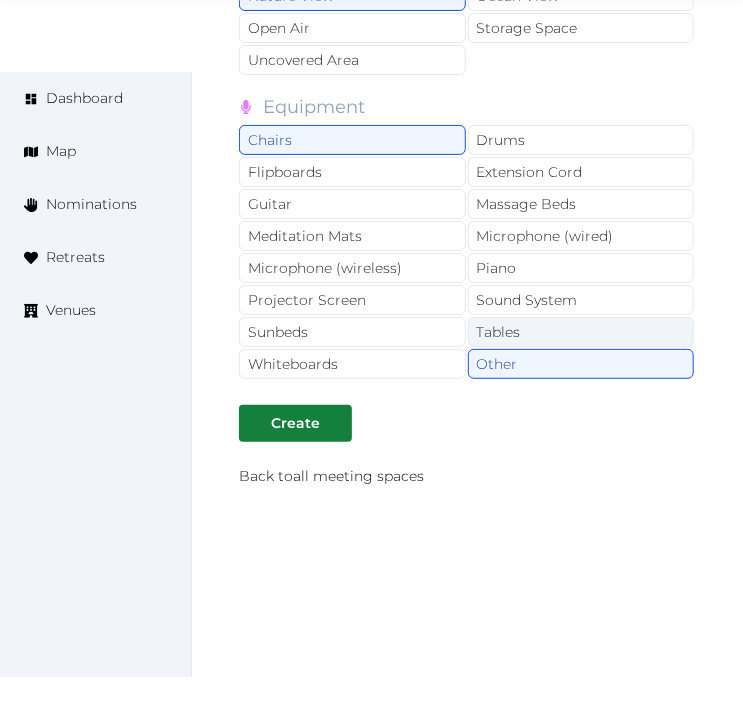 click on "Tables" at bounding box center (581, 332) 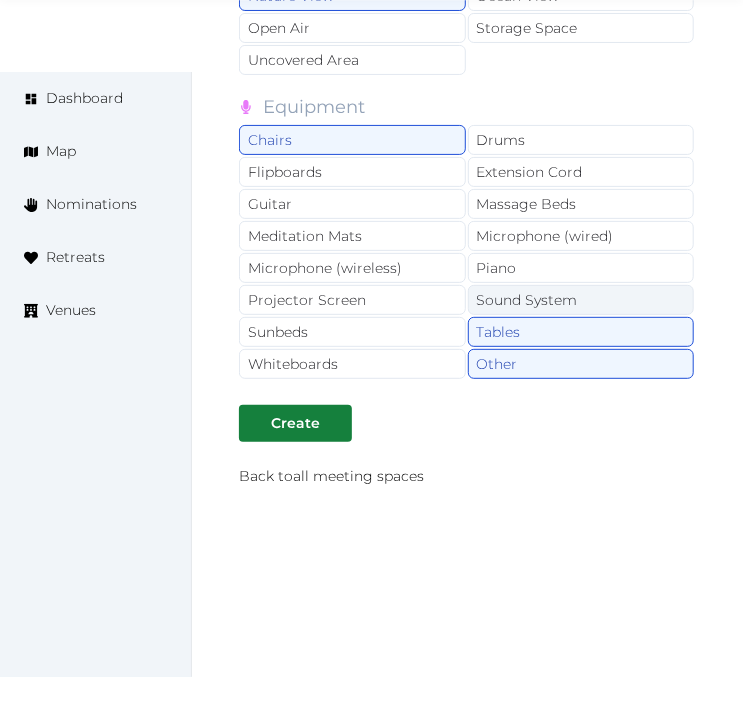 click on "Sound System" at bounding box center (581, 300) 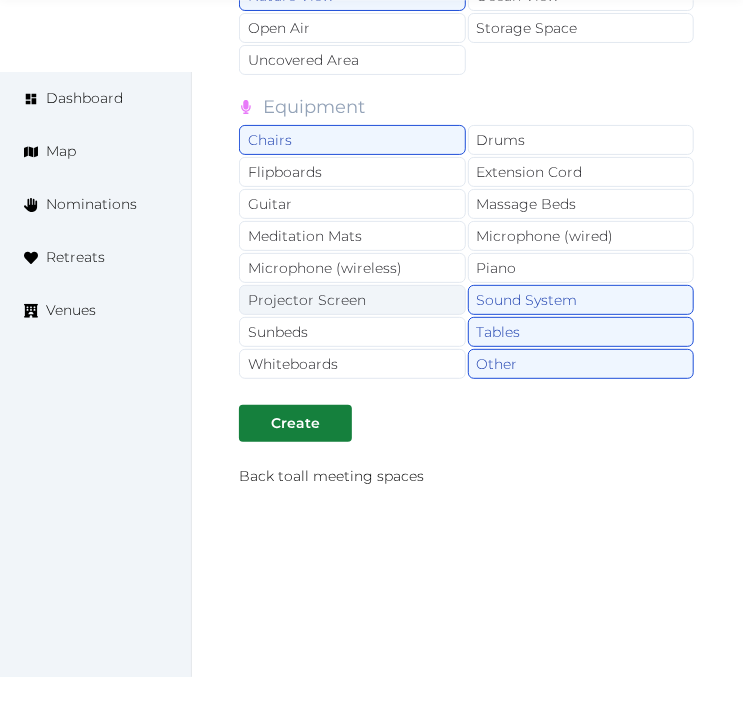 click on "Projector Screen" at bounding box center (352, 300) 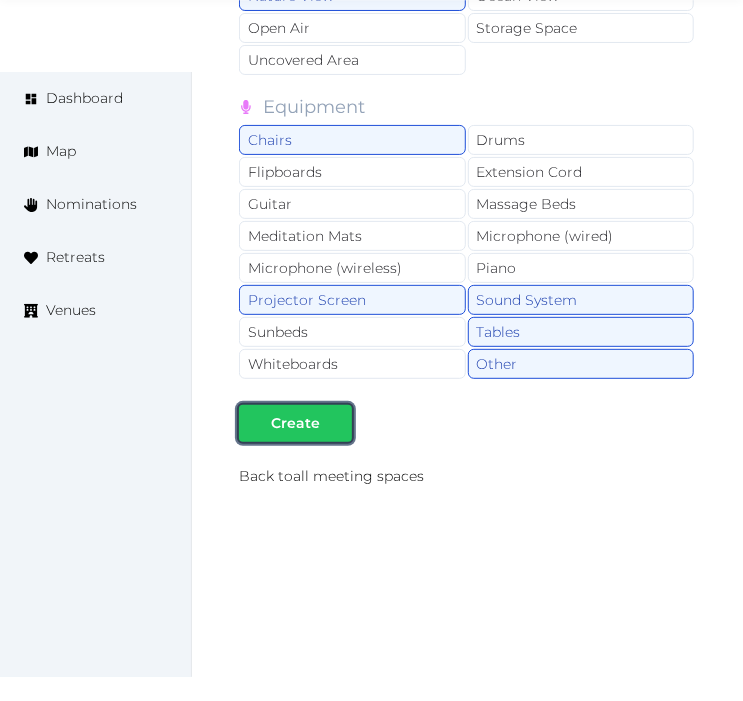 click at bounding box center [336, 423] 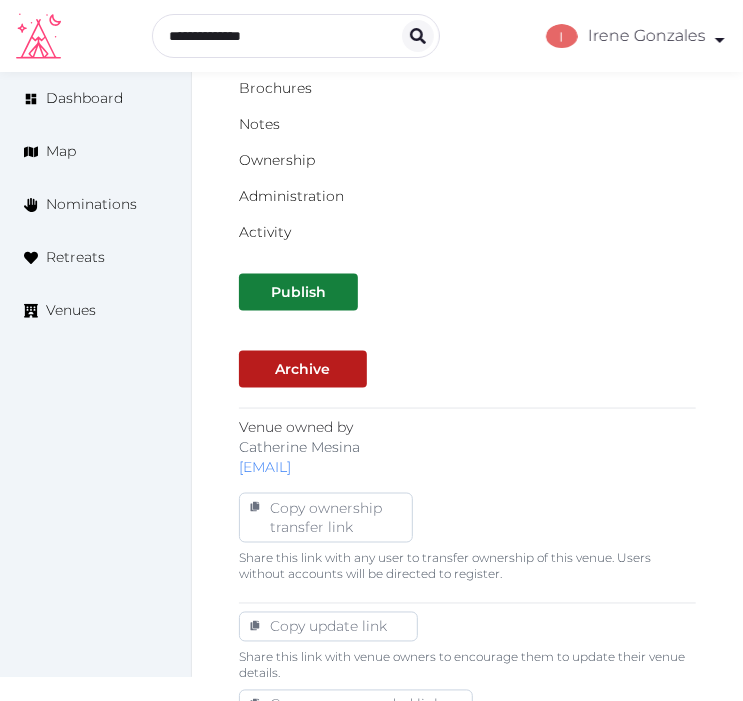 scroll, scrollTop: 666, scrollLeft: 0, axis: vertical 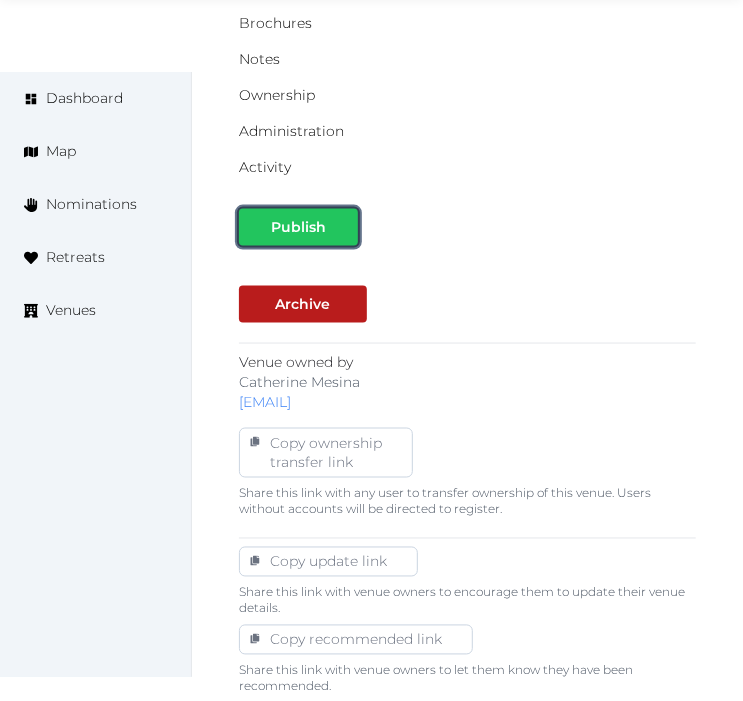 click on "Publish" at bounding box center (298, 227) 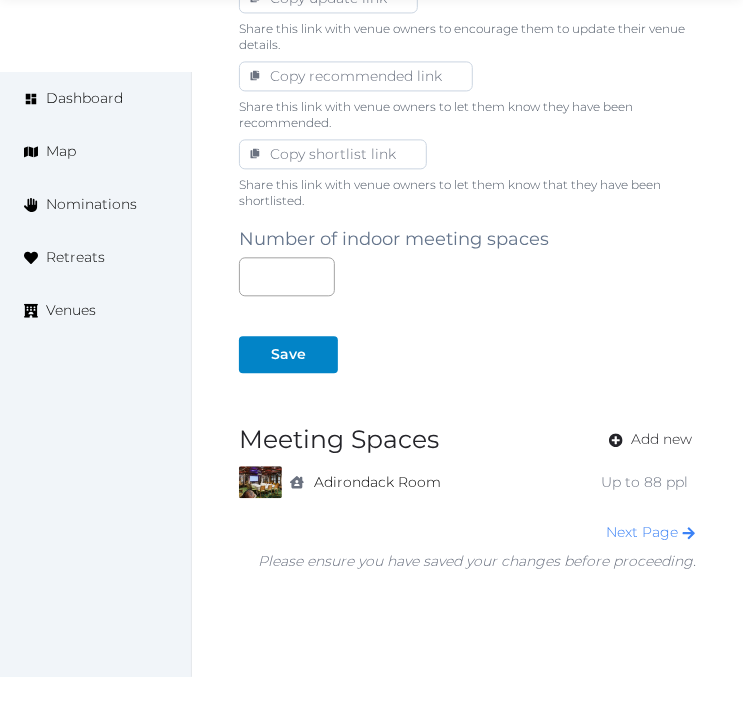 scroll, scrollTop: 1324, scrollLeft: 0, axis: vertical 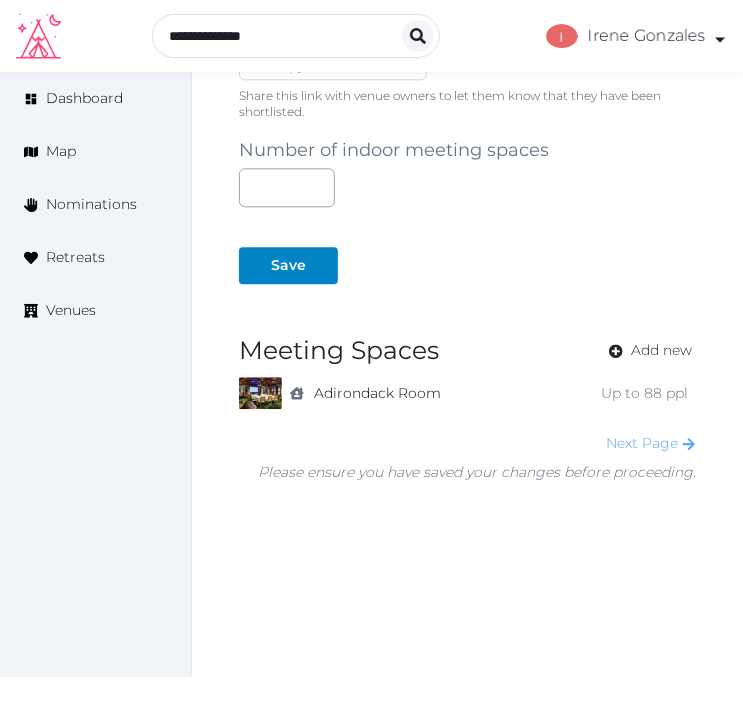 click on "Next Page" at bounding box center (651, 443) 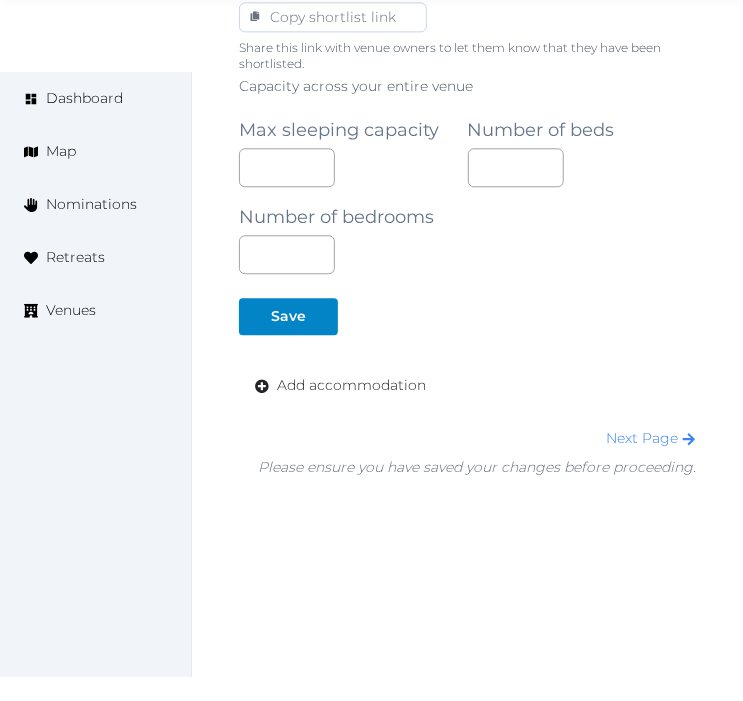 scroll, scrollTop: 1392, scrollLeft: 0, axis: vertical 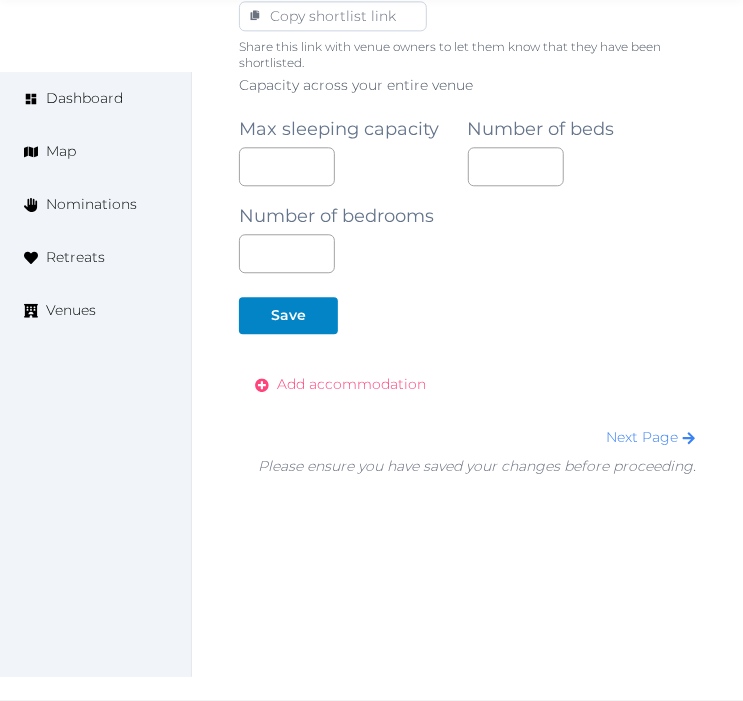 click on "Add accommodation" at bounding box center [351, 384] 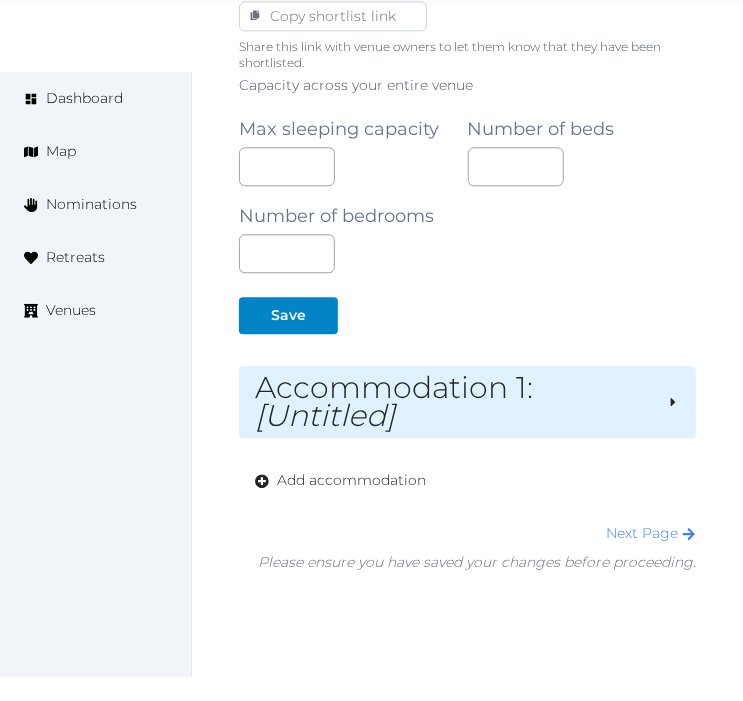 click on "Accommodation 1 :  [Untitled]" at bounding box center [453, 402] 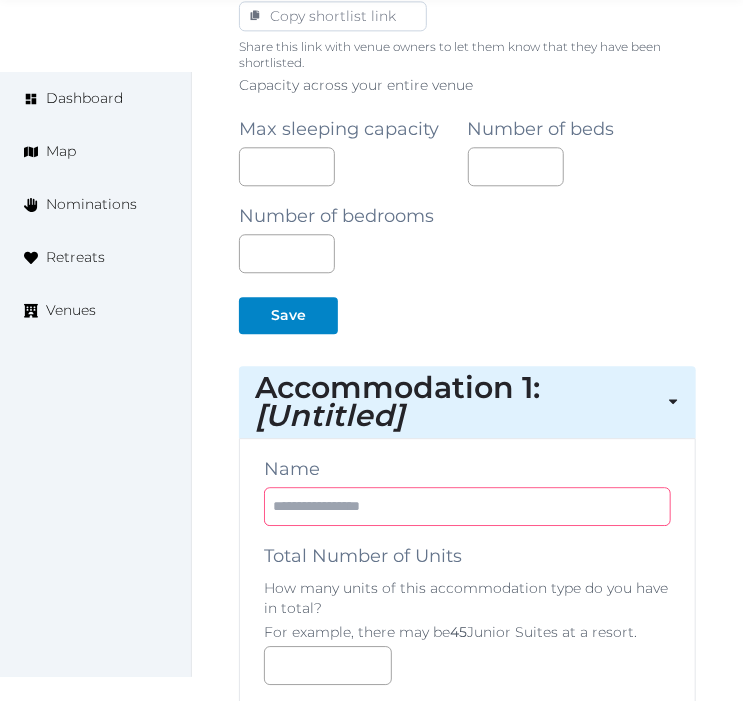 click at bounding box center [467, 506] 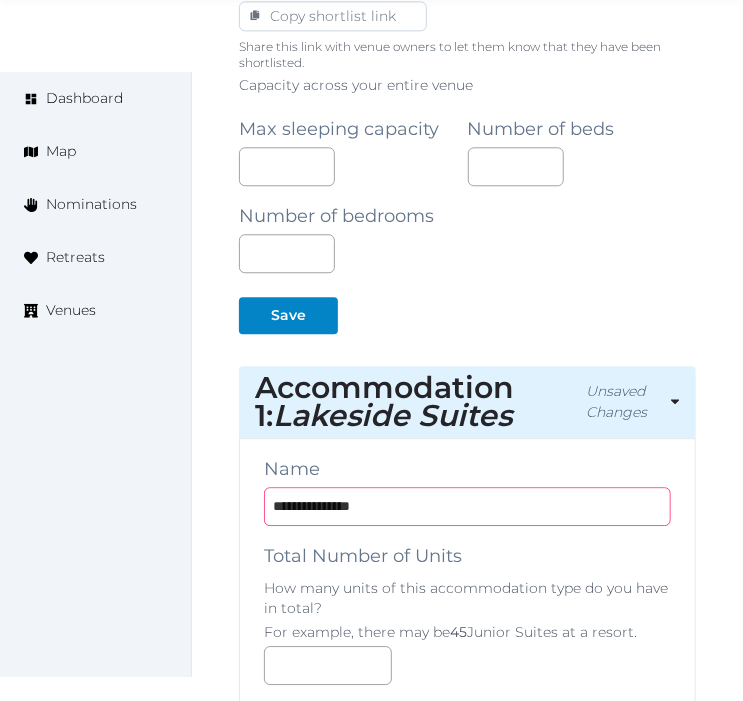 type on "**********" 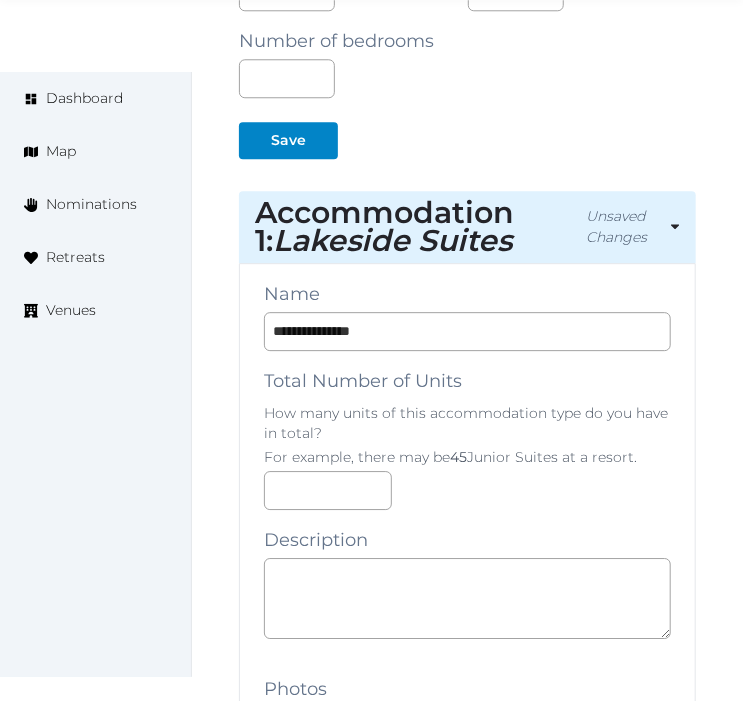 scroll, scrollTop: 1725, scrollLeft: 0, axis: vertical 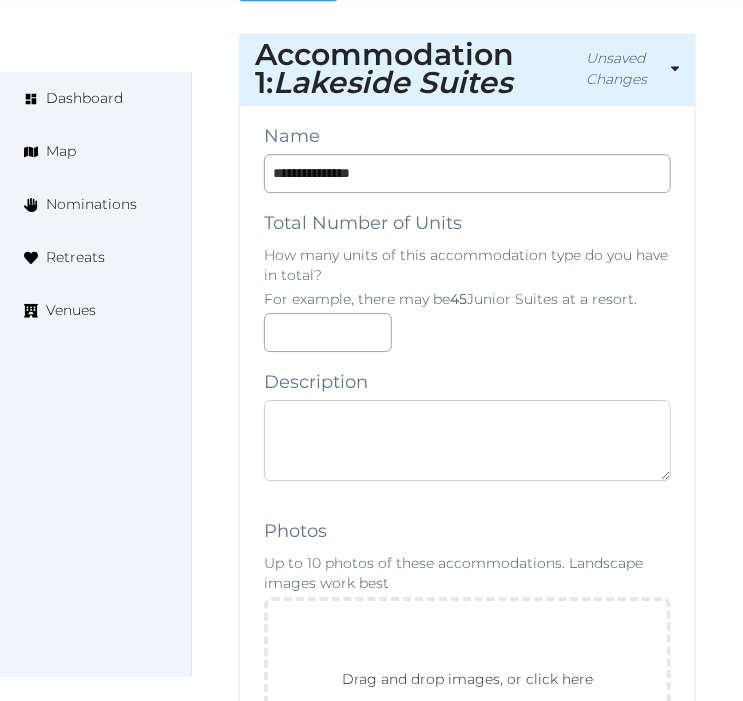 click at bounding box center (467, 440) 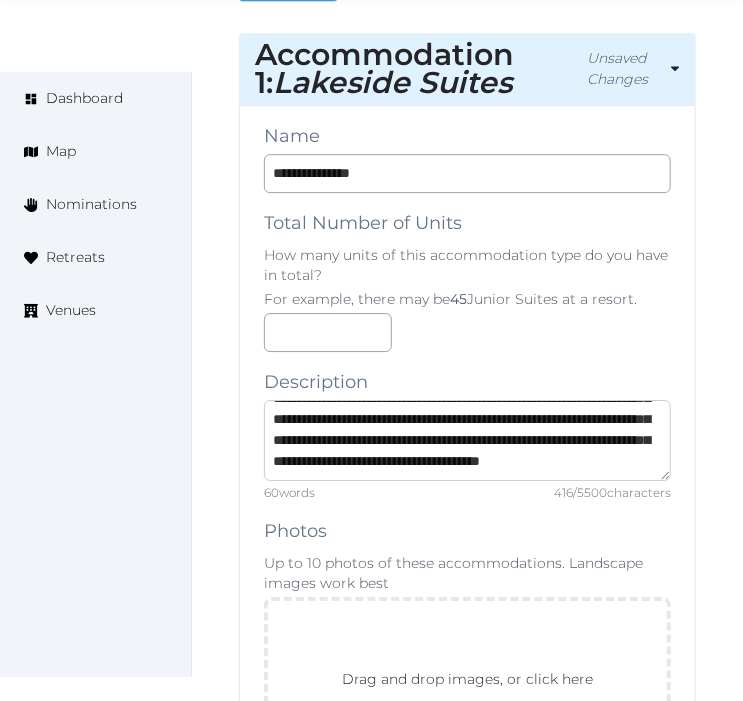 scroll, scrollTop: 125, scrollLeft: 0, axis: vertical 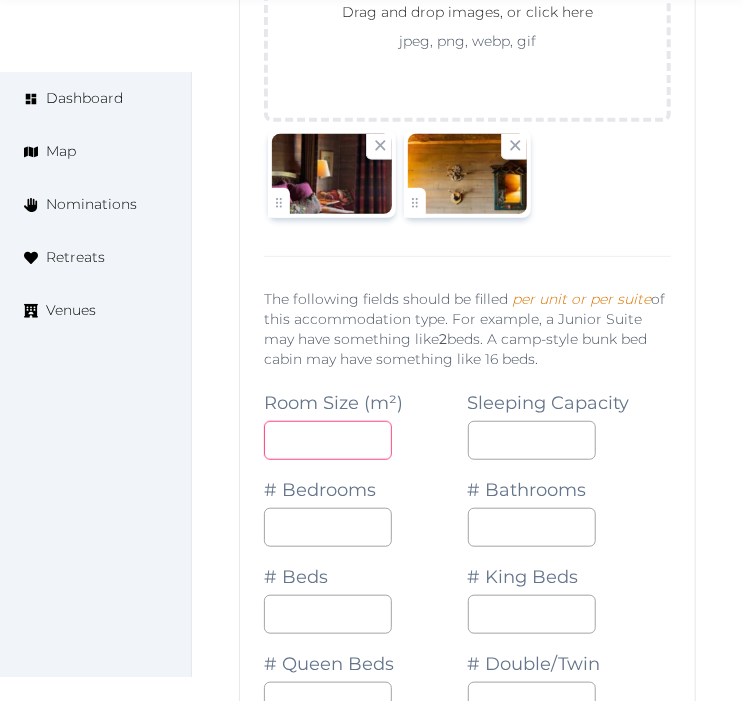 click at bounding box center [328, 440] 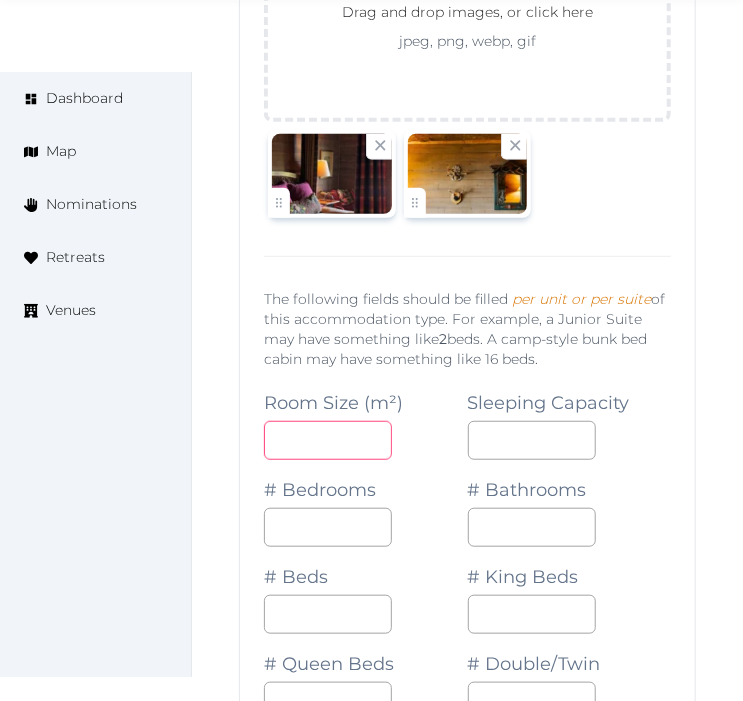 type on "**" 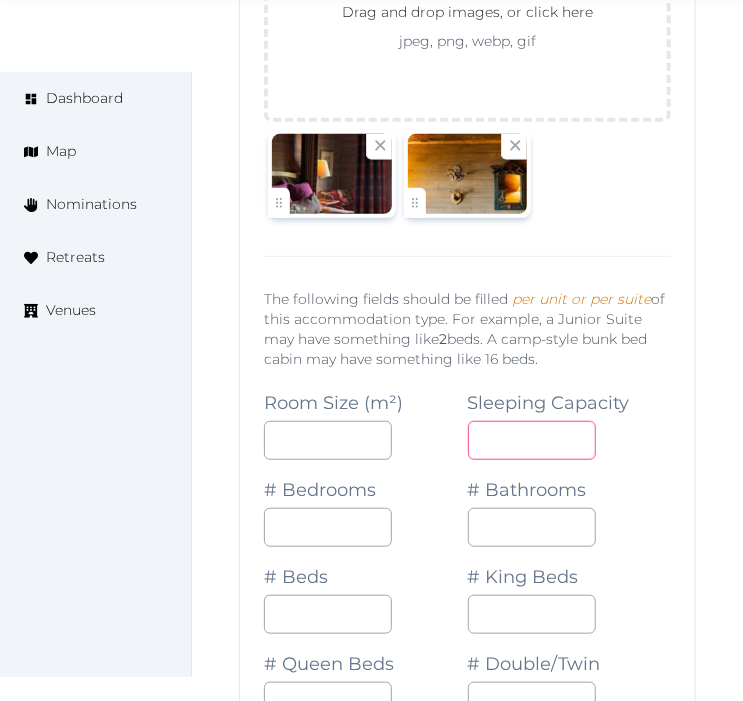 click at bounding box center (532, 440) 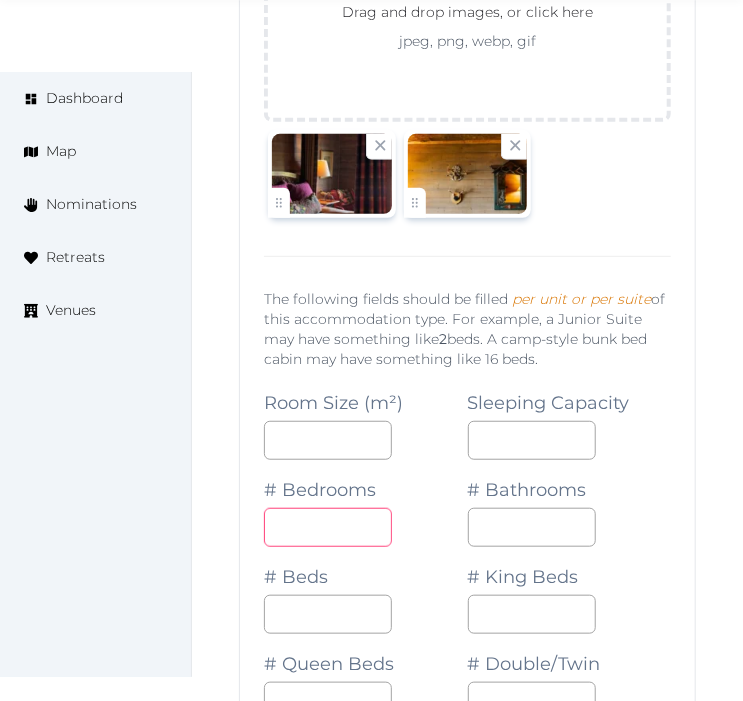 click at bounding box center (328, 527) 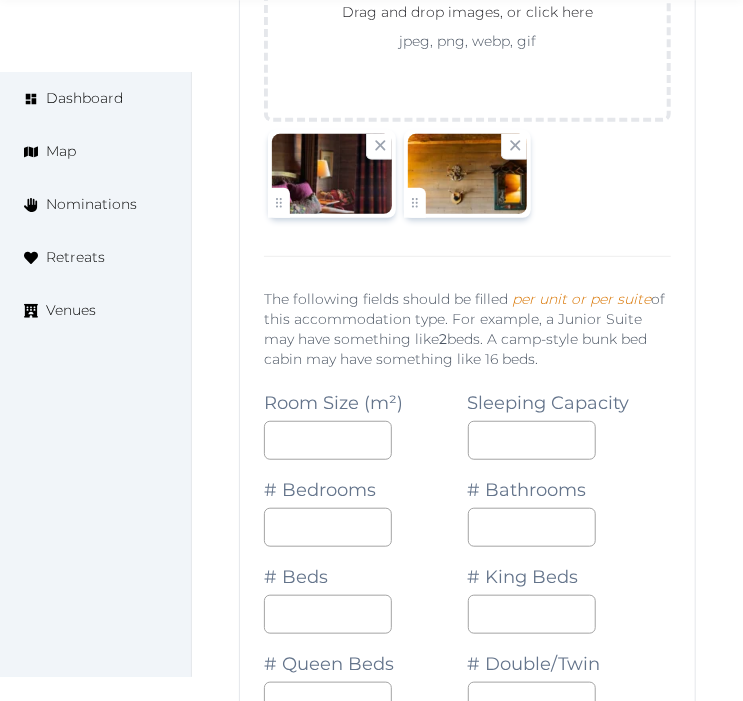 click on "# Bathrooms" at bounding box center [570, 503] 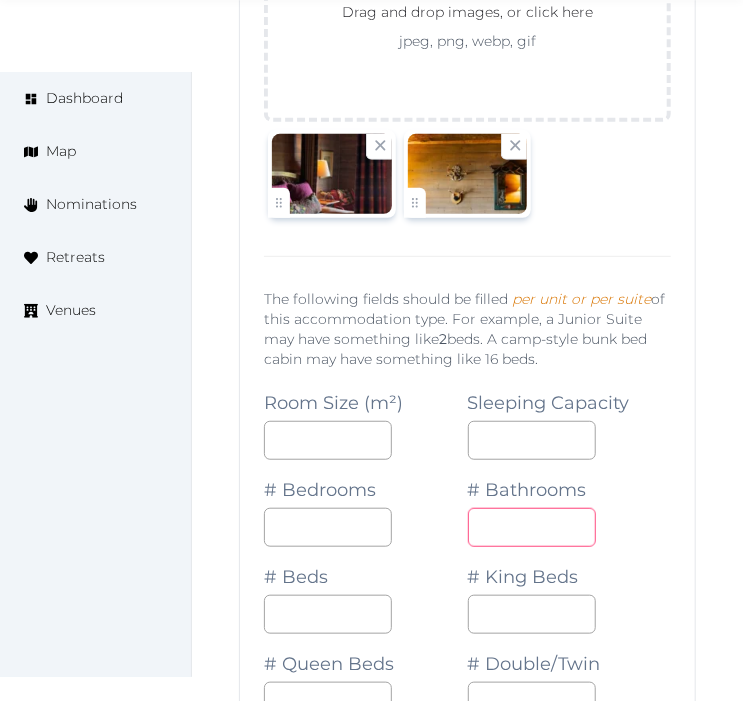 click on "*" at bounding box center (532, 527) 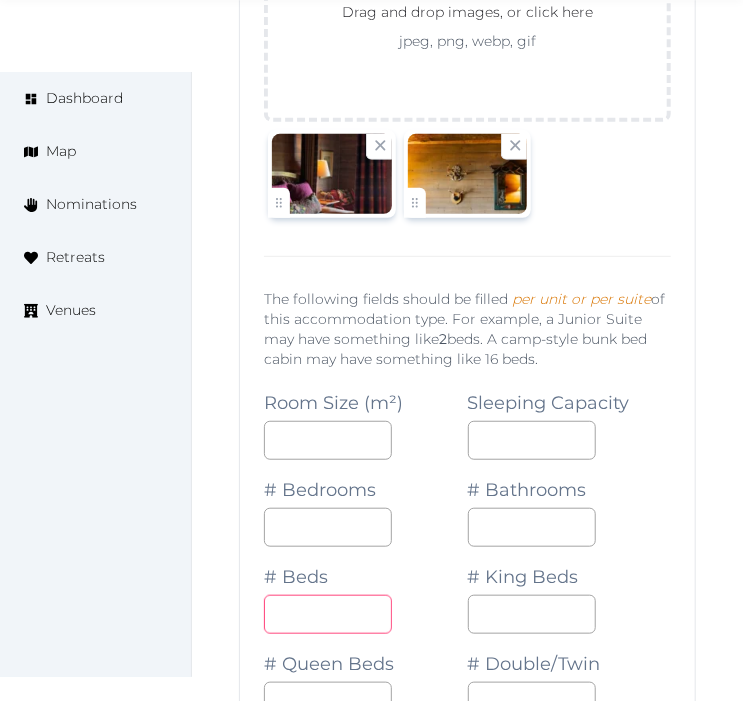 click on "*" at bounding box center (328, 614) 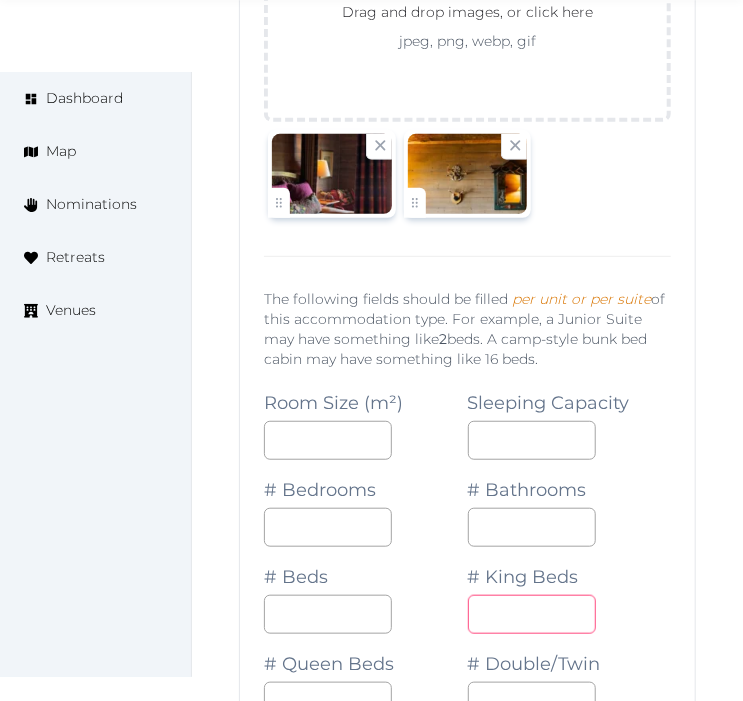 click on "*" at bounding box center [532, 614] 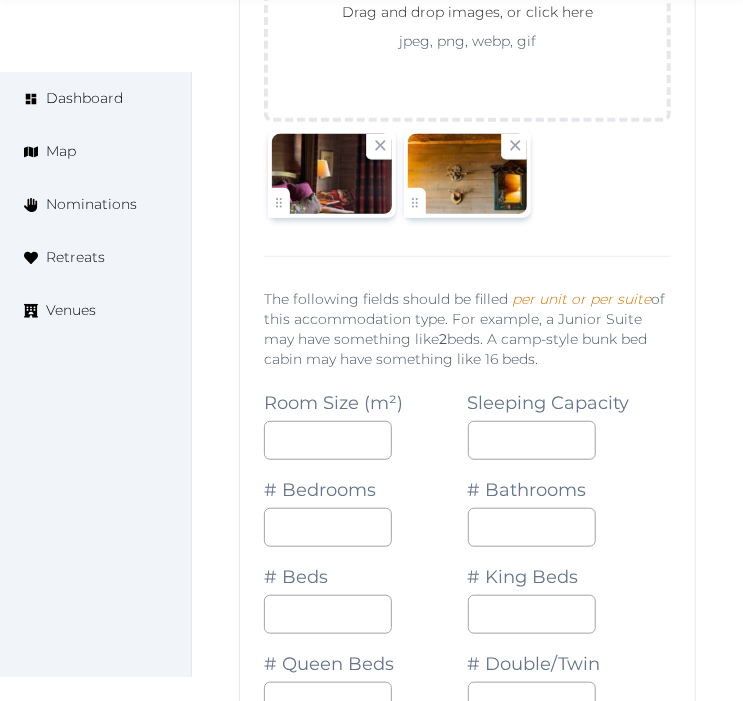 click on "# King Beds *" at bounding box center [570, 590] 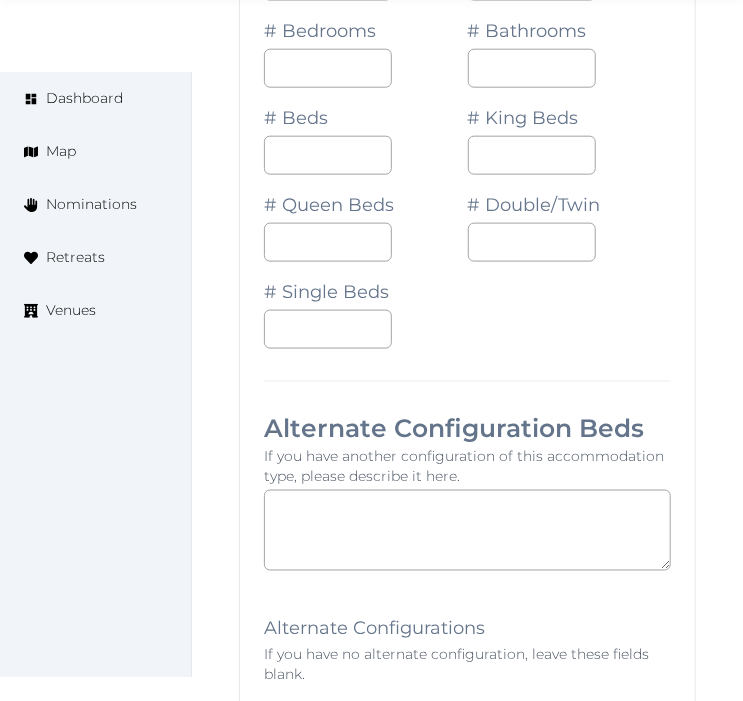 scroll, scrollTop: 3058, scrollLeft: 0, axis: vertical 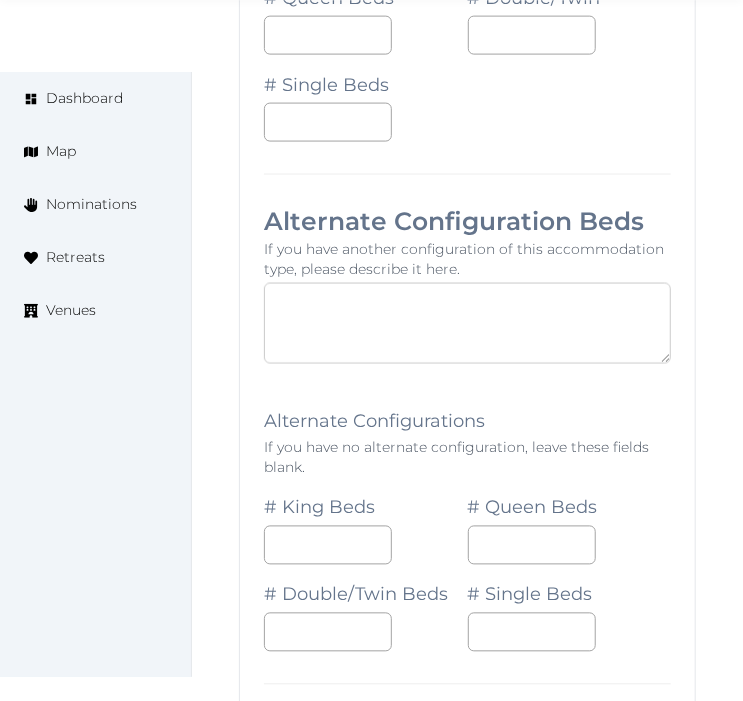 click at bounding box center [467, 323] 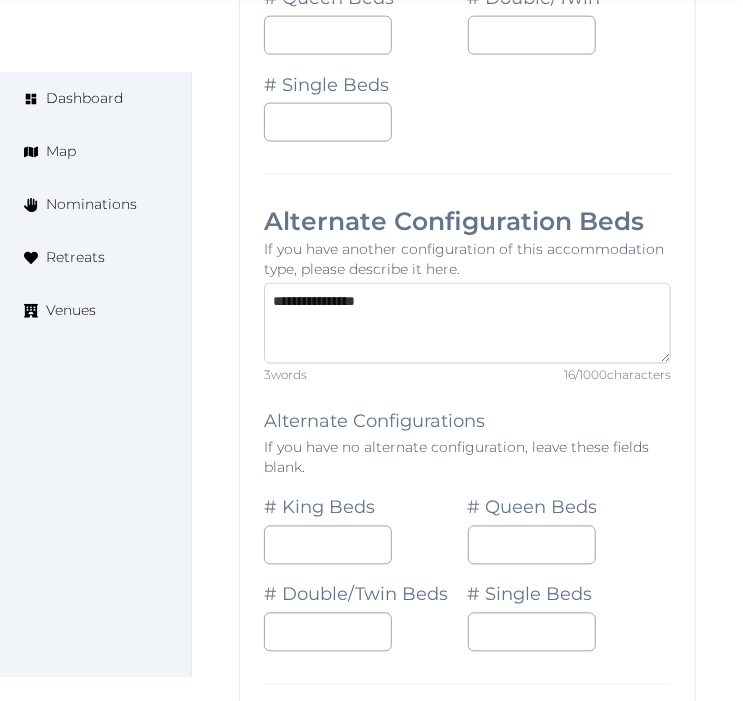 type on "**********" 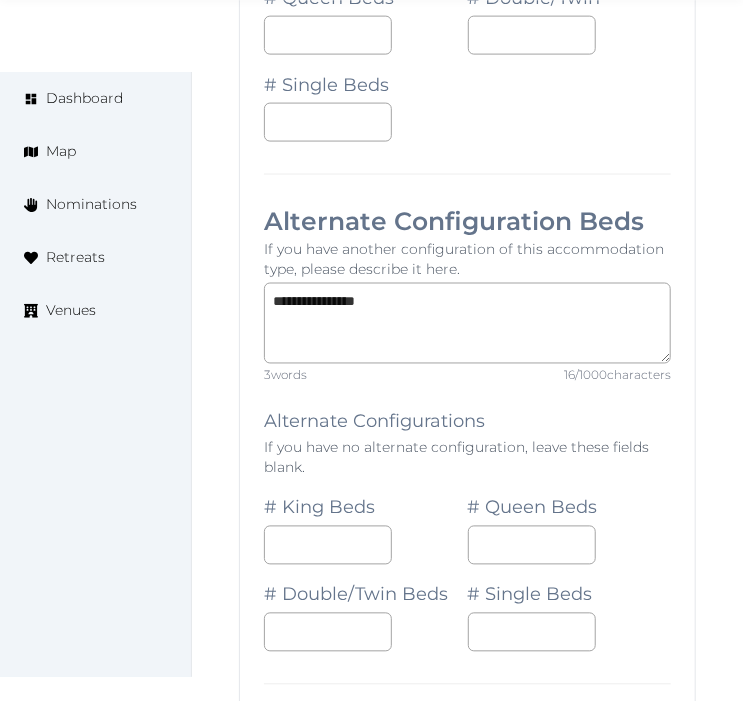 click on "If you have no alternate configuration, leave these fields blank." at bounding box center [467, 458] 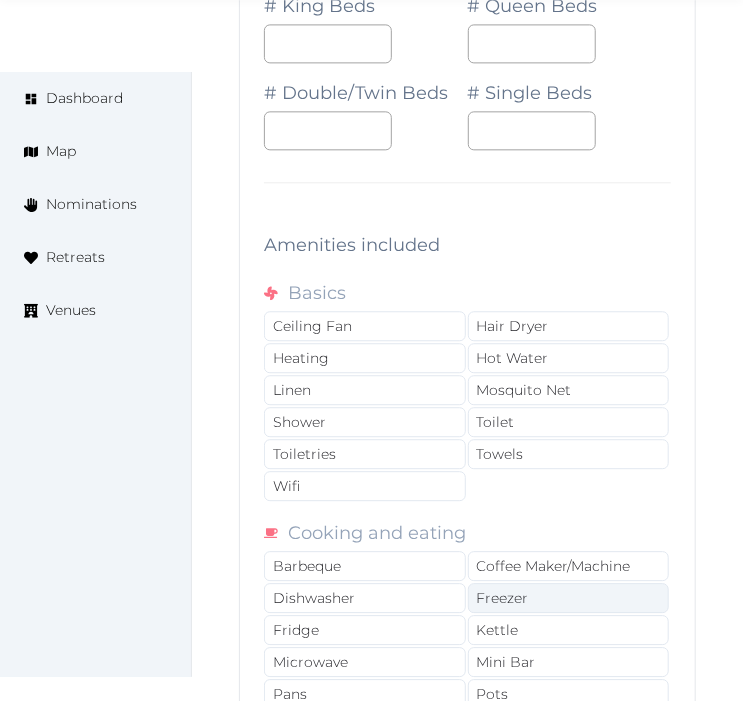 scroll, scrollTop: 3725, scrollLeft: 0, axis: vertical 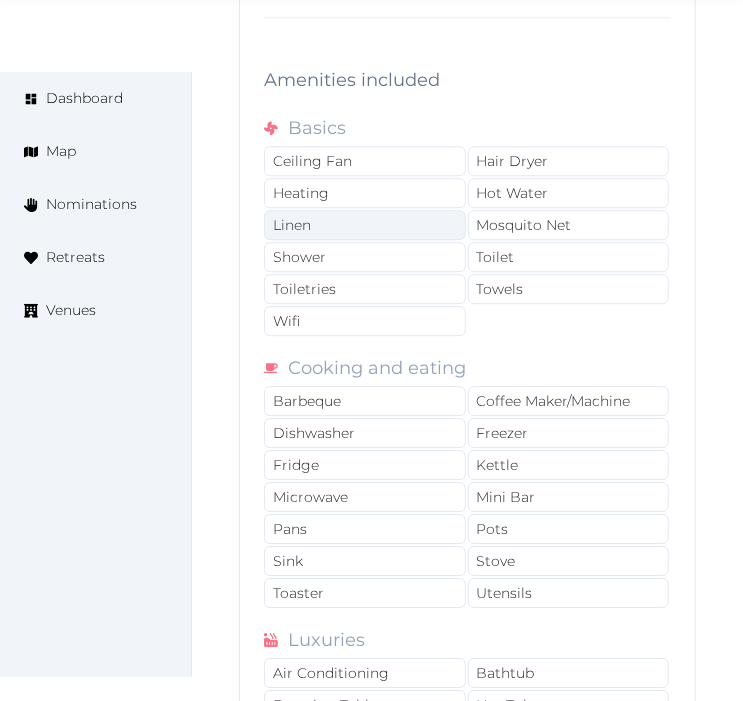 click on "Linen" at bounding box center (365, 225) 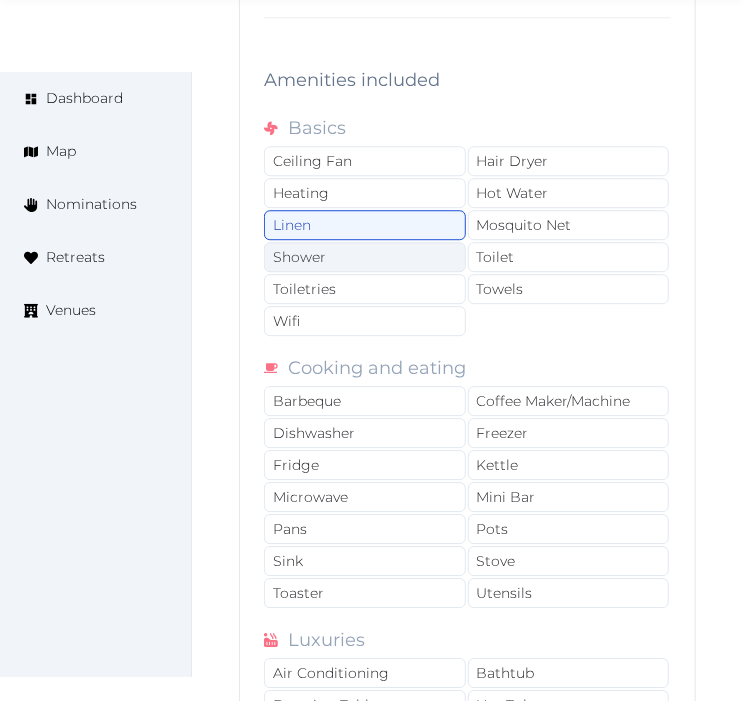click on "Shower" at bounding box center [365, 257] 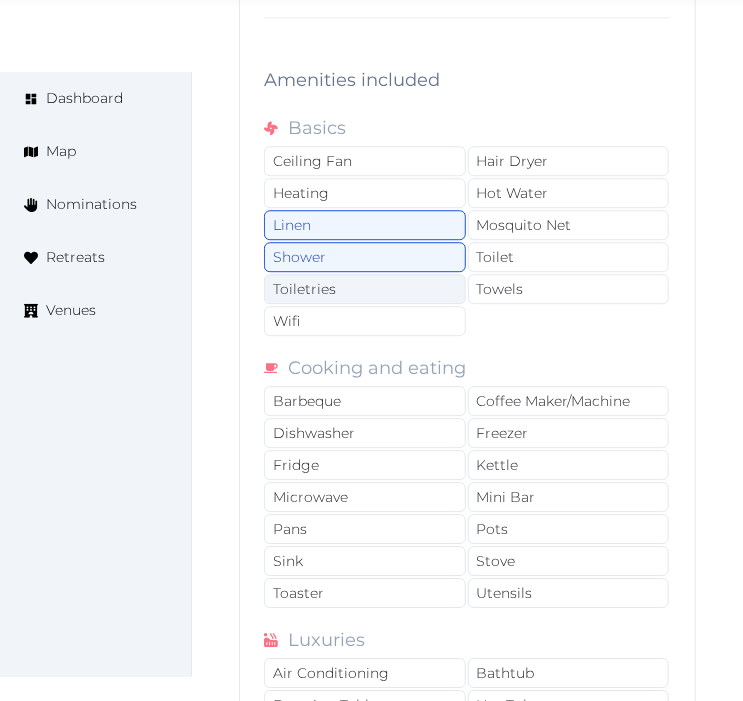 drag, startPoint x: 412, startPoint y: 290, endPoint x: 421, endPoint y: 302, distance: 15 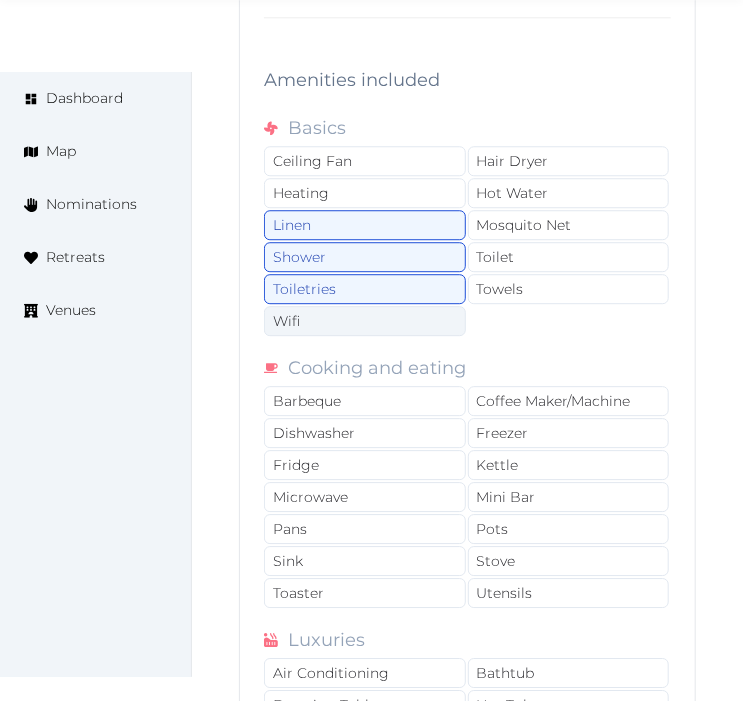 click on "Wifi" at bounding box center [365, 321] 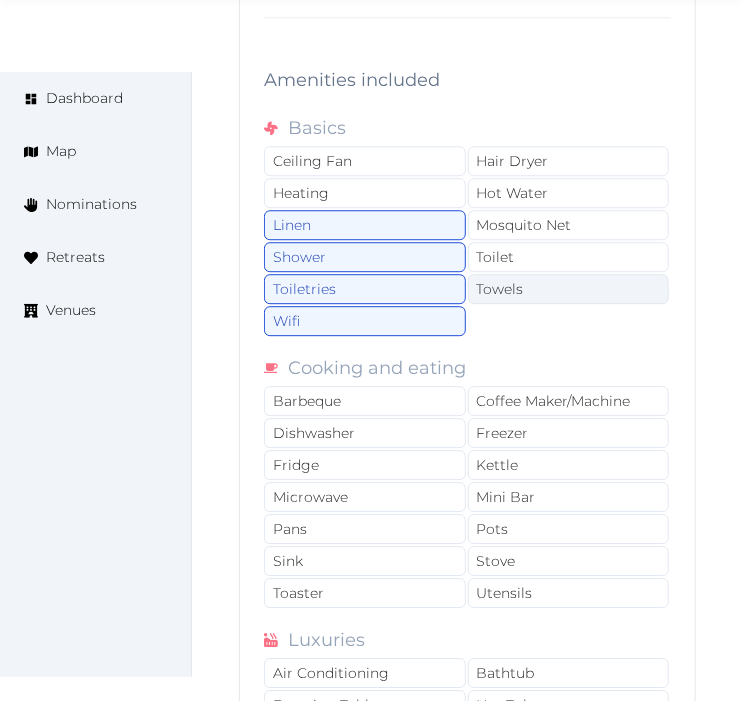 click on "Towels" at bounding box center [569, 289] 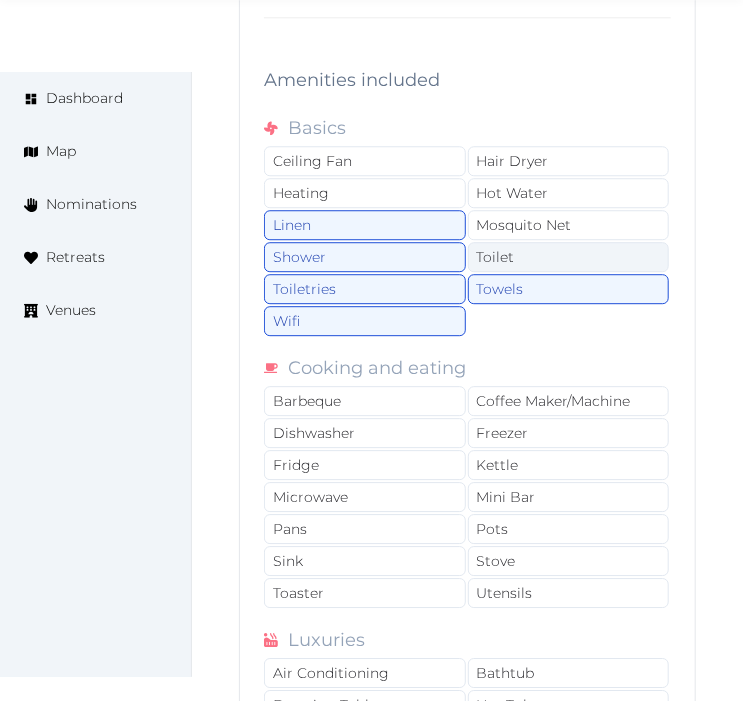 click on "Toilet" at bounding box center [569, 257] 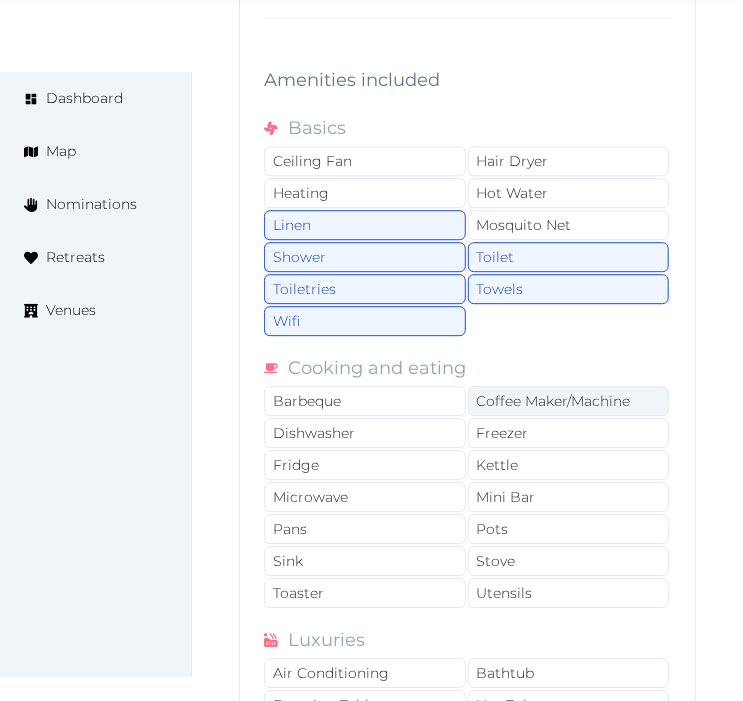 click on "Coffee Maker/Machine" at bounding box center [569, 401] 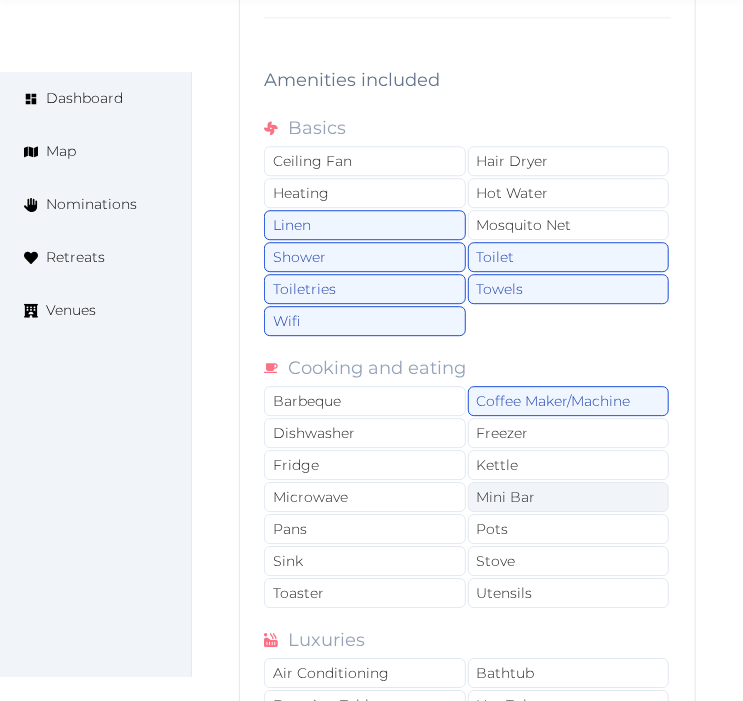 click on "Mini Bar" at bounding box center (569, 497) 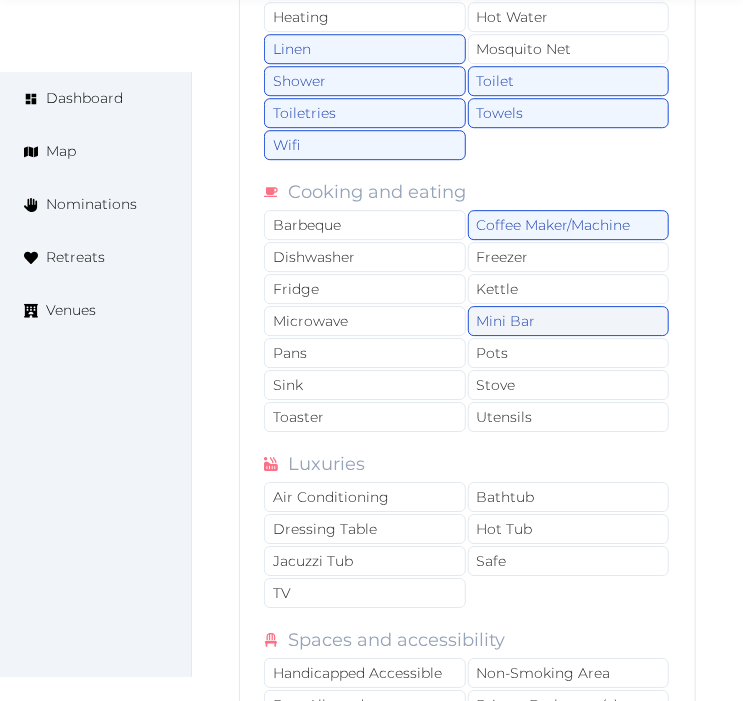 scroll, scrollTop: 3947, scrollLeft: 0, axis: vertical 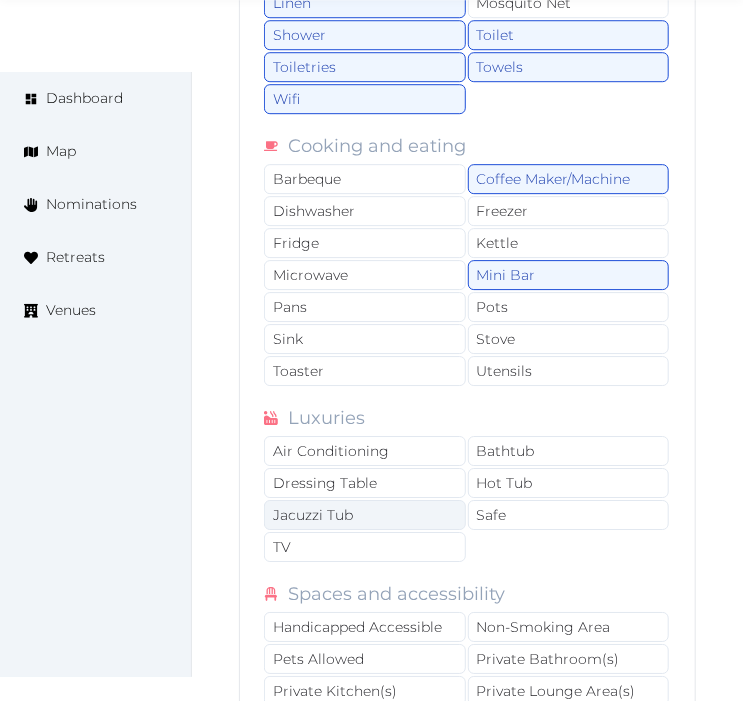 drag, startPoint x: 311, startPoint y: 471, endPoint x: 330, endPoint y: 520, distance: 52.554733 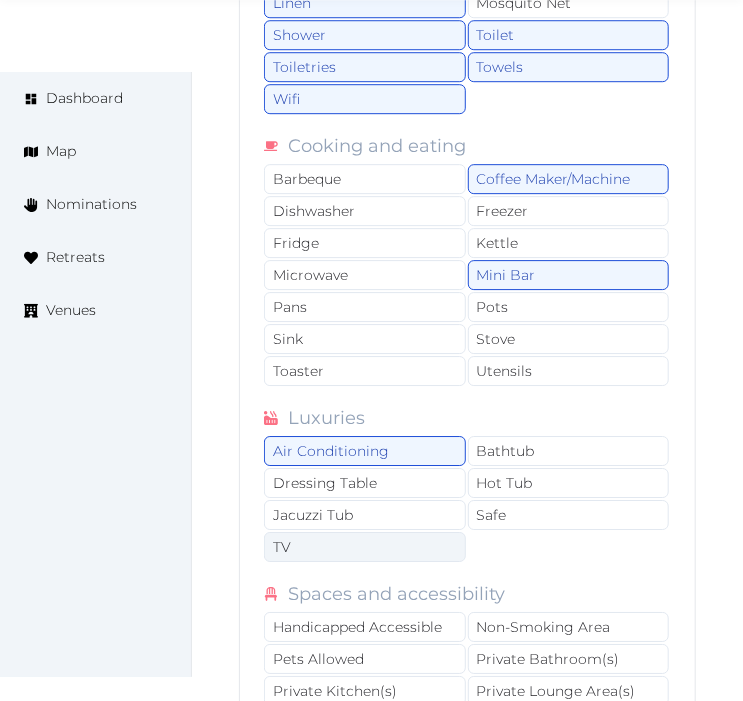 click on "TV" at bounding box center [365, 547] 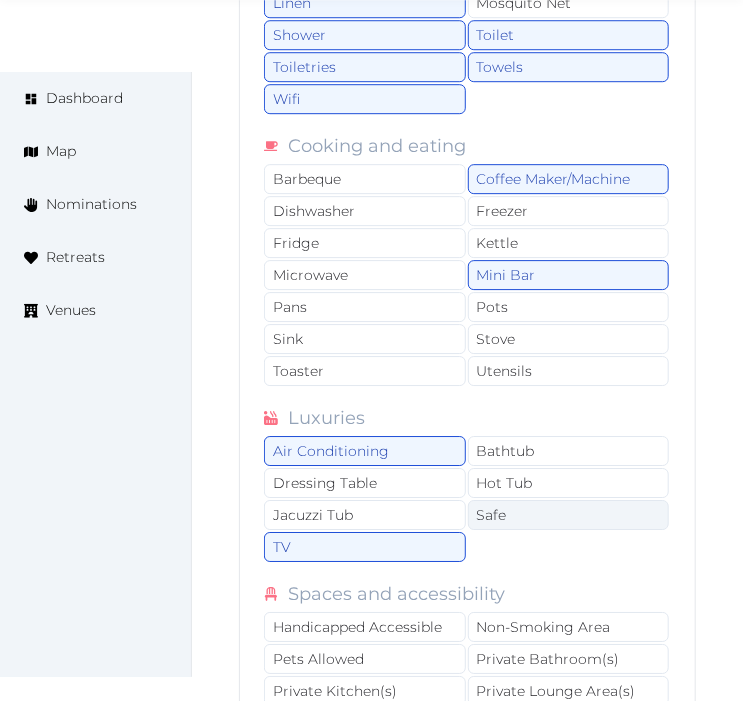 click on "Safe" at bounding box center [569, 515] 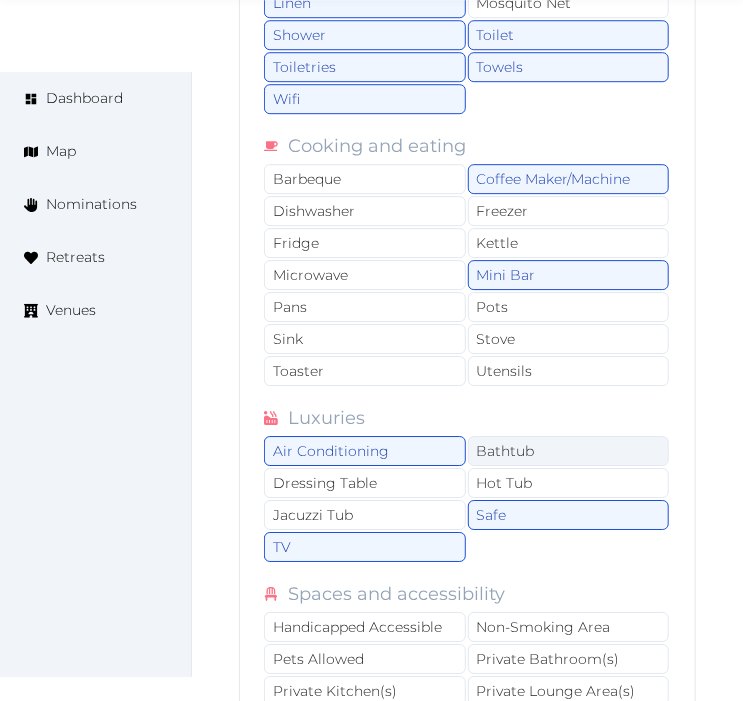 click on "Bathtub" at bounding box center [569, 451] 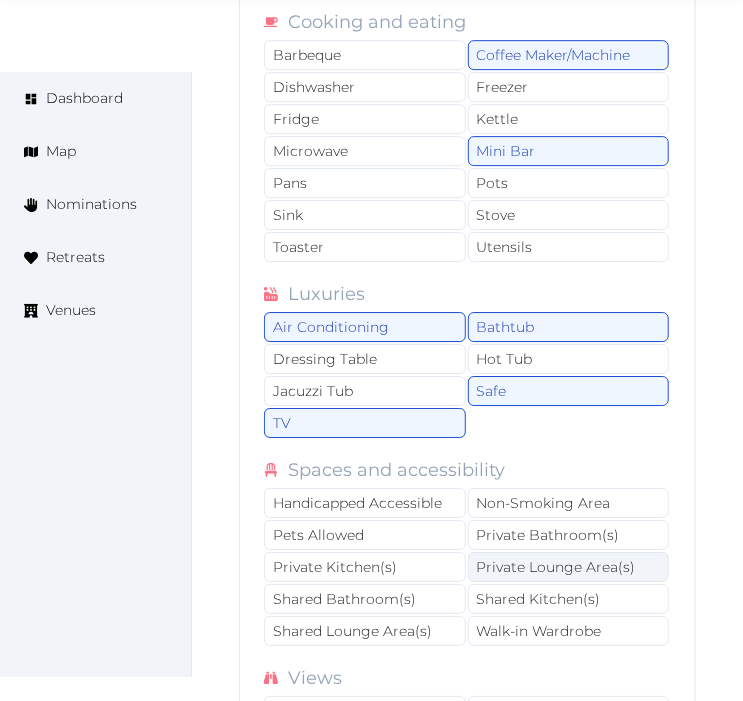 scroll, scrollTop: 4281, scrollLeft: 0, axis: vertical 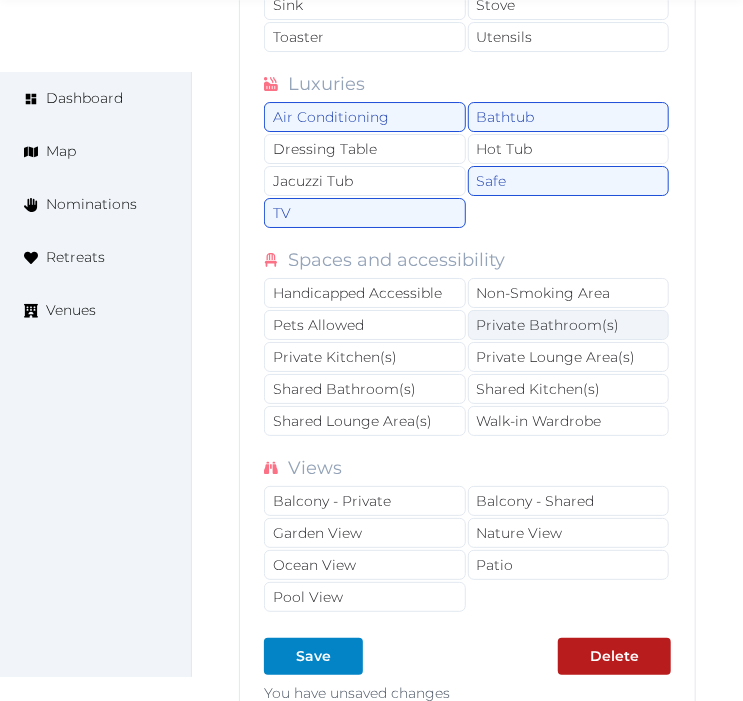 click on "Private Bathroom(s)" at bounding box center [569, 325] 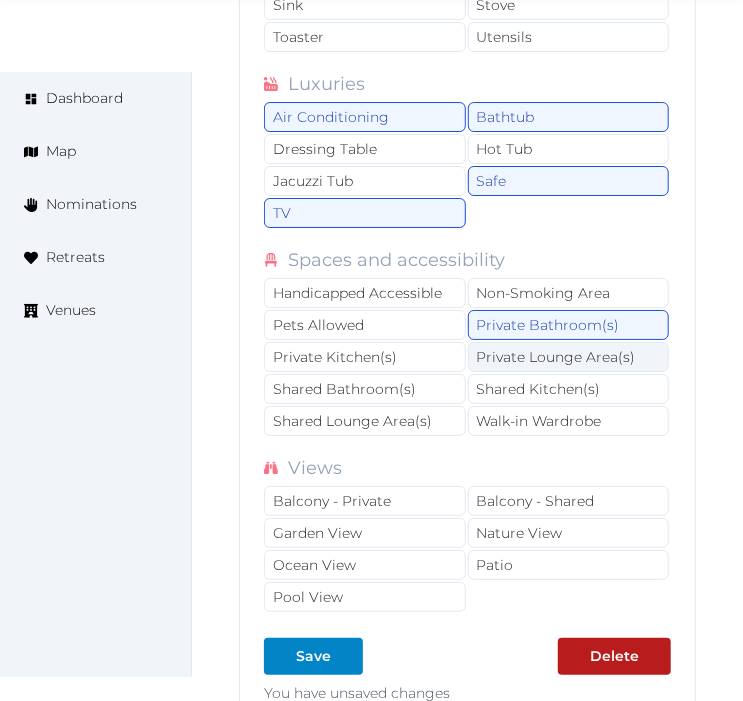click on "Private Lounge Area(s)" at bounding box center [569, 357] 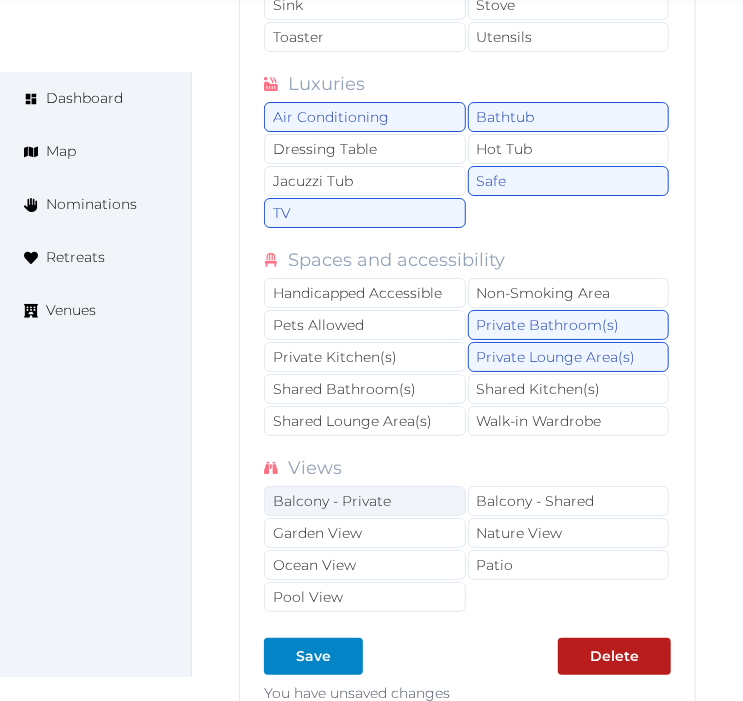 click on "Balcony - Private" at bounding box center [365, 501] 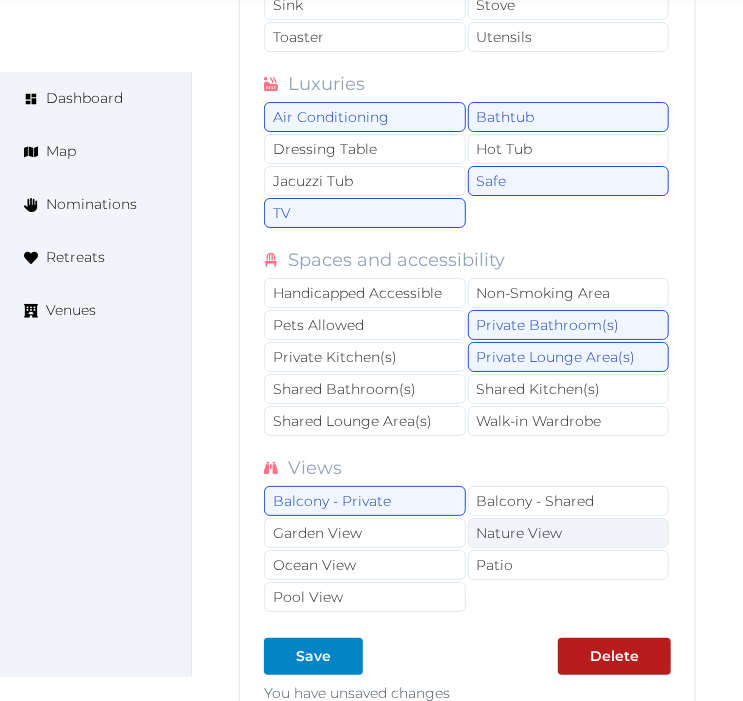 click on "Nature View" at bounding box center (569, 533) 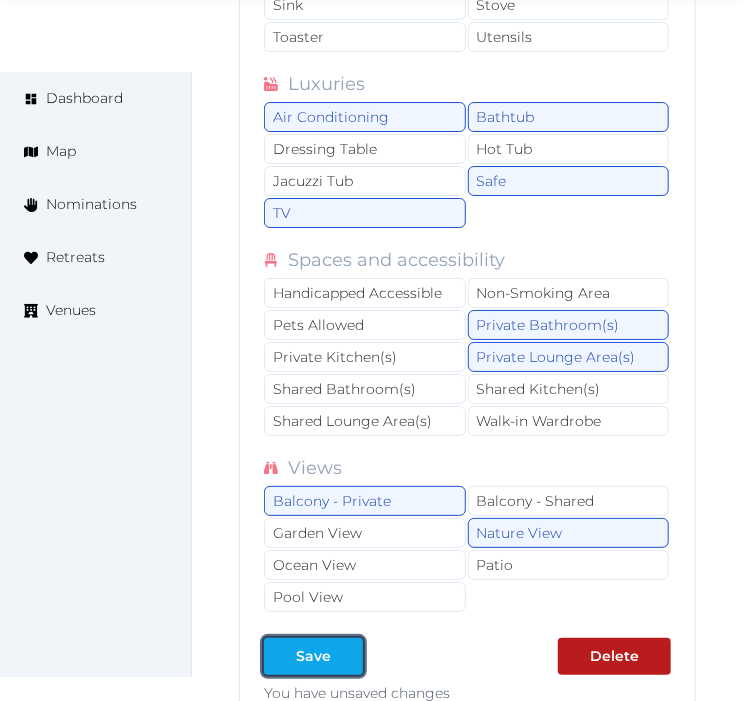 click on "Save" at bounding box center [313, 656] 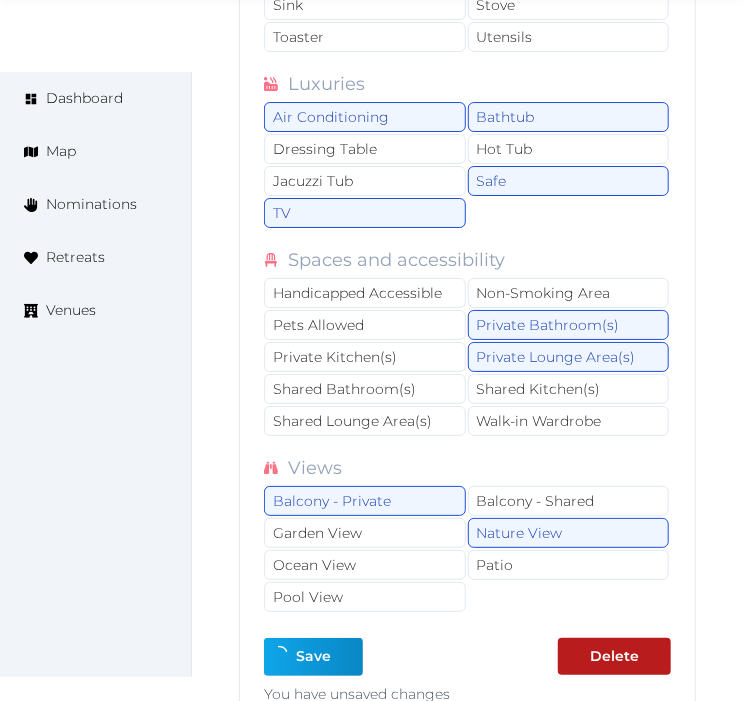 type on "*" 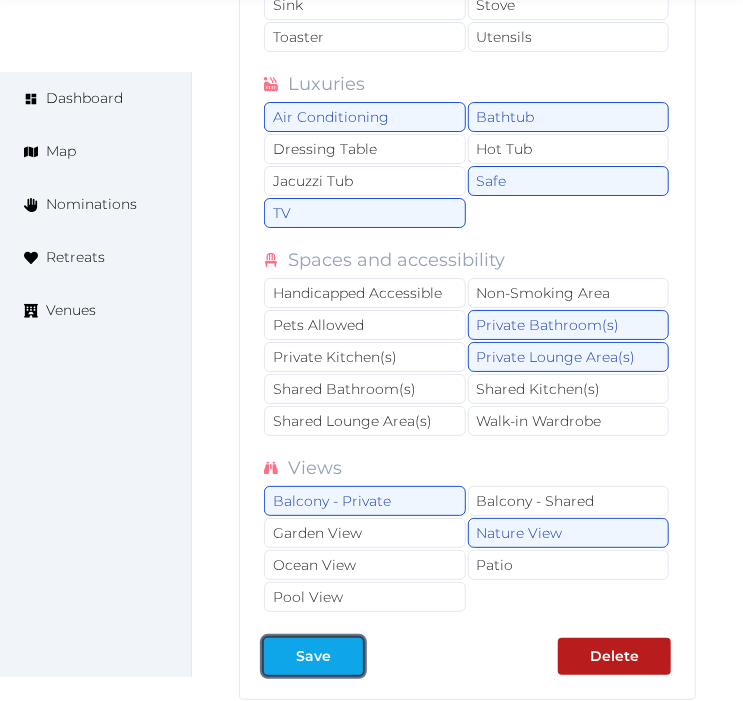 click on "Save" at bounding box center [313, 656] 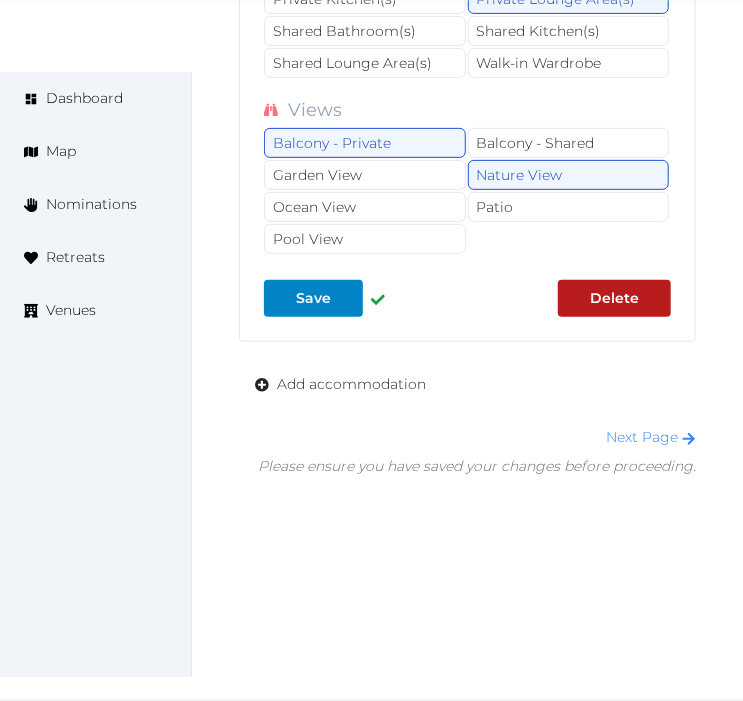 scroll, scrollTop: 4647, scrollLeft: 0, axis: vertical 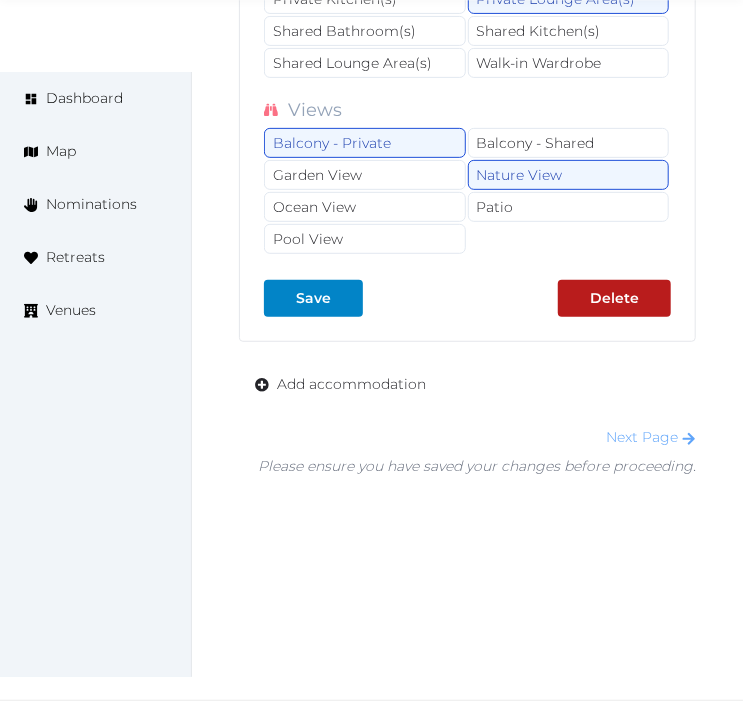 click on "Next Page" at bounding box center [651, 437] 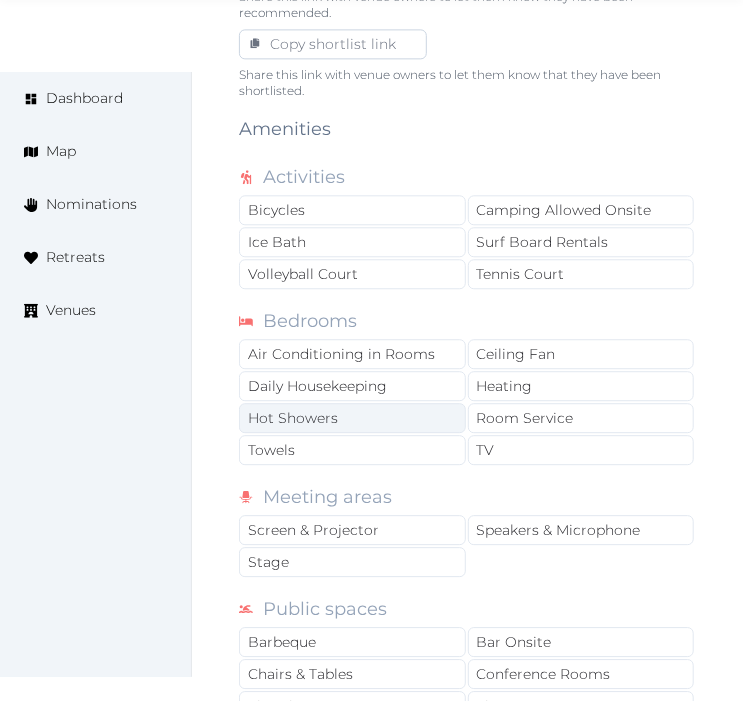 scroll, scrollTop: 1333, scrollLeft: 0, axis: vertical 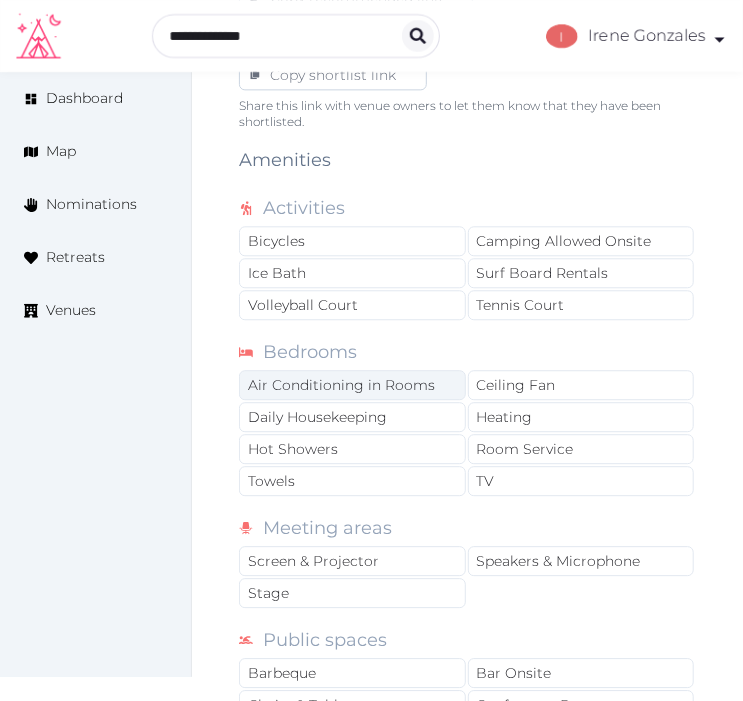 click on "Air Conditioning in Rooms" at bounding box center [352, 385] 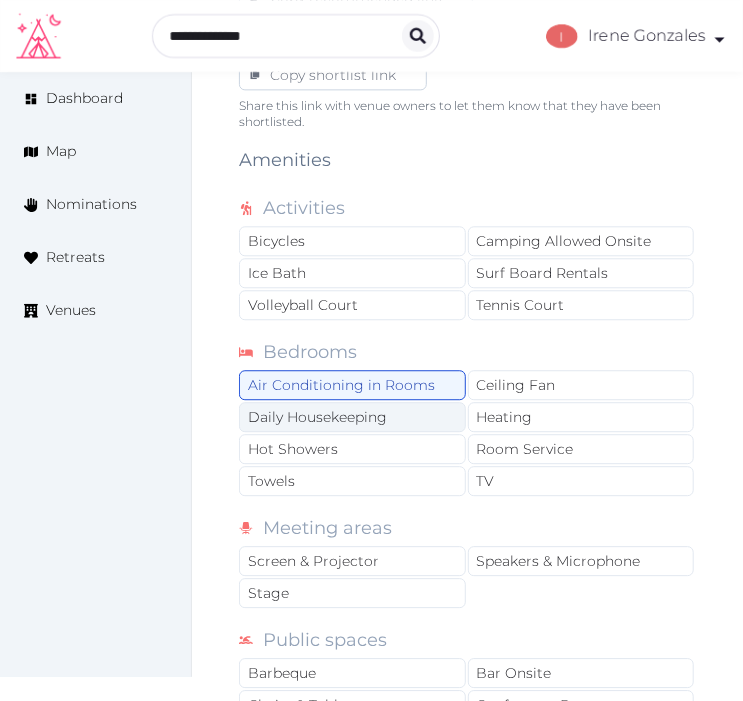 click on "Daily Housekeeping" at bounding box center (352, 417) 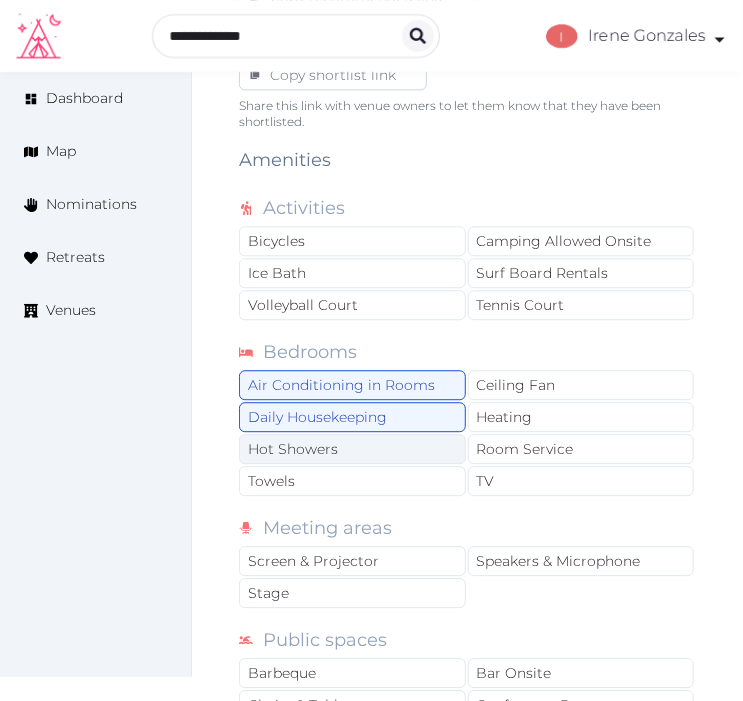 click on "Hot Showers" at bounding box center (352, 449) 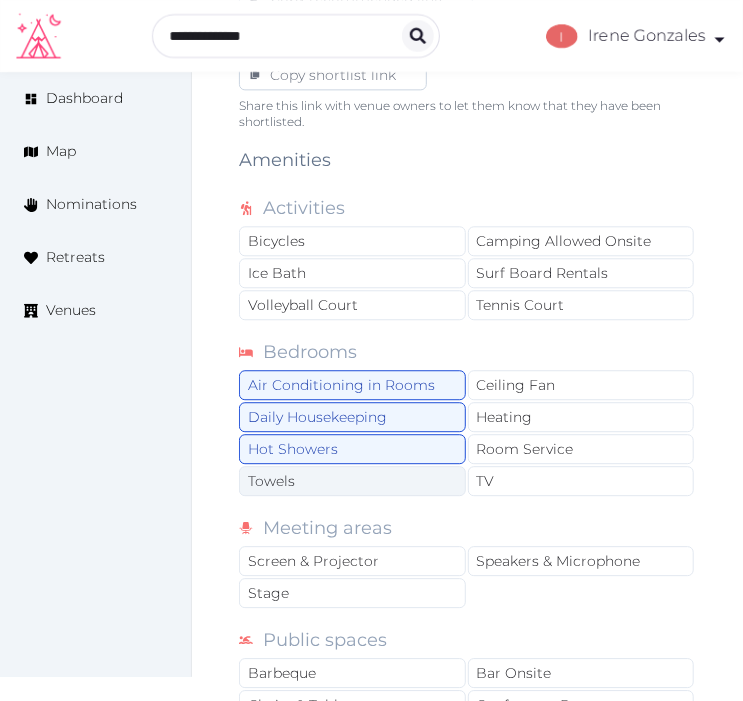 drag, startPoint x: 405, startPoint y: 491, endPoint x: 442, endPoint y: 487, distance: 37.215588 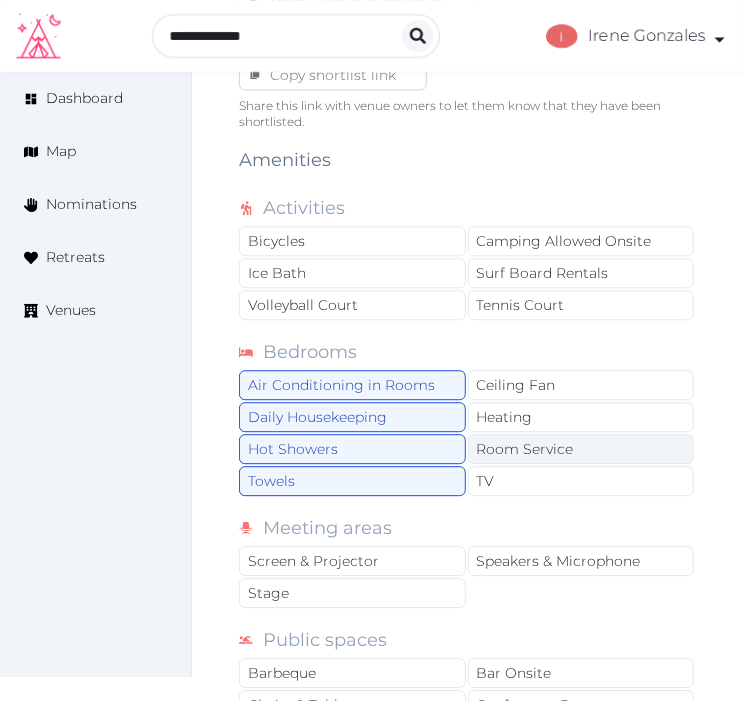 drag, startPoint x: 491, startPoint y: 477, endPoint x: 506, endPoint y: 448, distance: 32.649654 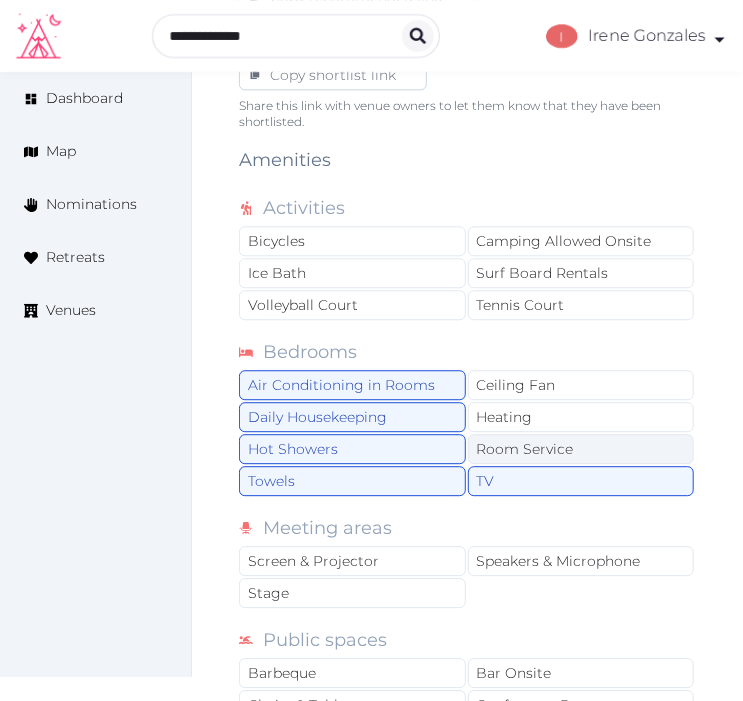 click on "Room Service" at bounding box center [581, 449] 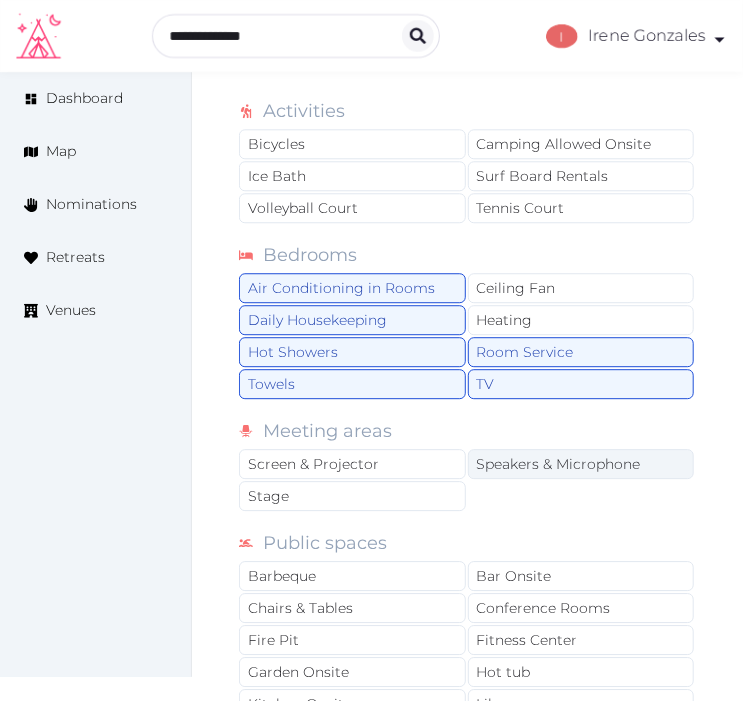 scroll, scrollTop: 1555, scrollLeft: 0, axis: vertical 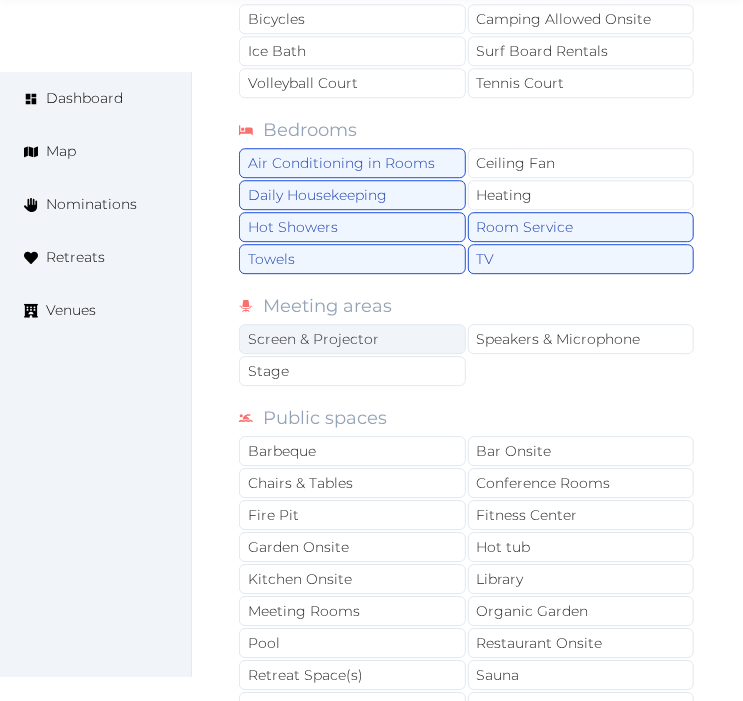 drag, startPoint x: 410, startPoint y: 336, endPoint x: 438, endPoint y: 345, distance: 29.410883 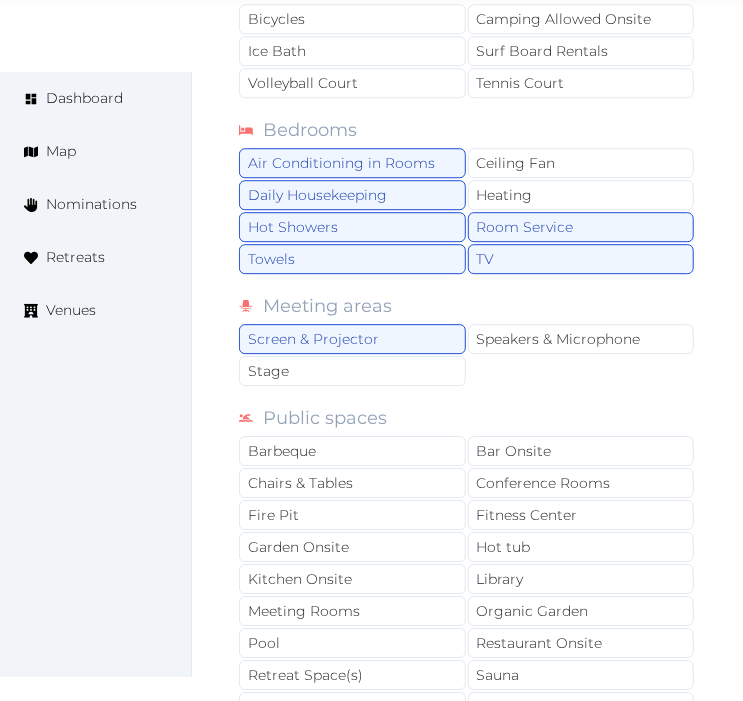 click on "Meeting areas Screen & Projector Speakers & Microphone Stage" at bounding box center (467, 340) 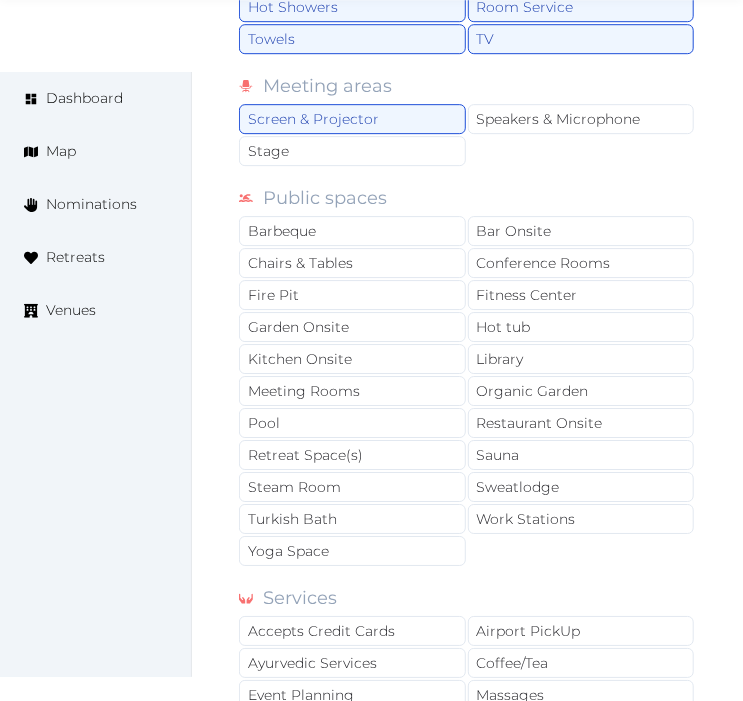 scroll, scrollTop: 1777, scrollLeft: 0, axis: vertical 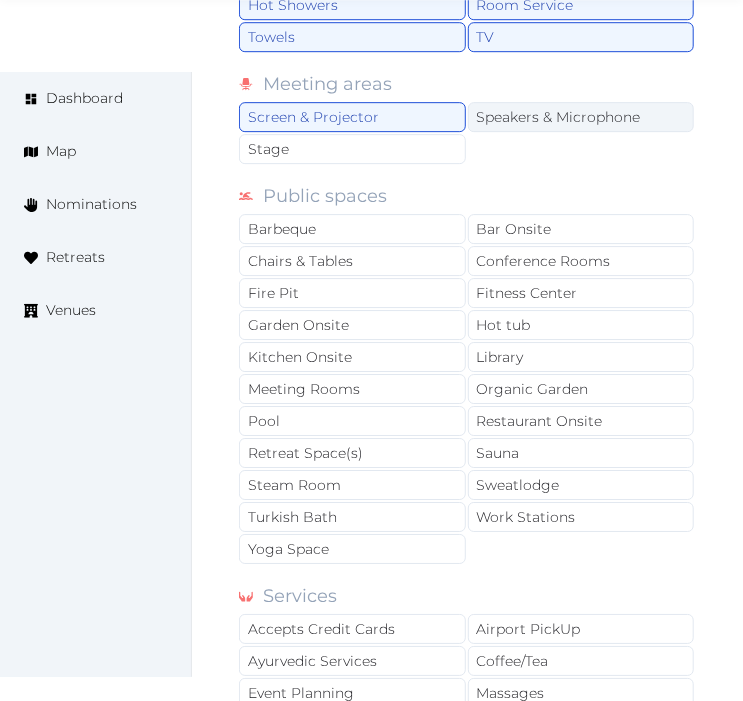 click on "Speakers & Microphone" at bounding box center [581, 117] 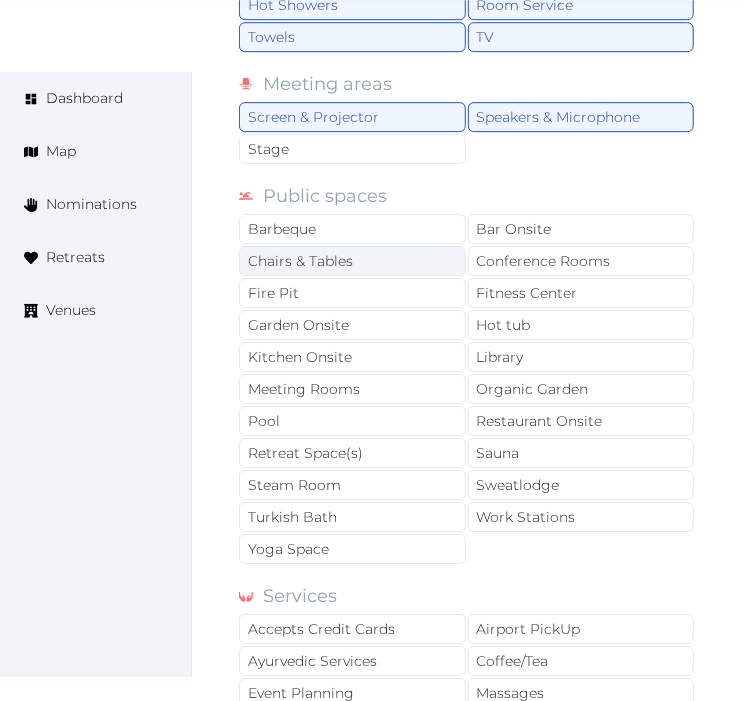 click on "Chairs & Tables" at bounding box center (352, 261) 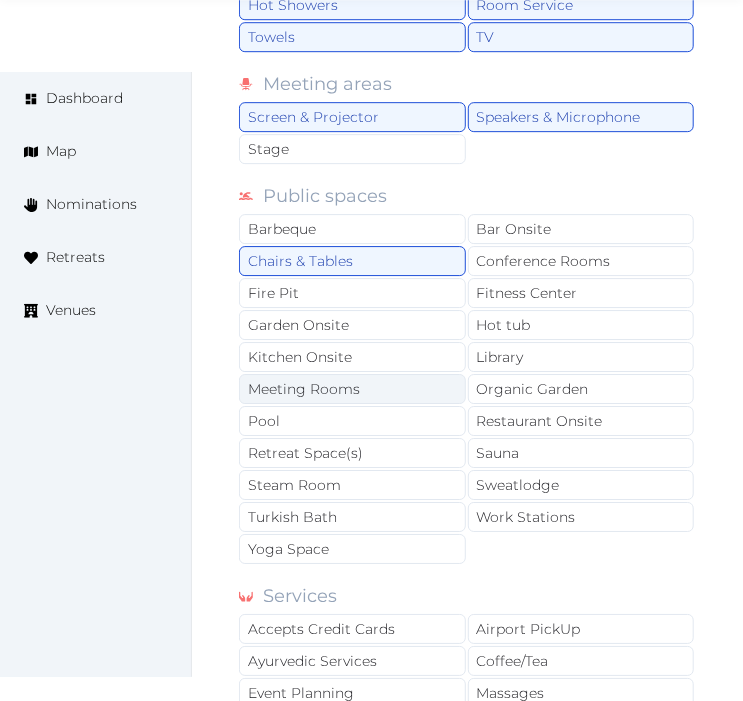 click on "Meeting Rooms" at bounding box center [352, 389] 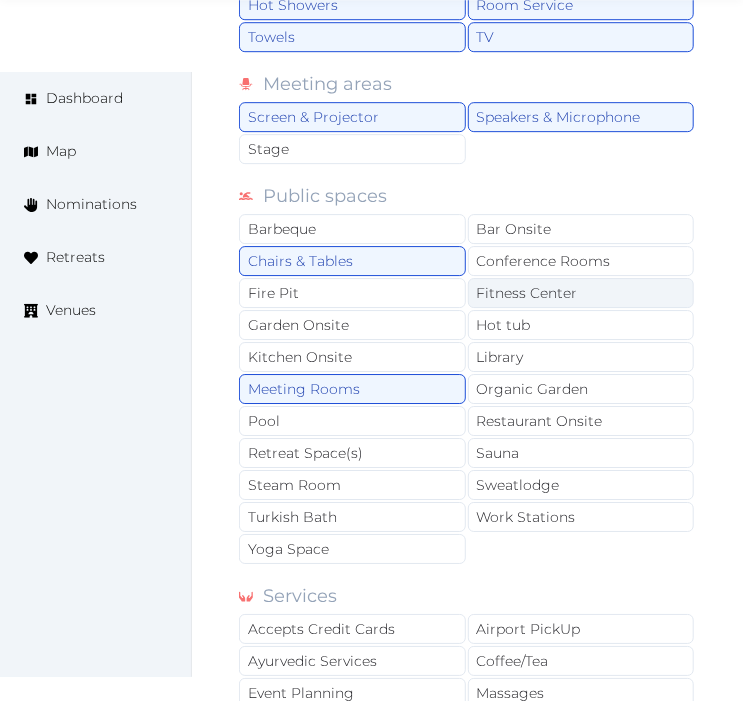 click on "Fitness Center" at bounding box center [581, 293] 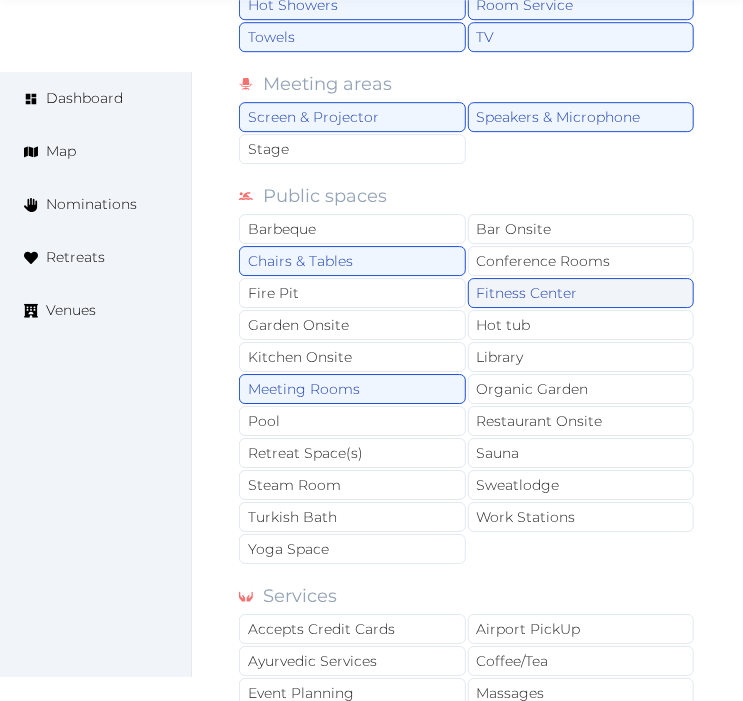 click on "Fitness Center" at bounding box center [581, 293] 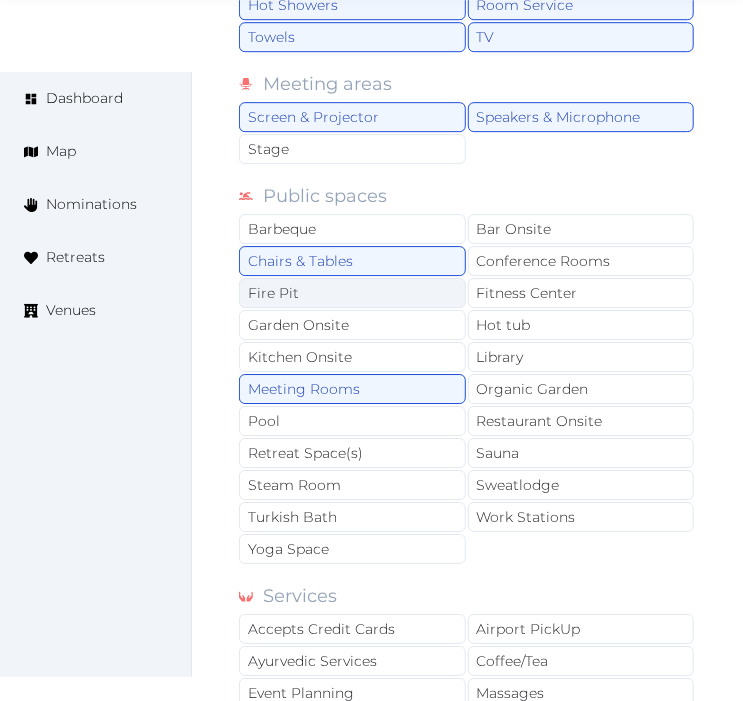 click on "Fire Pit" at bounding box center [352, 293] 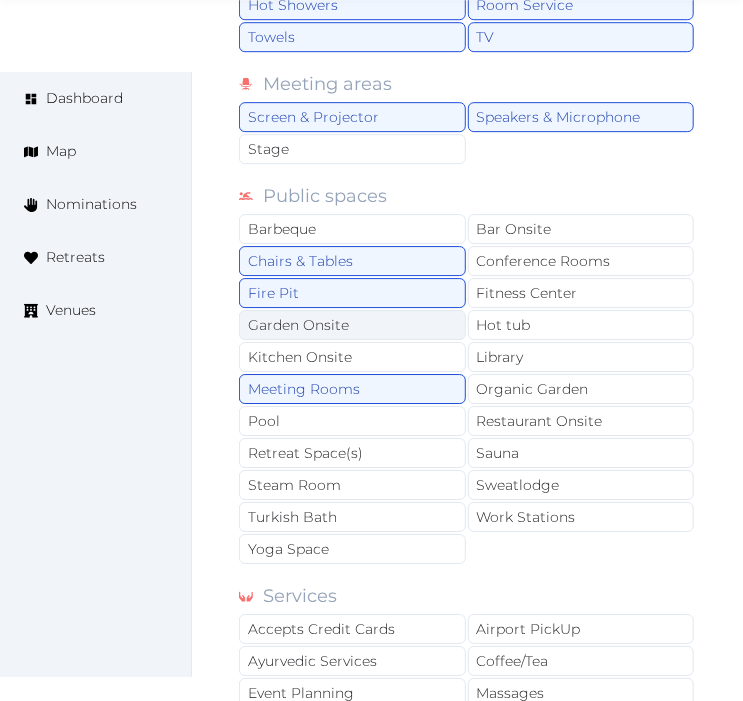 click on "Garden Onsite" at bounding box center [352, 325] 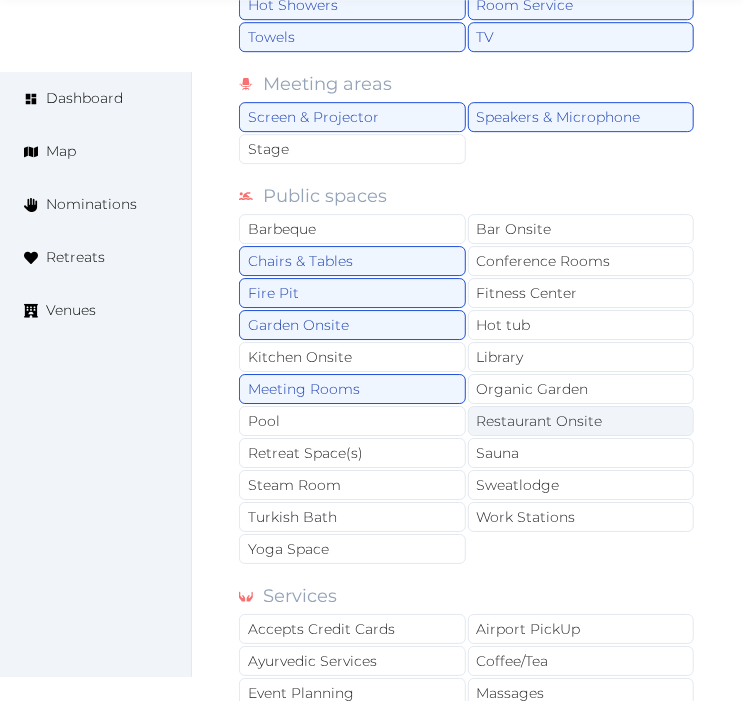 click on "Restaurant Onsite" at bounding box center [581, 421] 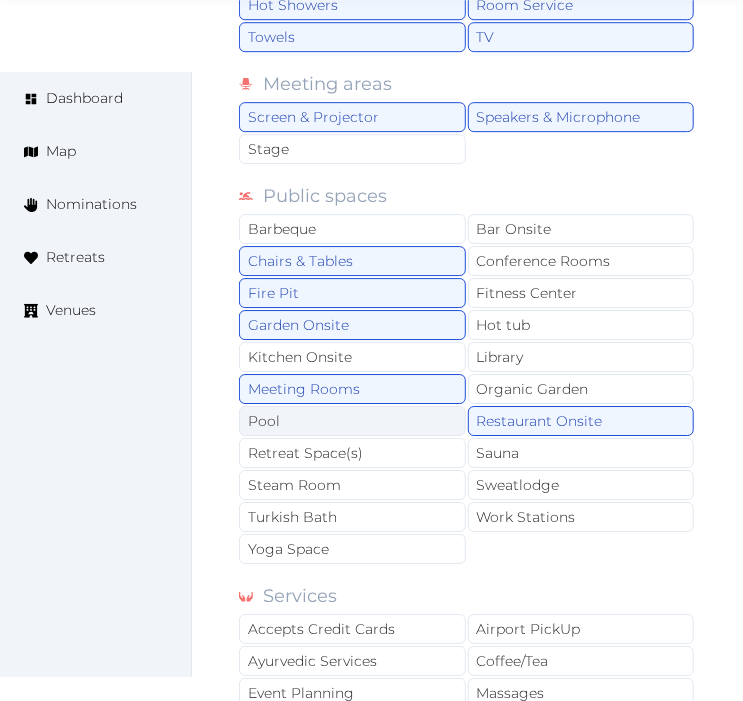 click on "Pool" at bounding box center [352, 421] 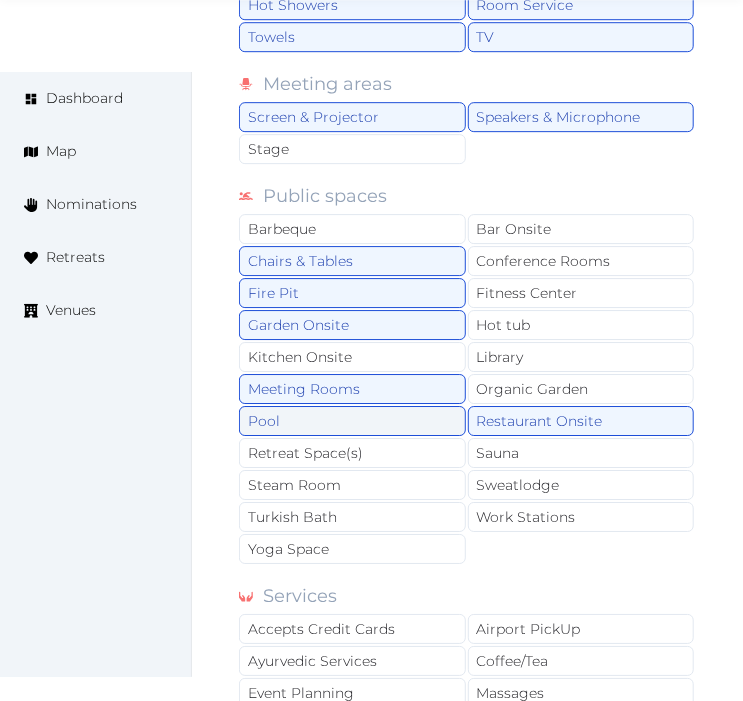 drag, startPoint x: 401, startPoint y: 405, endPoint x: 404, endPoint y: 418, distance: 13.341664 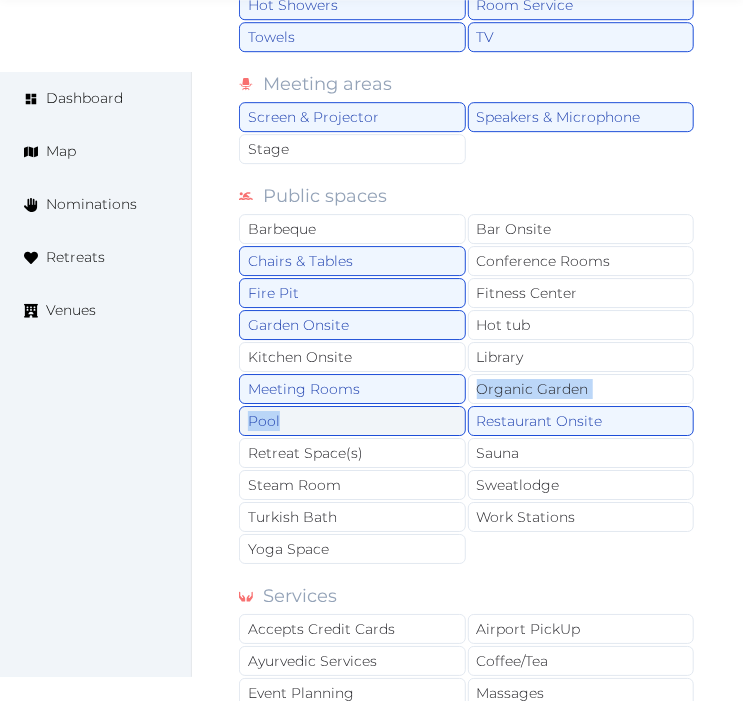 click on "Pool" at bounding box center [352, 421] 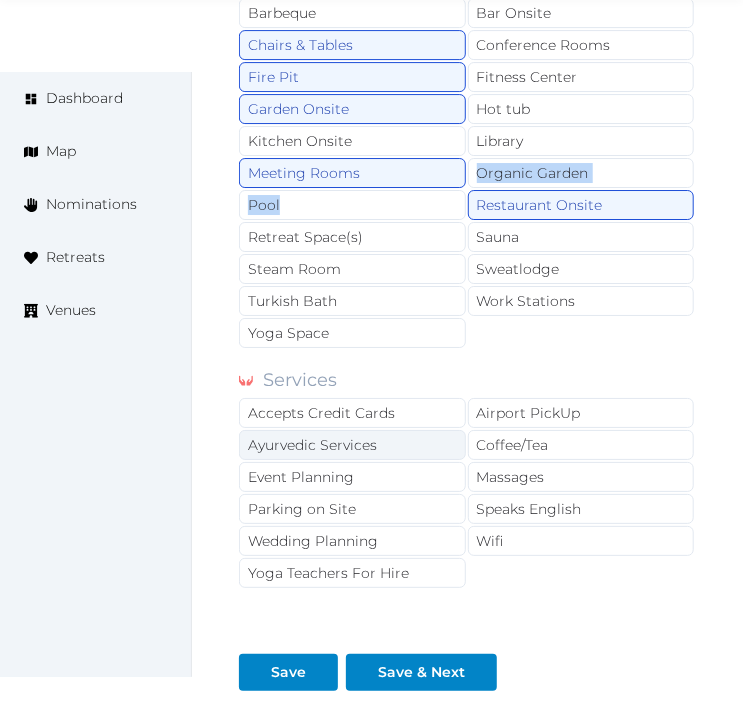 scroll, scrollTop: 2000, scrollLeft: 0, axis: vertical 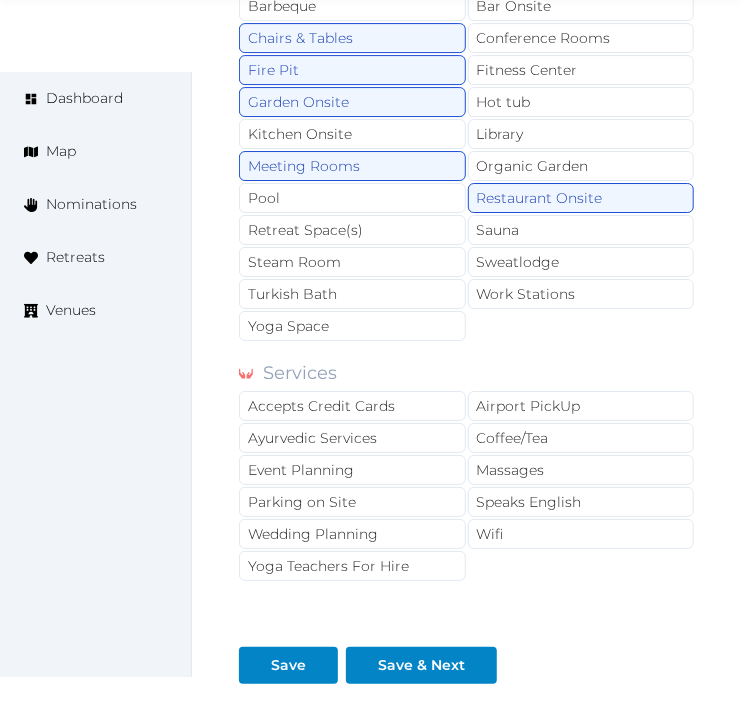 click on "Services" at bounding box center (300, 375) 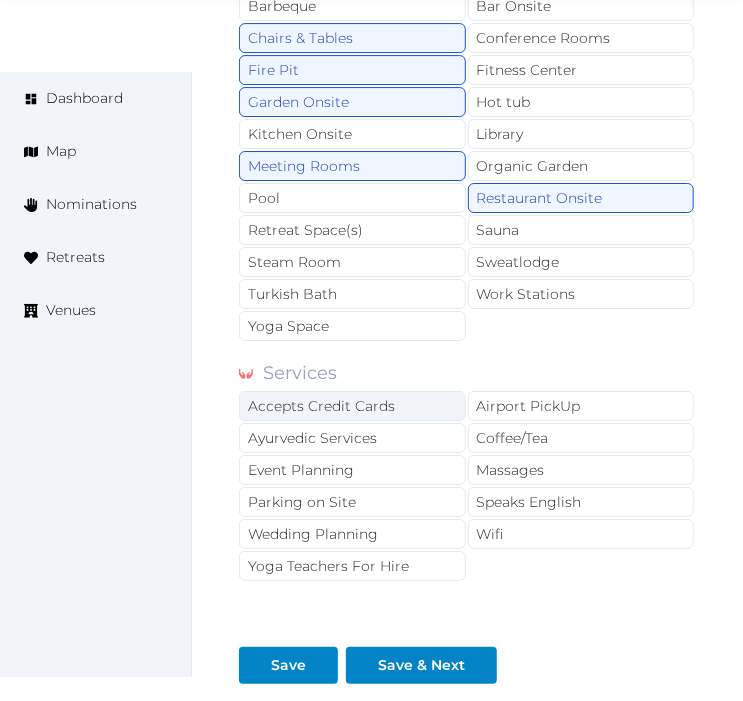click on "Accepts Credit Cards" at bounding box center [352, 406] 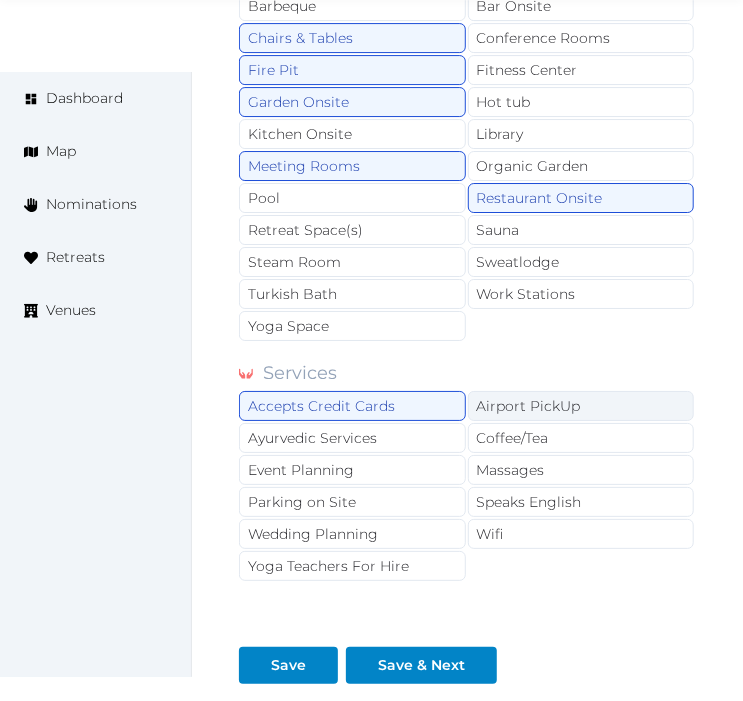 click on "Airport PickUp" at bounding box center [581, 406] 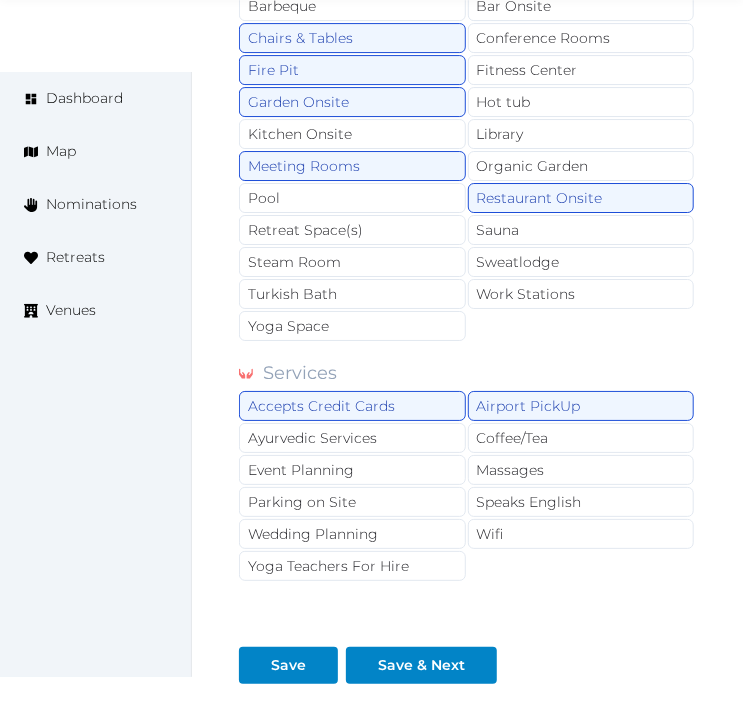 click on "Services Accepts Credit Cards Airport PickUp Ayurvedic Services Coffee/Tea Event Planning Massages Parking on Site Speaks English Wedding Planning Wifi Yoga Teachers For Hire" at bounding box center [467, 471] 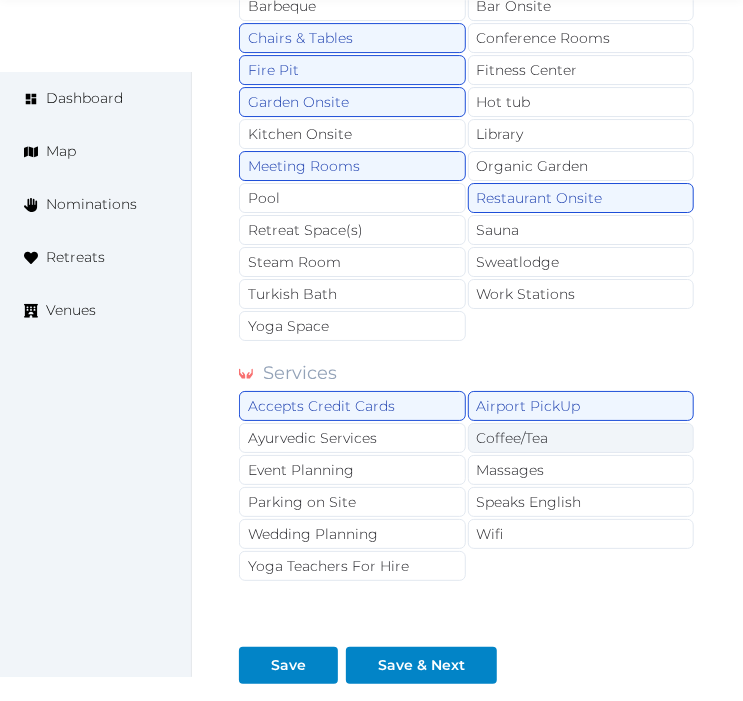 drag, startPoint x: 545, startPoint y: 407, endPoint x: 541, endPoint y: 444, distance: 37.215588 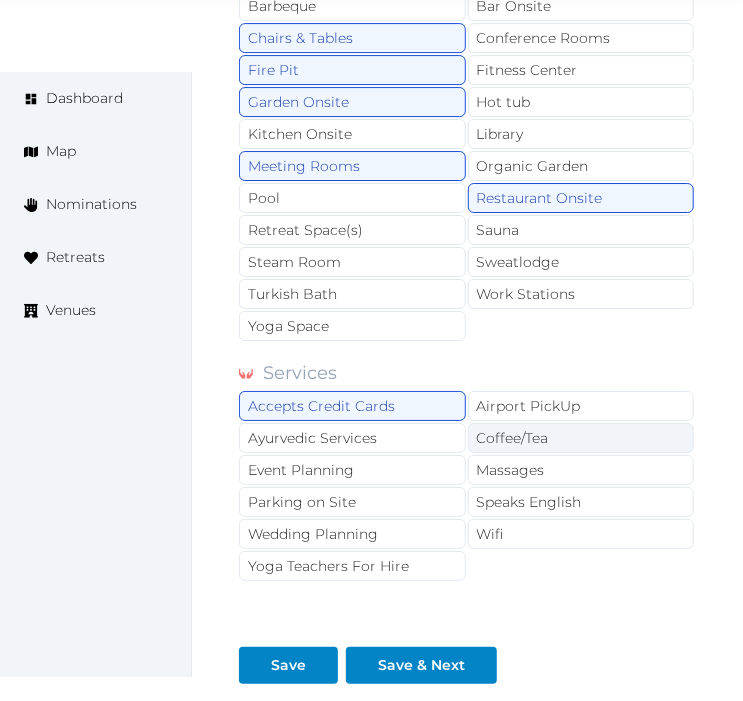click on "Coffee/Tea" at bounding box center (581, 438) 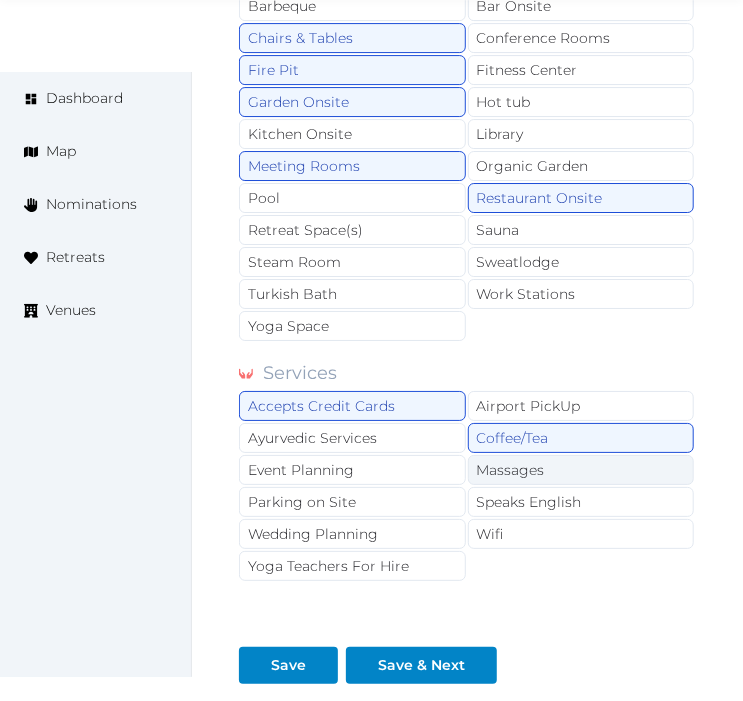 click on "Massages" at bounding box center [581, 470] 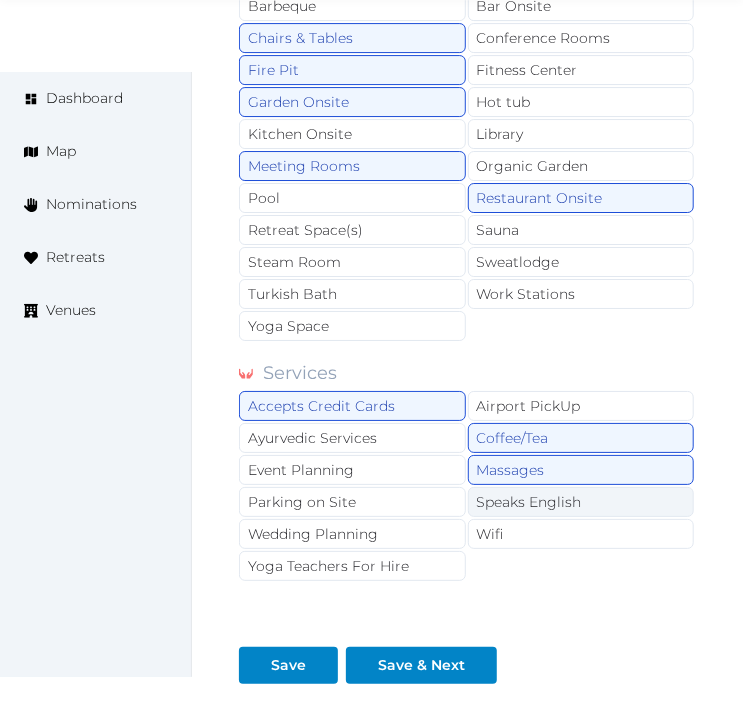 click on "Speaks English" at bounding box center [581, 502] 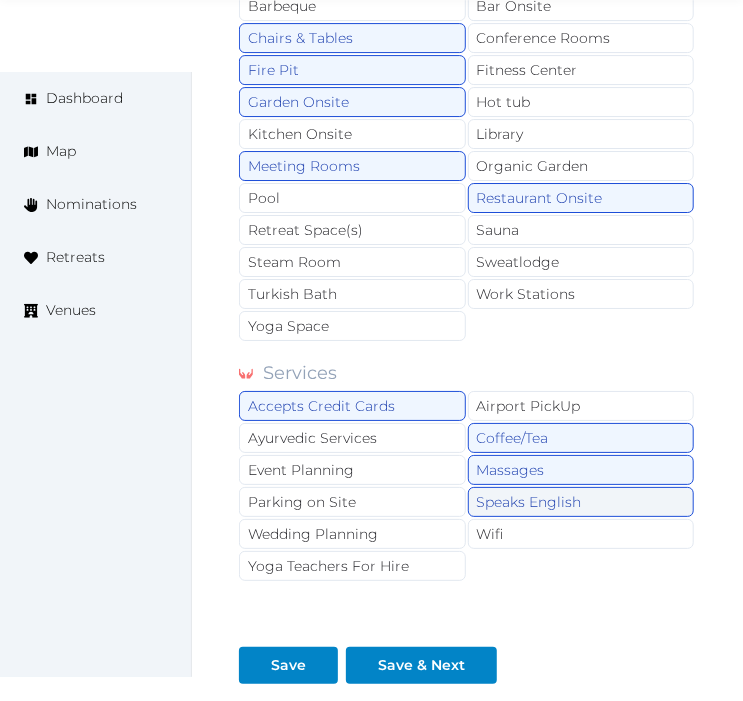 click on "Speaks English" at bounding box center [581, 502] 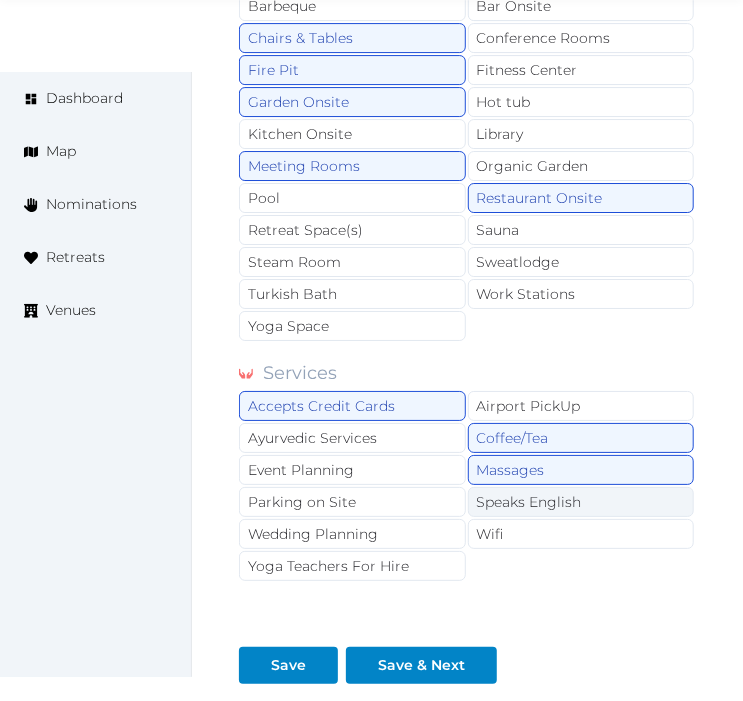 click on "Speaks English" at bounding box center (581, 502) 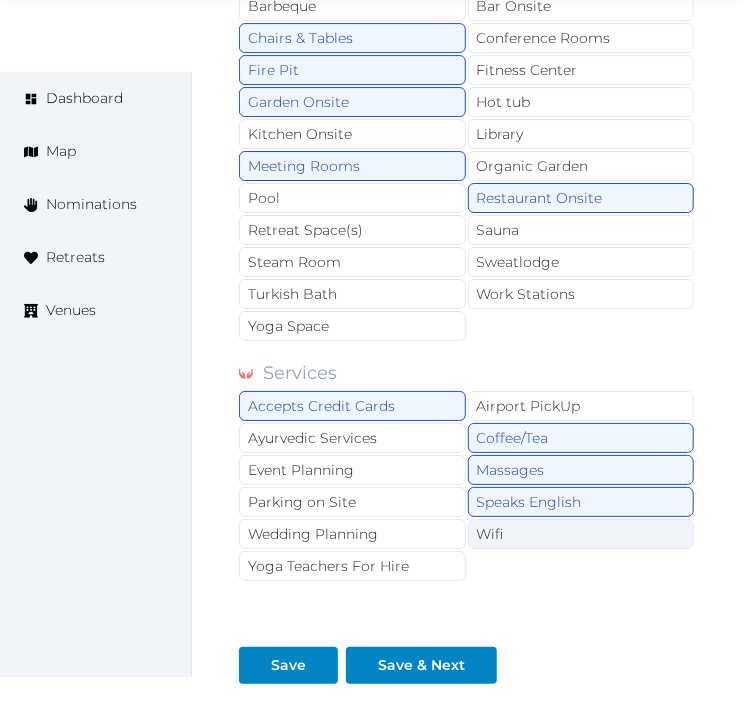 click on "Wifi" at bounding box center [581, 534] 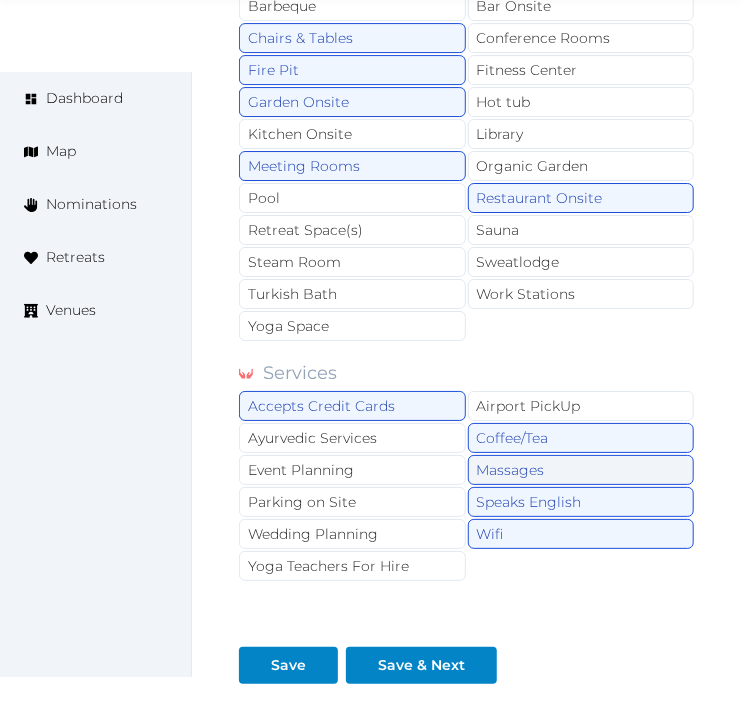 click on "Massages" at bounding box center [581, 470] 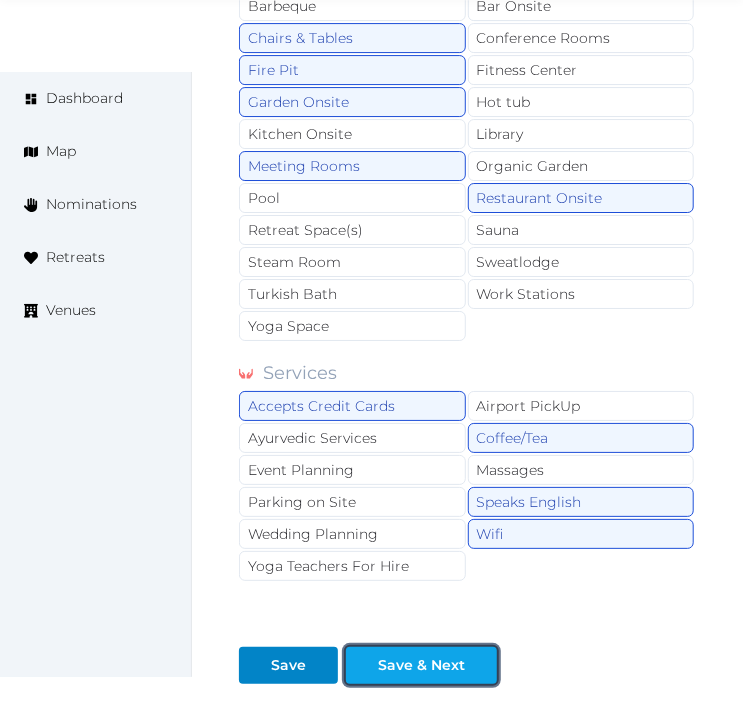 click on "Save & Next" at bounding box center [421, 665] 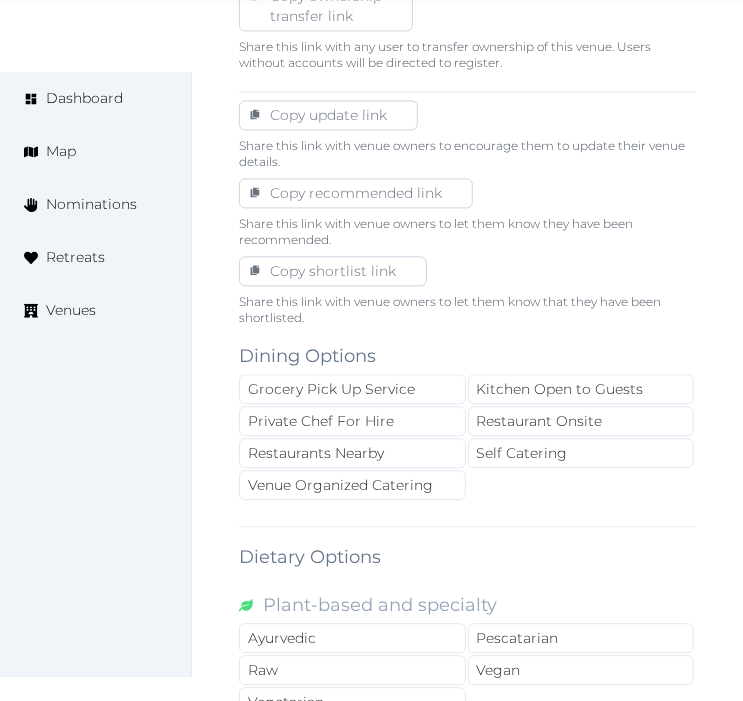 scroll, scrollTop: 1333, scrollLeft: 0, axis: vertical 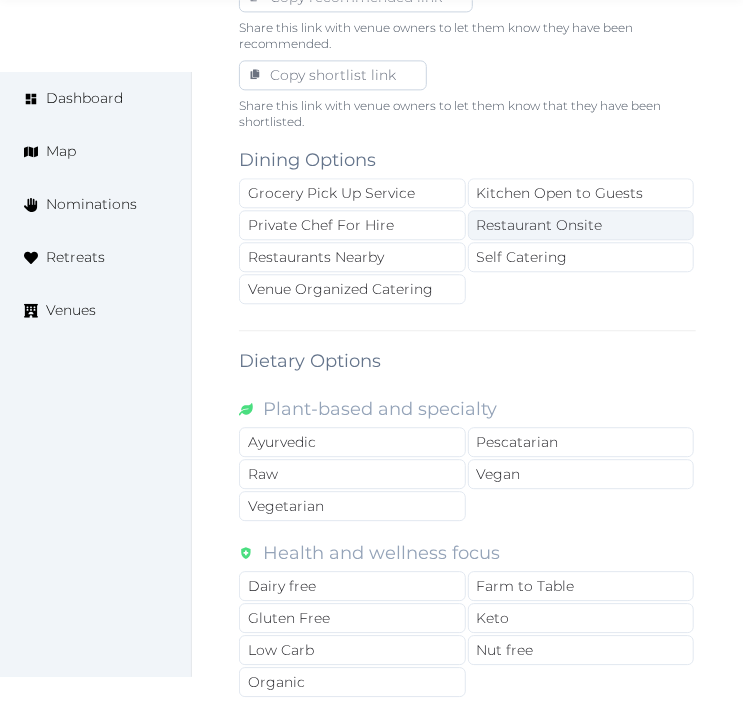 click on "Restaurant Onsite" at bounding box center [581, 225] 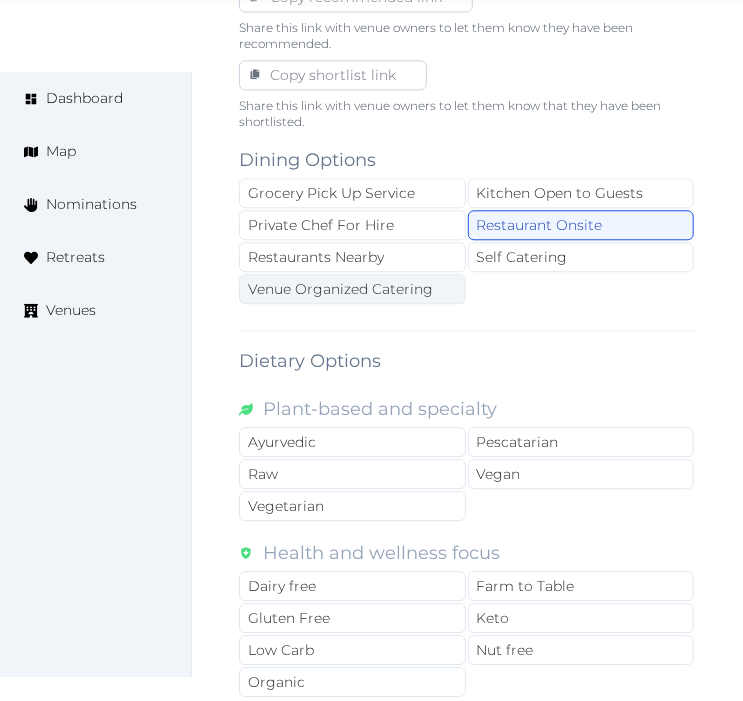 click on "Venue Organized Catering" at bounding box center [352, 289] 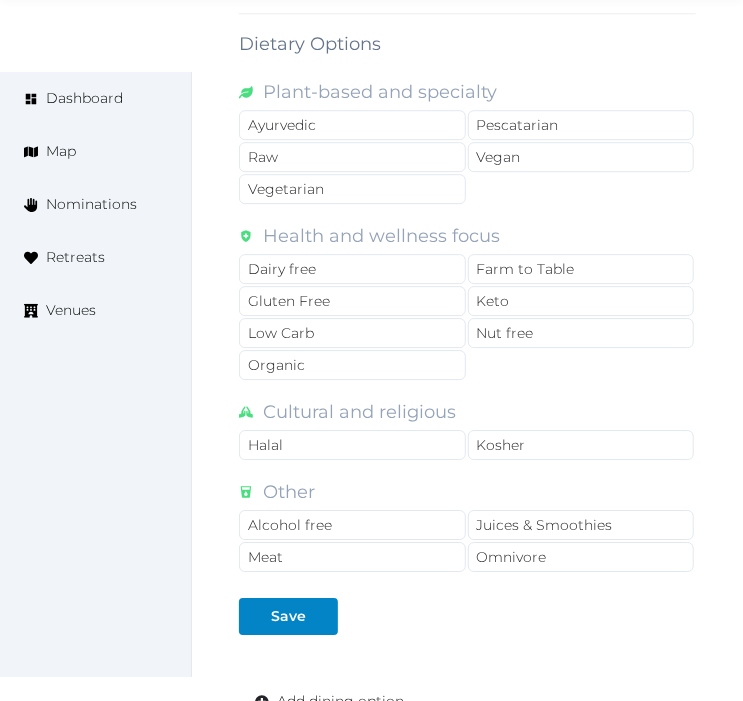 scroll, scrollTop: 1777, scrollLeft: 0, axis: vertical 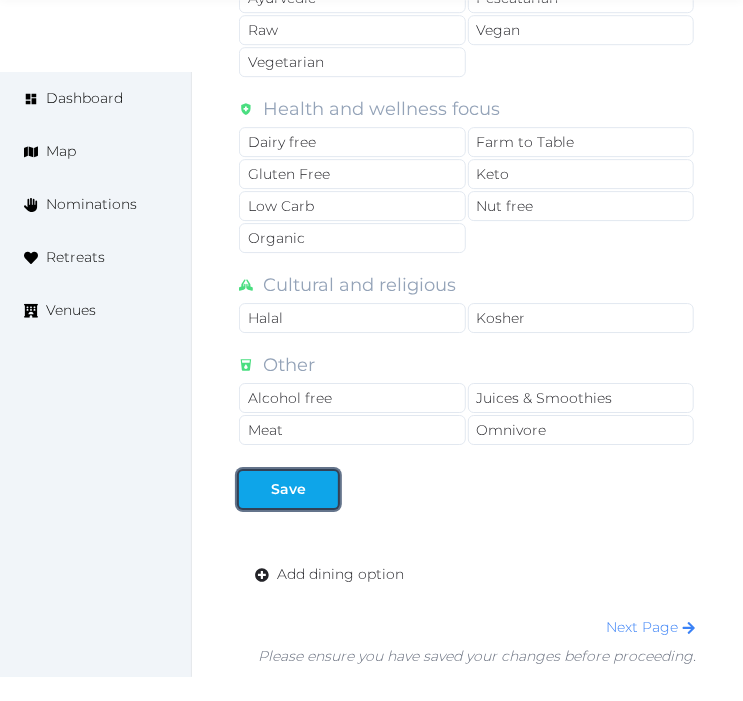 click on "Save" at bounding box center [288, 489] 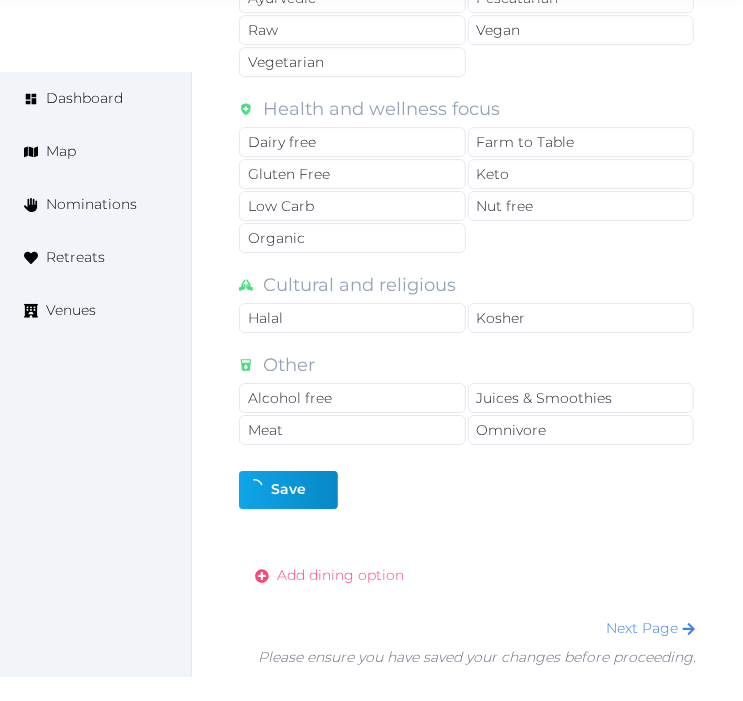 click on "Add dining option" at bounding box center (340, 575) 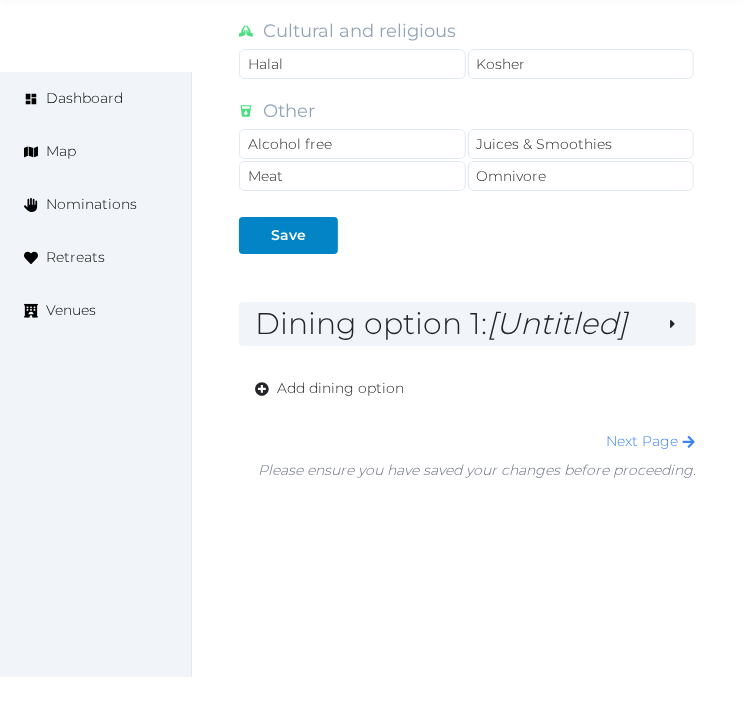 scroll, scrollTop: 2037, scrollLeft: 0, axis: vertical 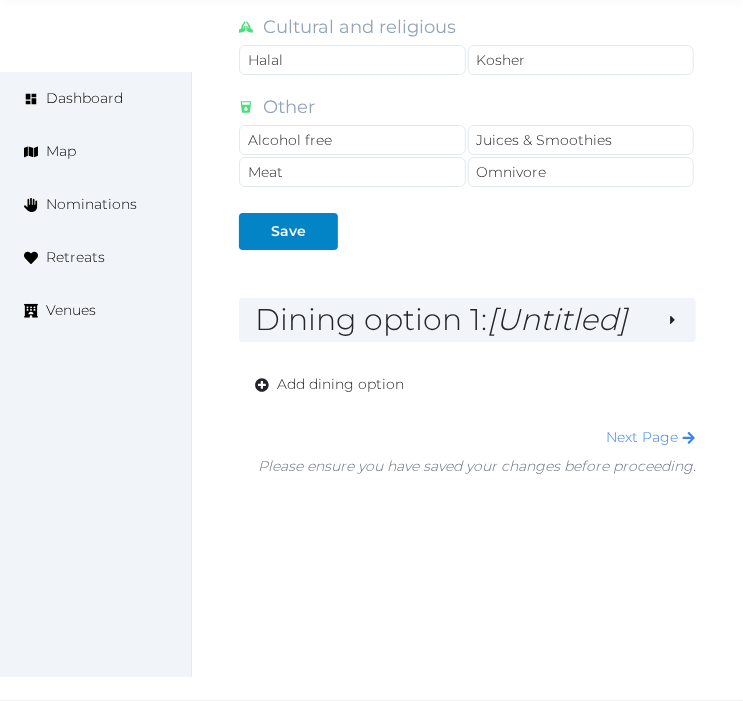 drag, startPoint x: 551, startPoint y: 346, endPoint x: 544, endPoint y: 358, distance: 13.892444 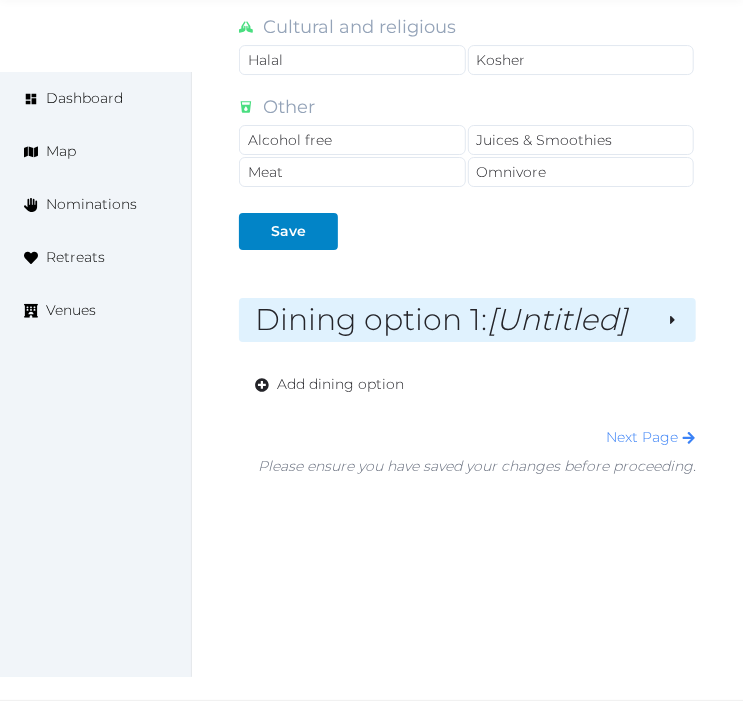 click on "[Untitled]" at bounding box center (557, 319) 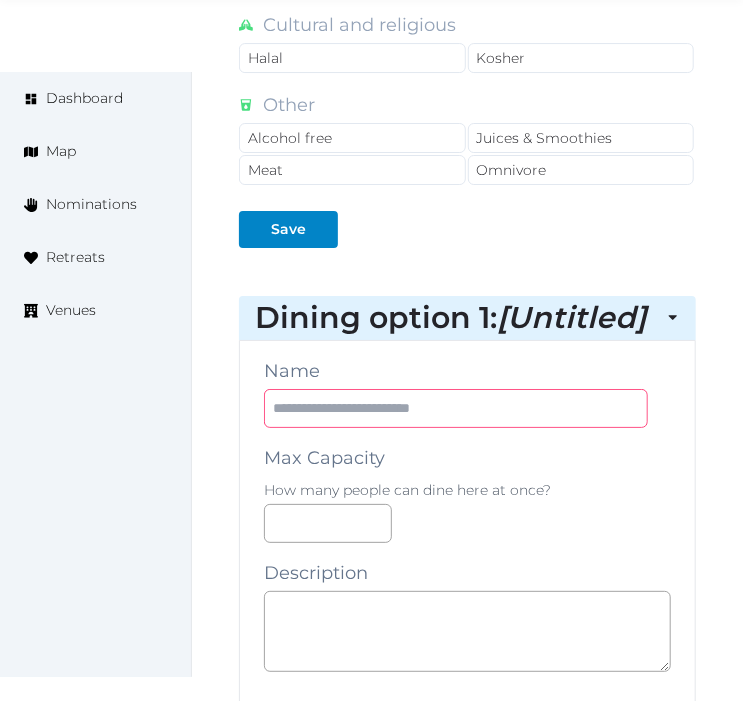click at bounding box center [456, 408] 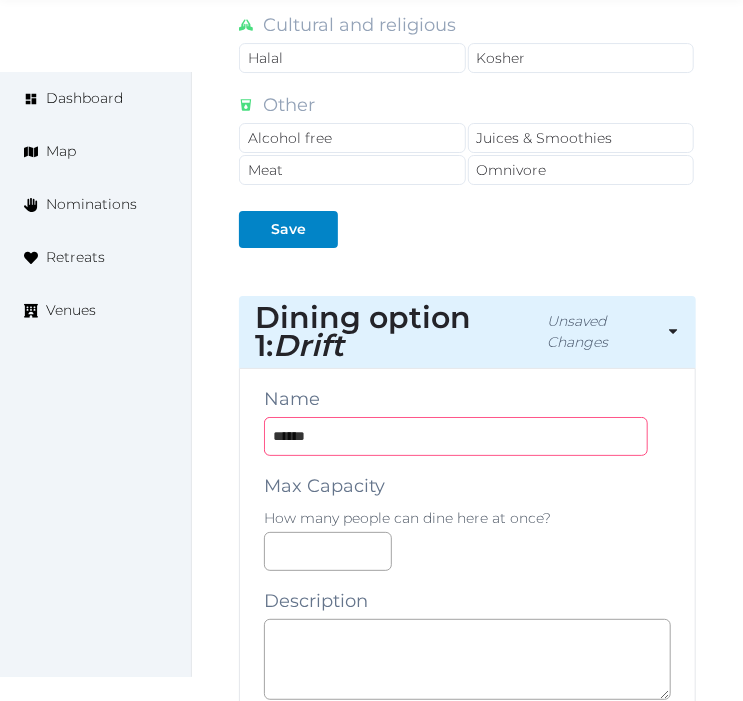 type on "*****" 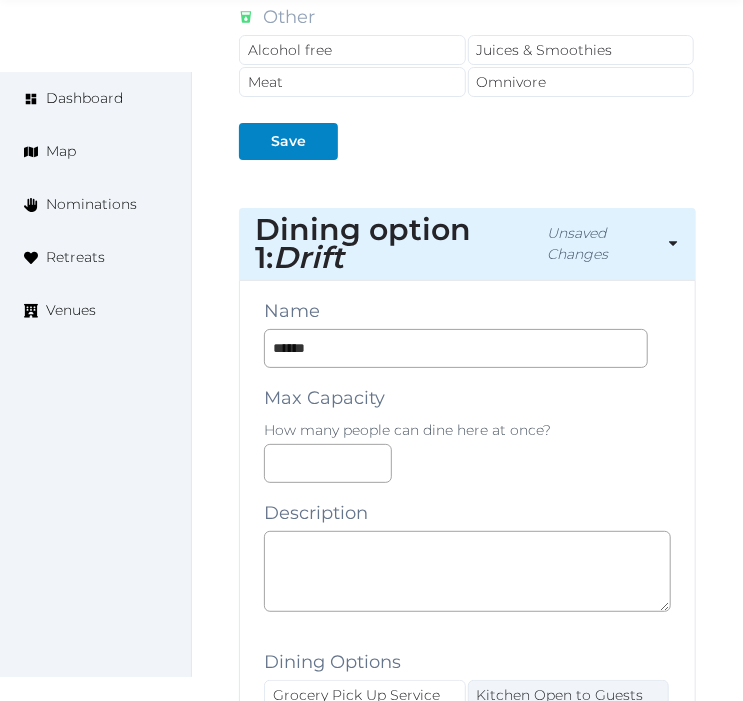 scroll, scrollTop: 2260, scrollLeft: 0, axis: vertical 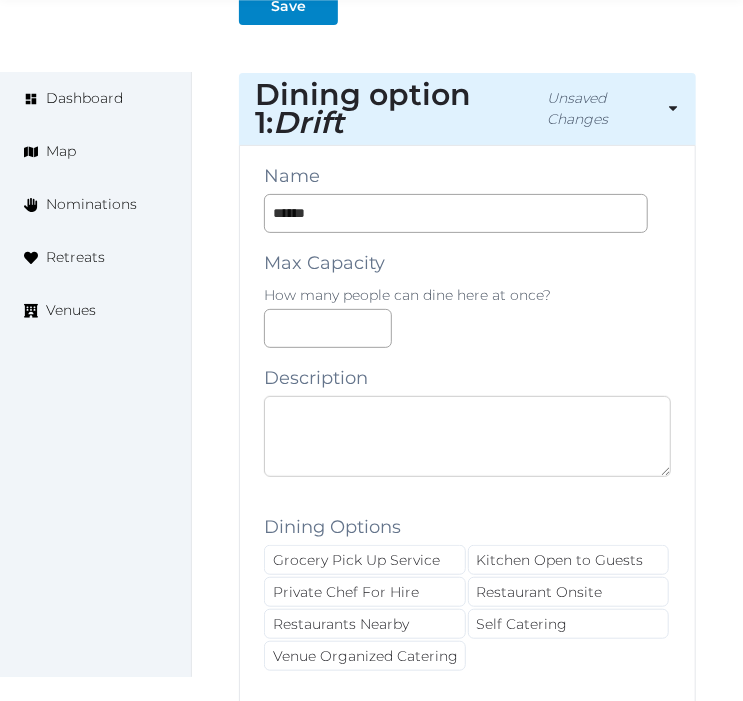click at bounding box center [467, 436] 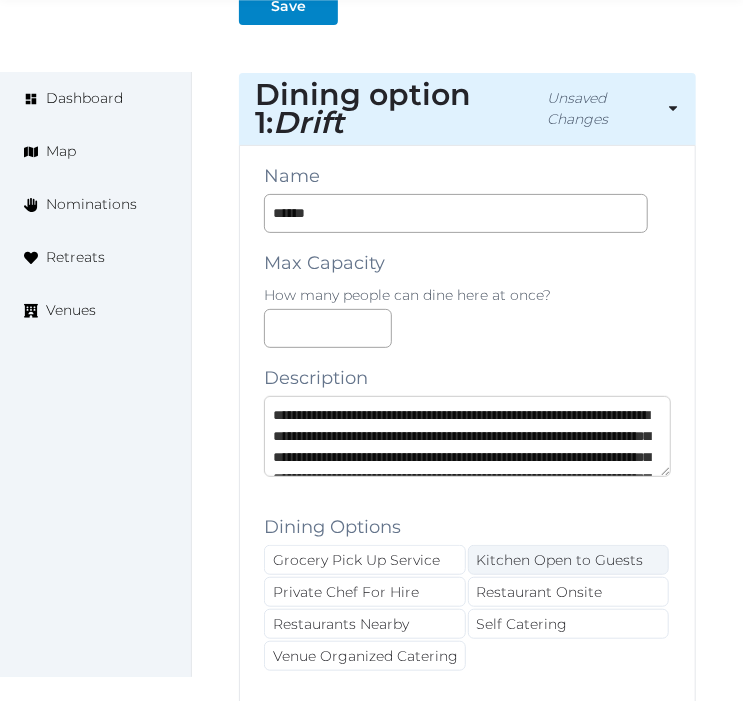 scroll, scrollTop: 73, scrollLeft: 0, axis: vertical 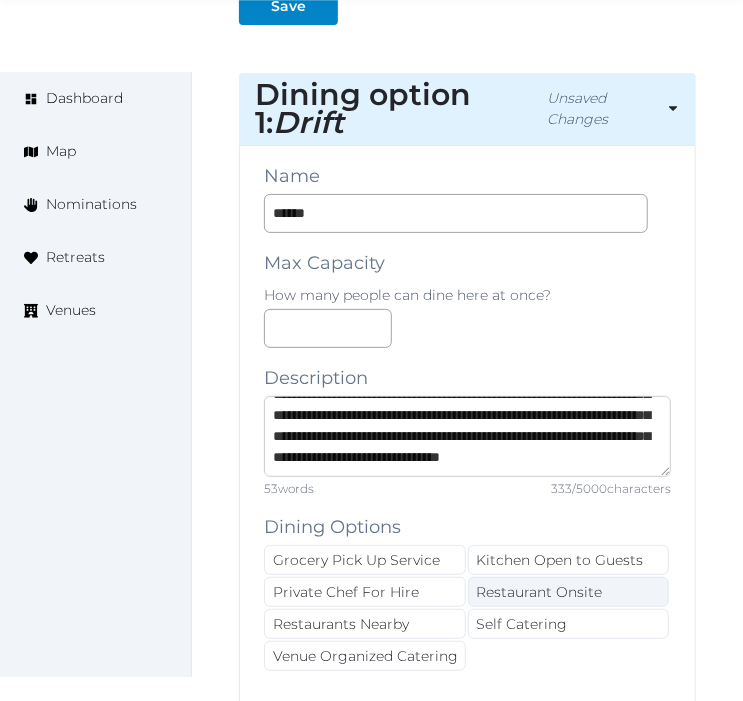 type on "**********" 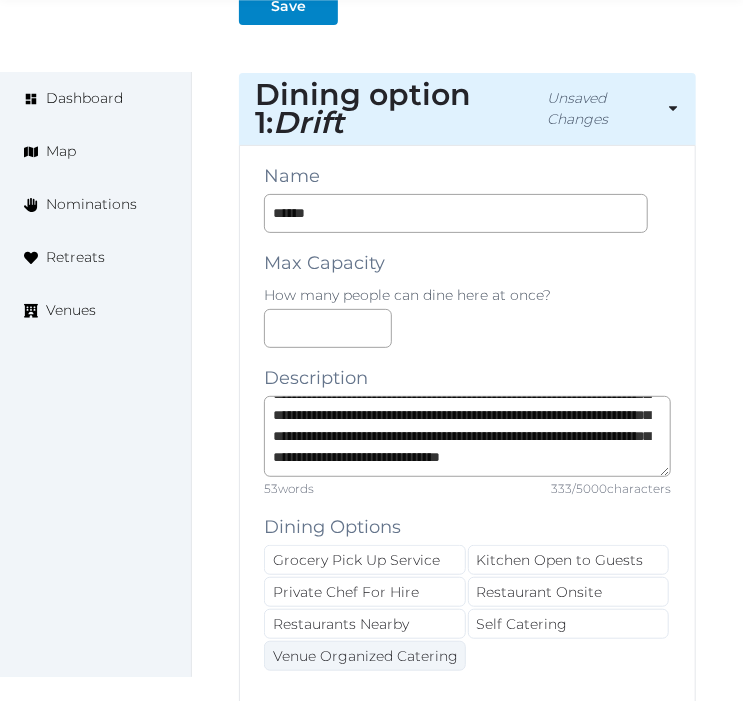 drag, startPoint x: 520, startPoint y: 586, endPoint x: 400, endPoint y: 646, distance: 134.16408 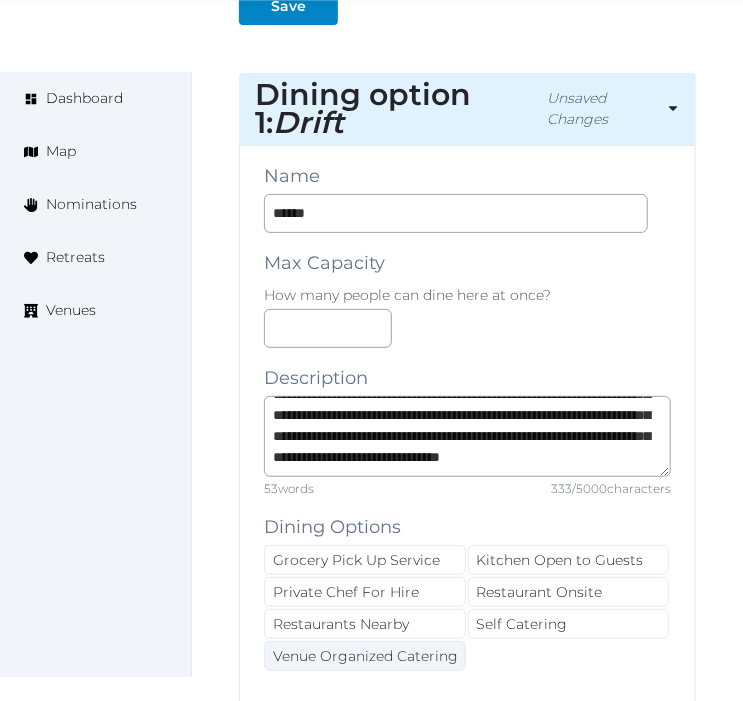 click on "Restaurant Onsite" at bounding box center (569, 592) 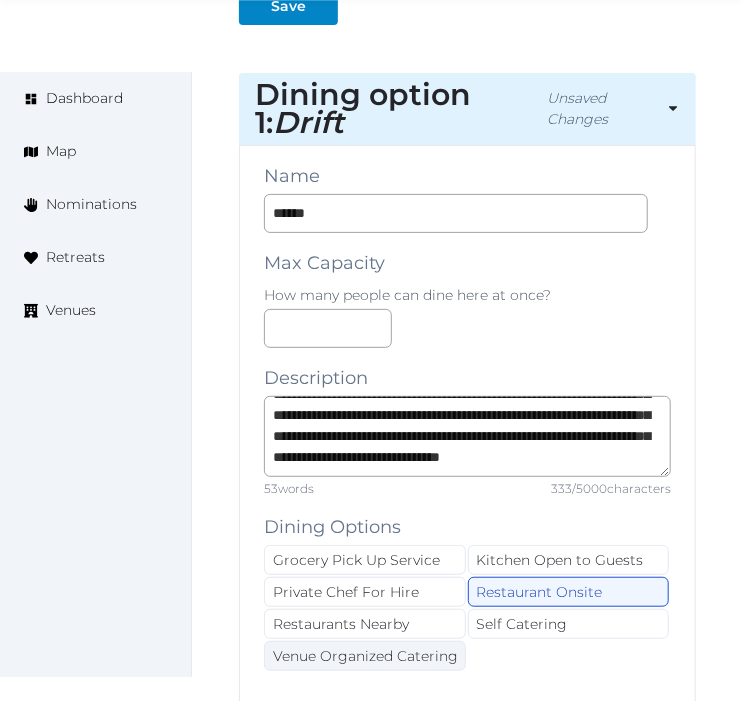 click on "Venue Organized Catering" at bounding box center [365, 656] 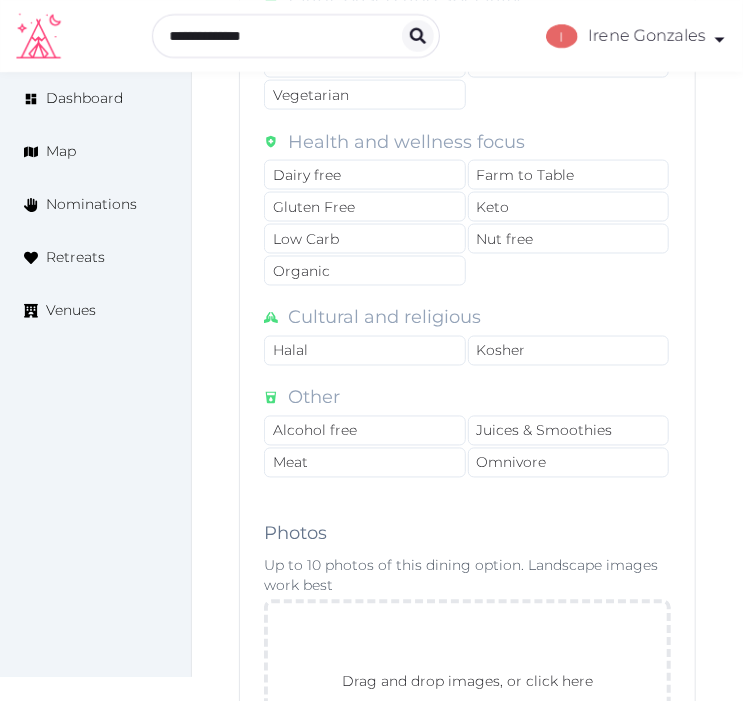 scroll, scrollTop: 2482, scrollLeft: 0, axis: vertical 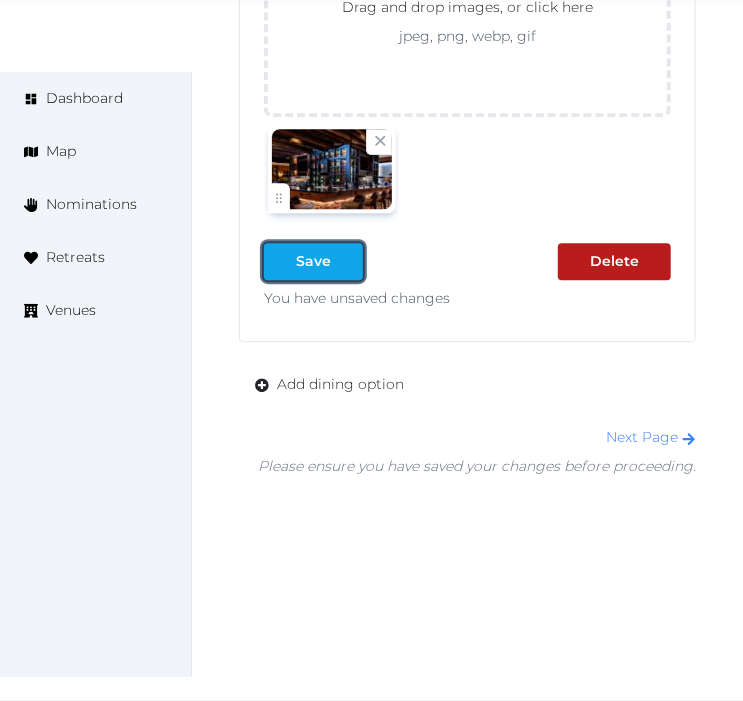 click at bounding box center [347, 261] 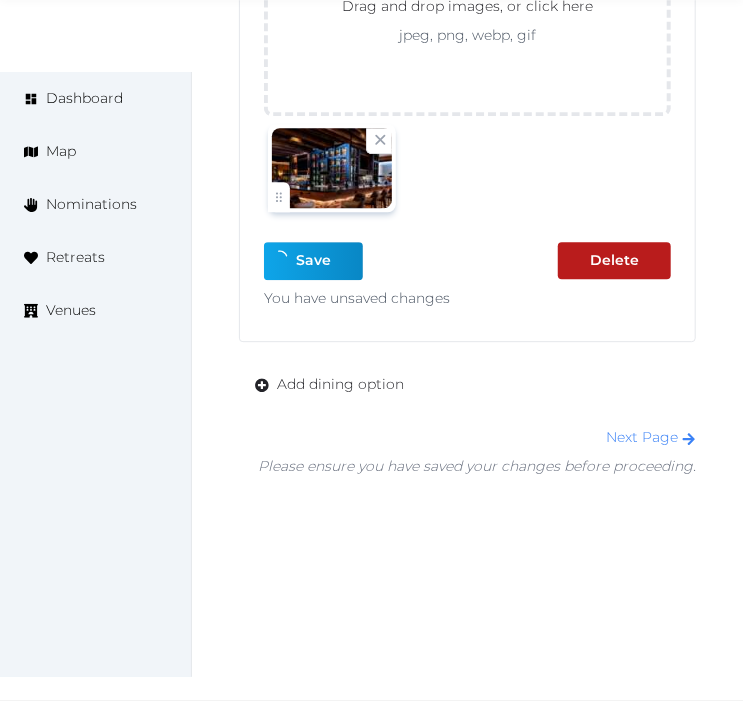 scroll, scrollTop: 3654, scrollLeft: 0, axis: vertical 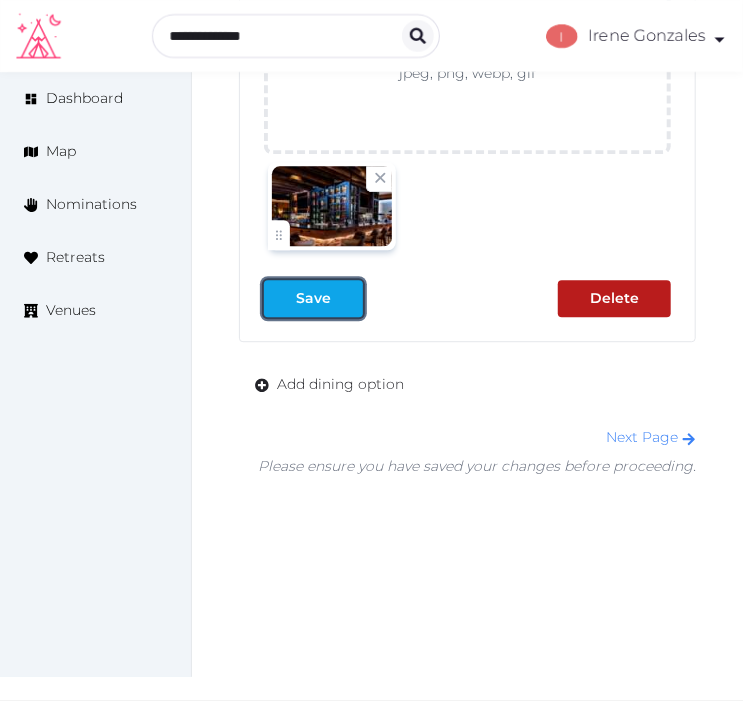 click on "Save" at bounding box center [313, 298] 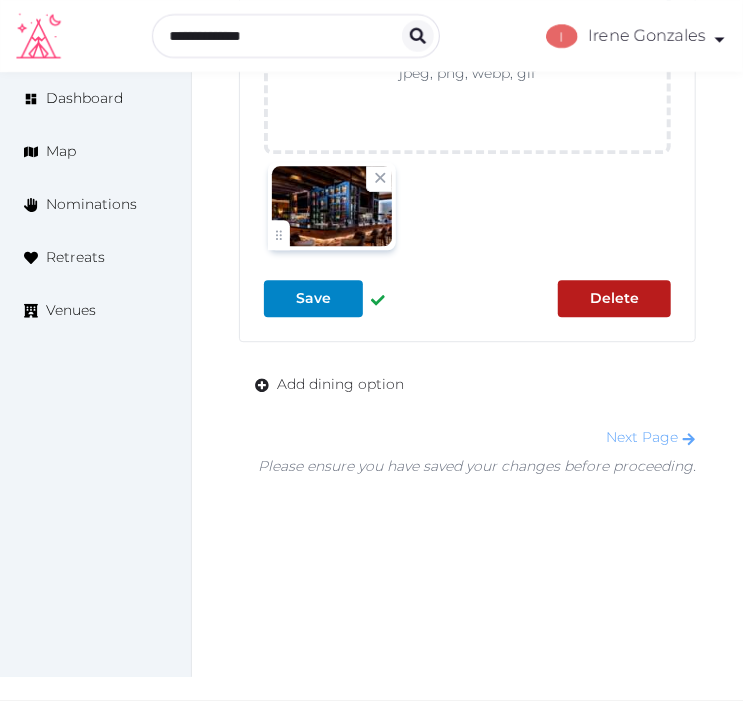 click on "Next Page" at bounding box center [651, 437] 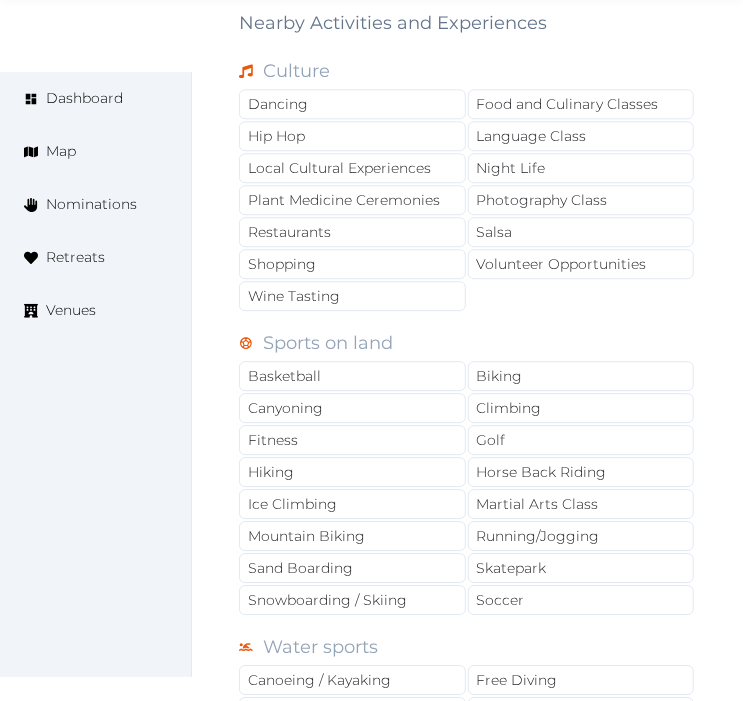 scroll, scrollTop: 1666, scrollLeft: 0, axis: vertical 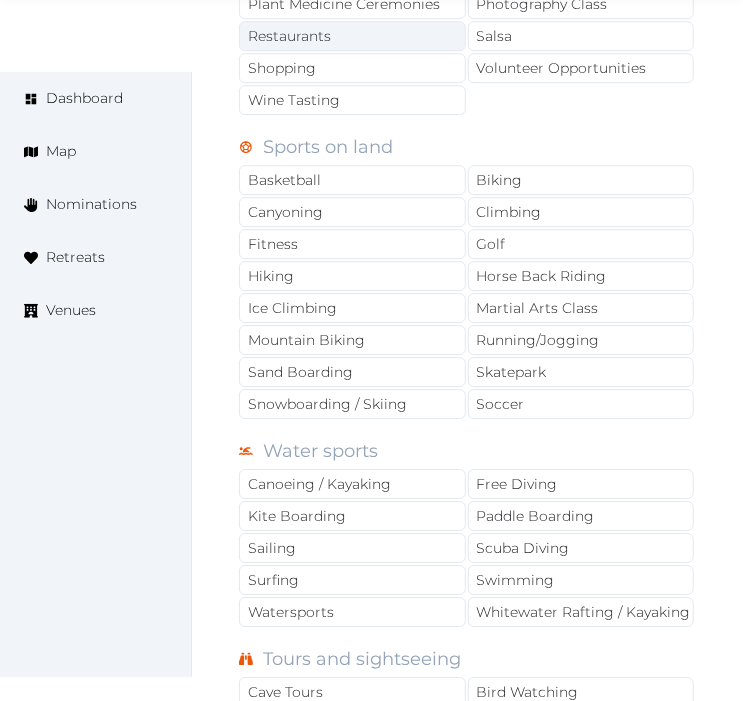 click on "Restaurants" at bounding box center (352, 36) 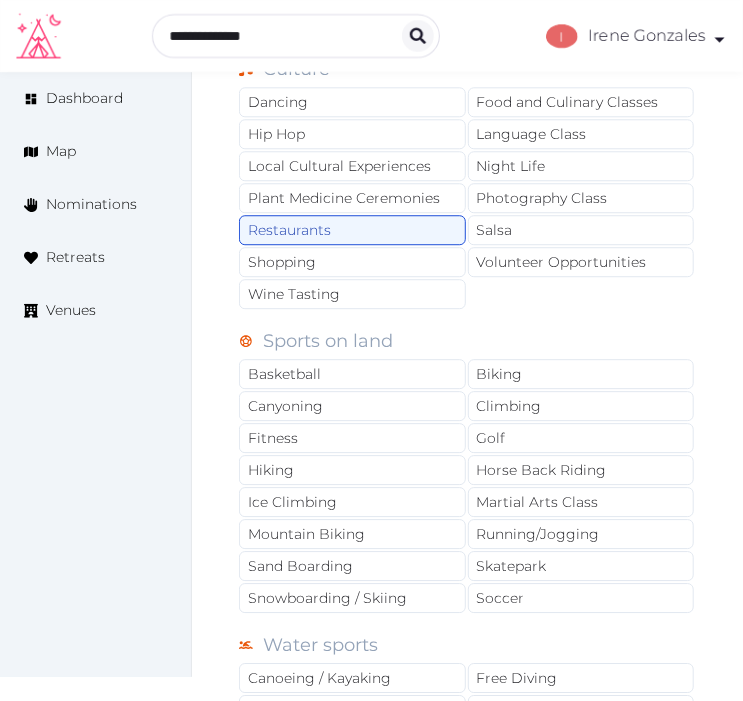 scroll, scrollTop: 1444, scrollLeft: 0, axis: vertical 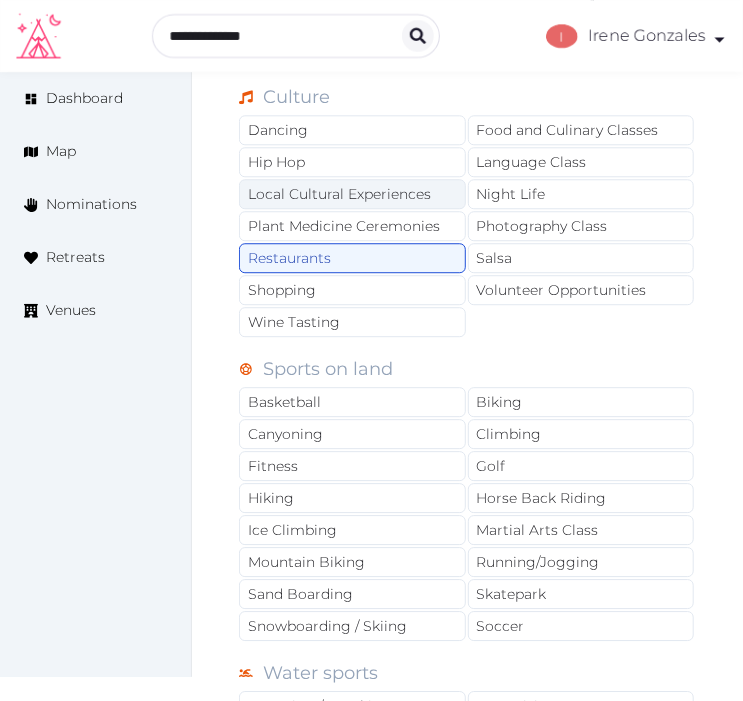 click on "Local Cultural Experiences" at bounding box center (352, 194) 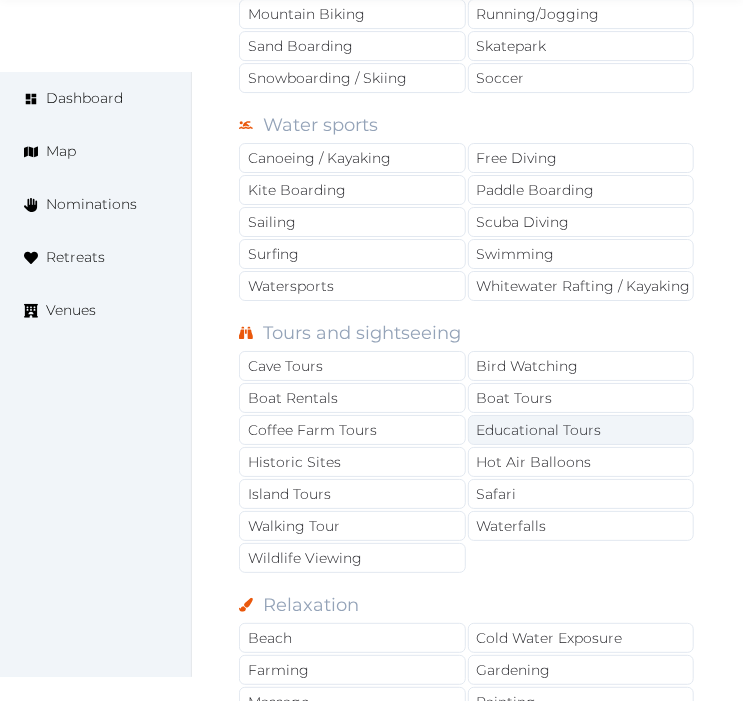 scroll, scrollTop: 2000, scrollLeft: 0, axis: vertical 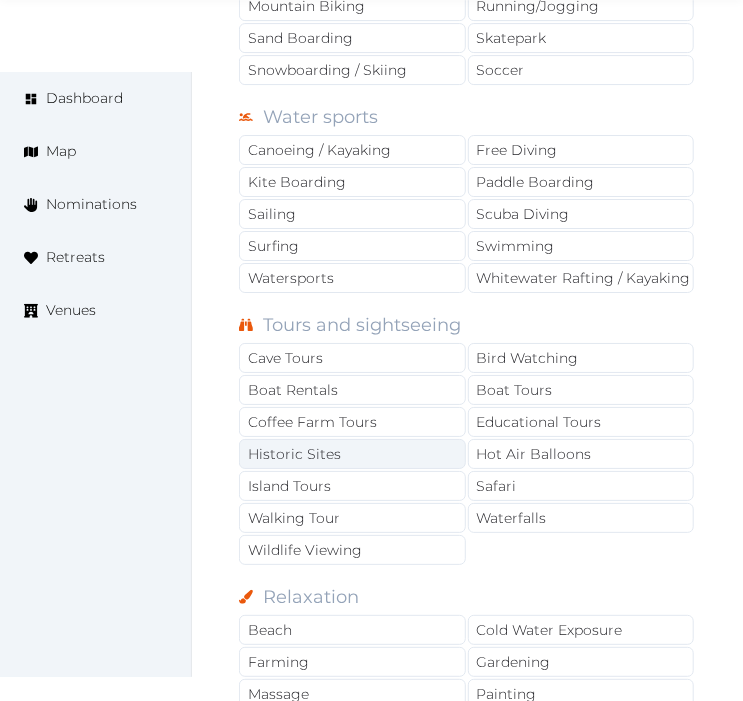 drag, startPoint x: 397, startPoint y: 486, endPoint x: 408, endPoint y: 454, distance: 33.83785 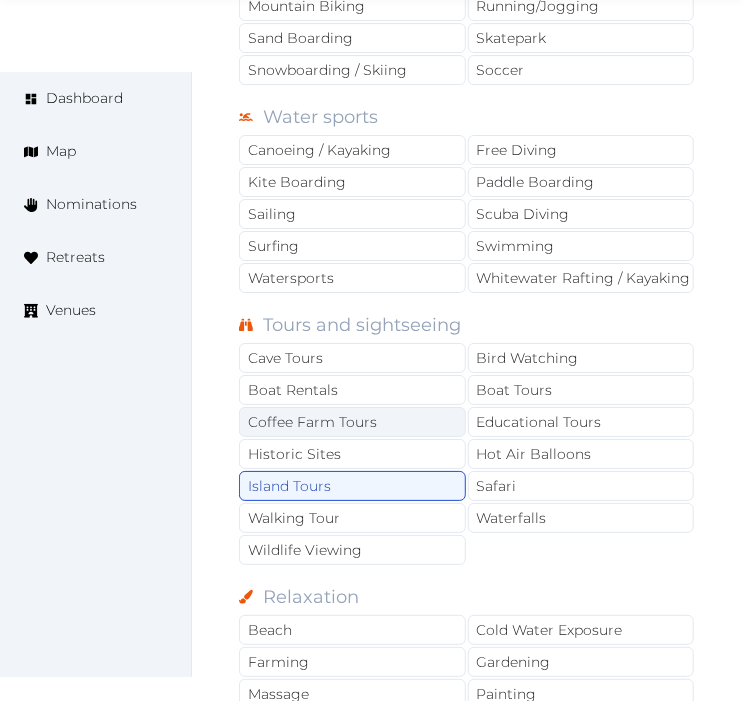 click on "Coffee Farm Tours" at bounding box center [352, 422] 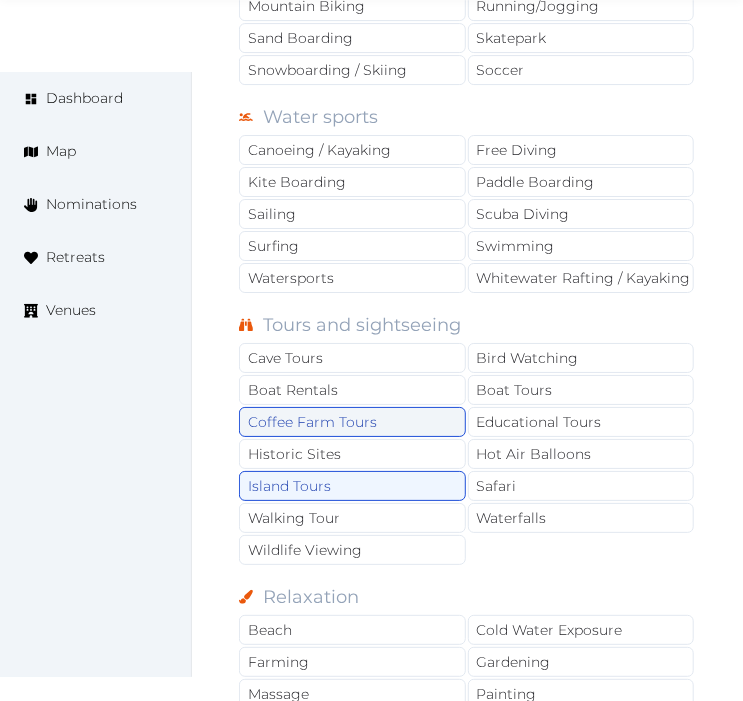 click on "Coffee Farm Tours" at bounding box center (352, 422) 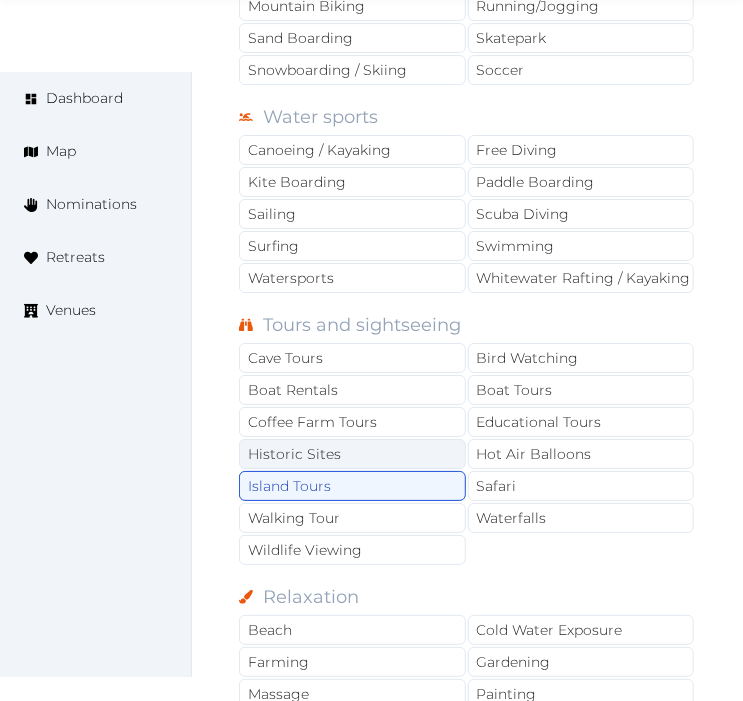 drag, startPoint x: 403, startPoint y: 444, endPoint x: 395, endPoint y: 464, distance: 21.540659 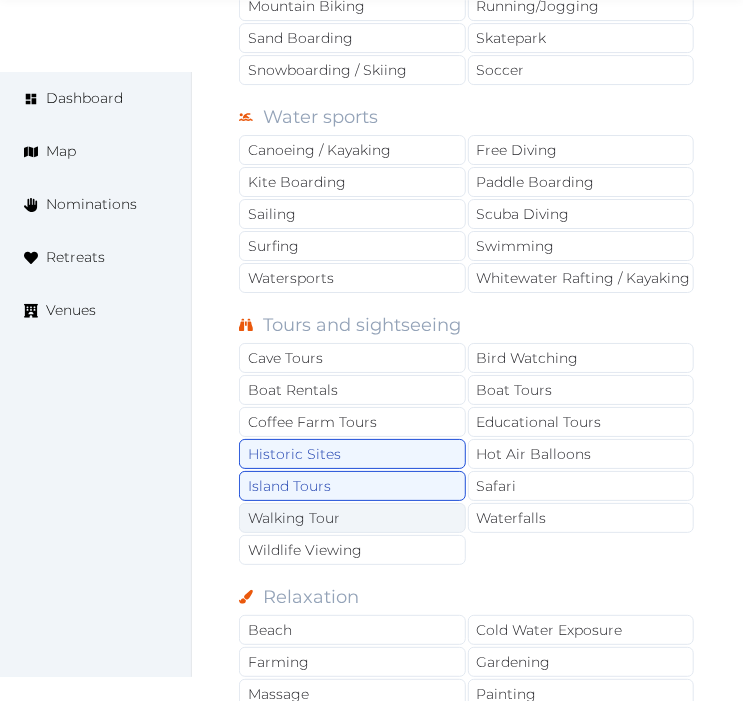 drag, startPoint x: 417, startPoint y: 482, endPoint x: 413, endPoint y: 510, distance: 28.284271 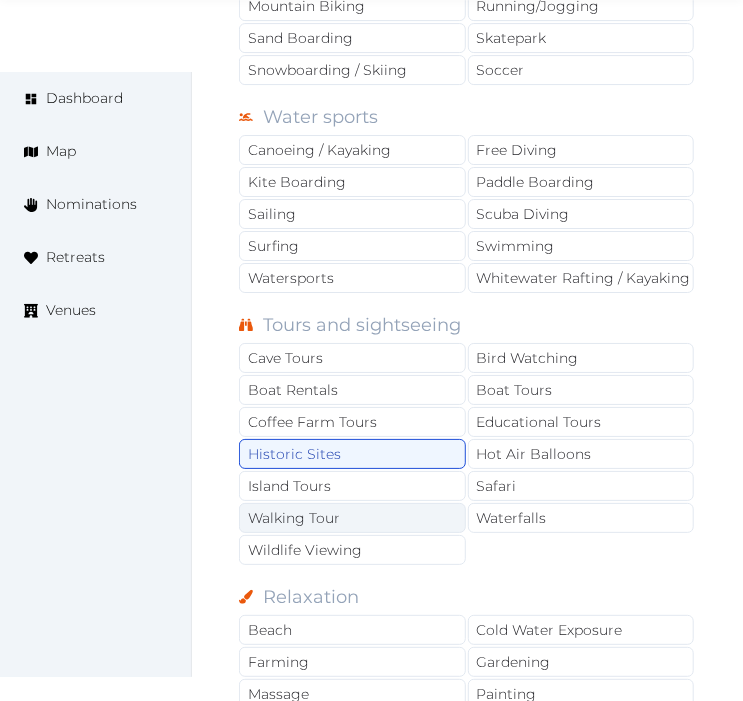 click on "Walking Tour" at bounding box center [352, 518] 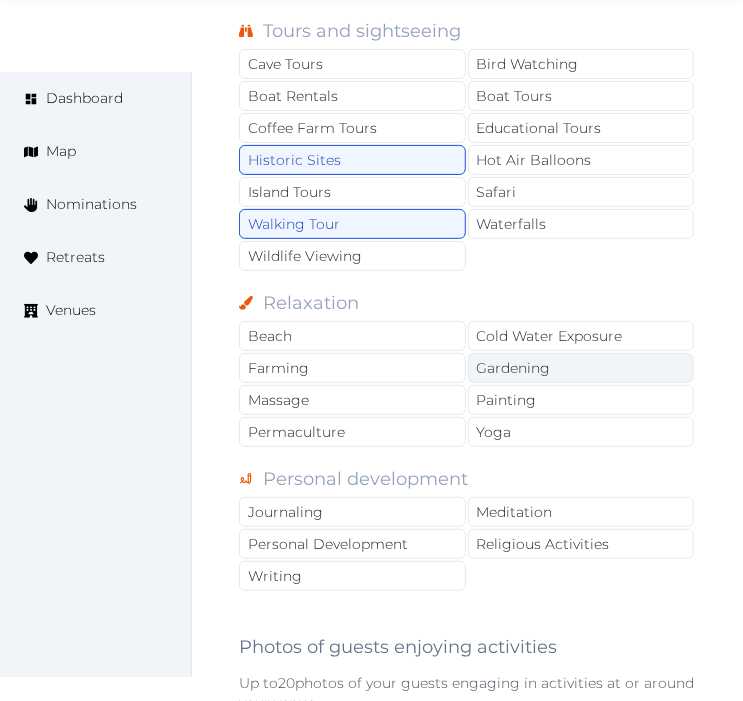 scroll, scrollTop: 2333, scrollLeft: 0, axis: vertical 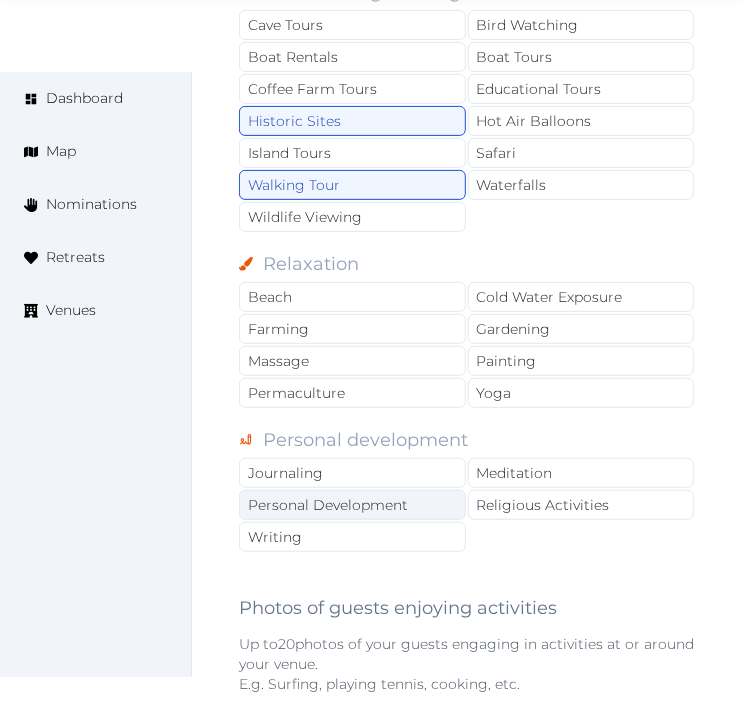 click on "Personal Development" at bounding box center (352, 505) 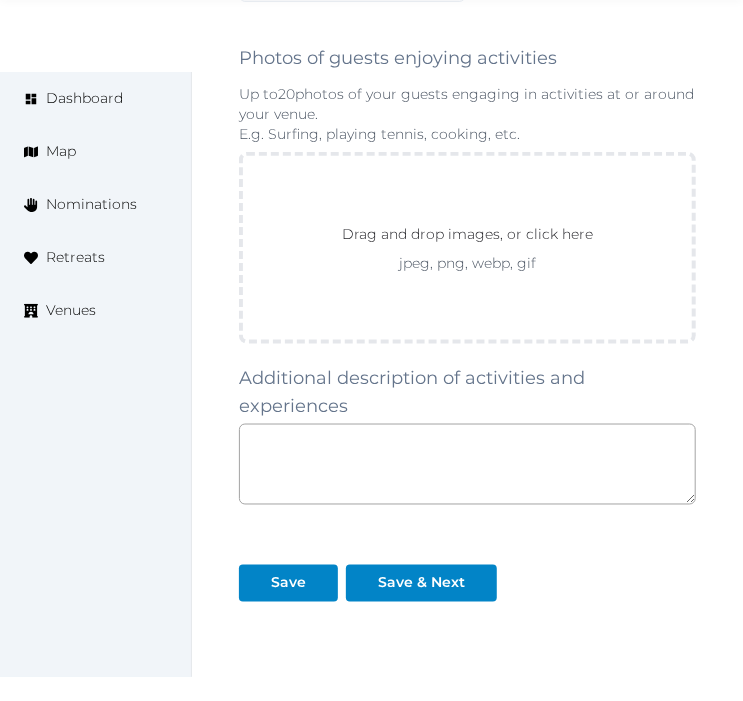 scroll, scrollTop: 3000, scrollLeft: 0, axis: vertical 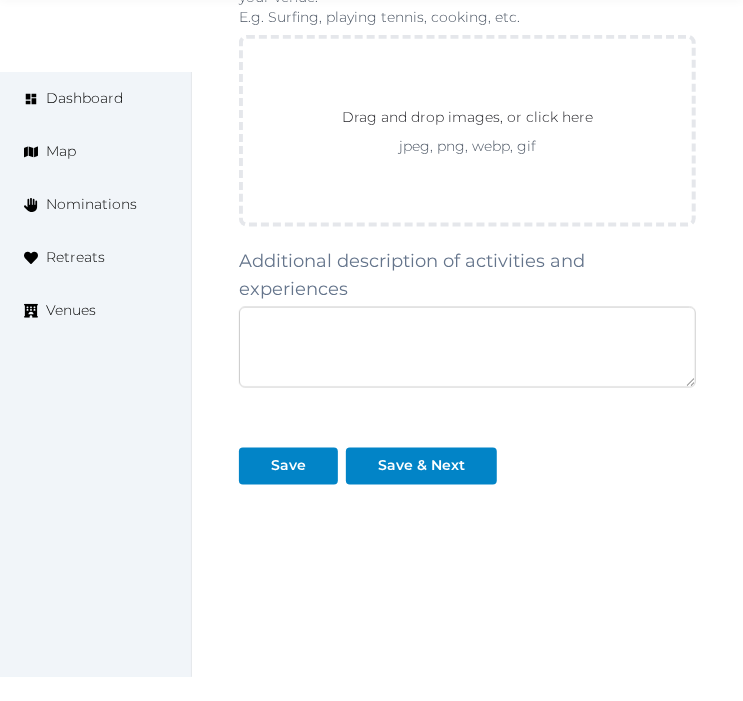 click at bounding box center (467, 347) 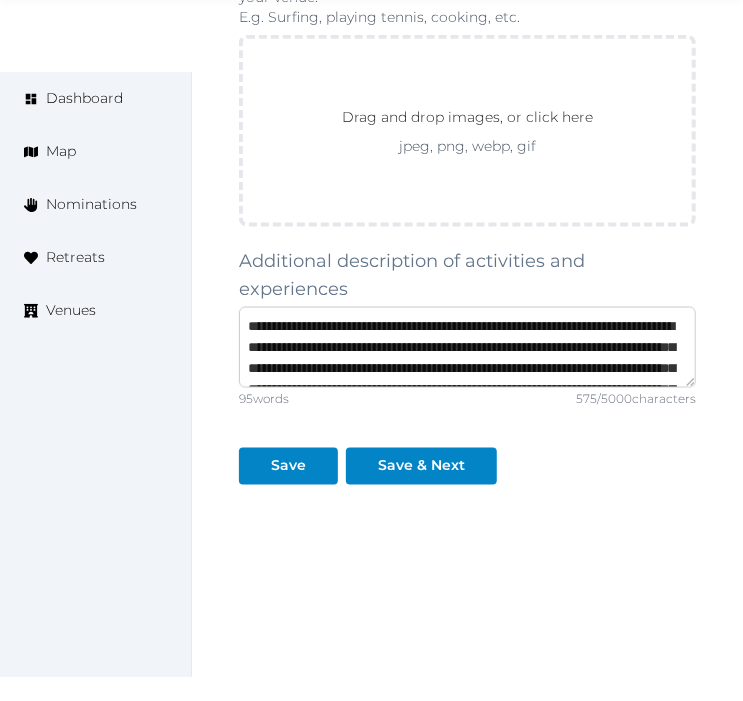scroll, scrollTop: 136, scrollLeft: 0, axis: vertical 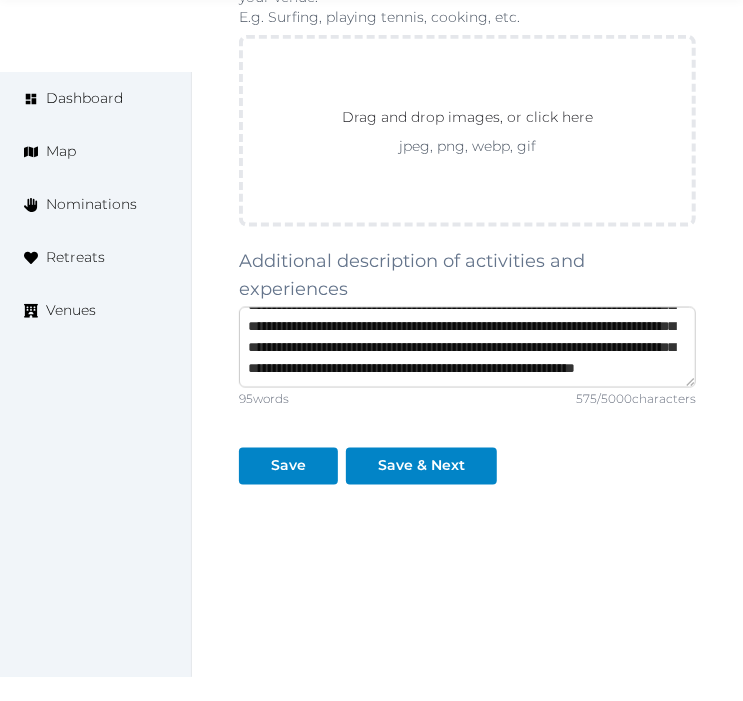 type on "**********" 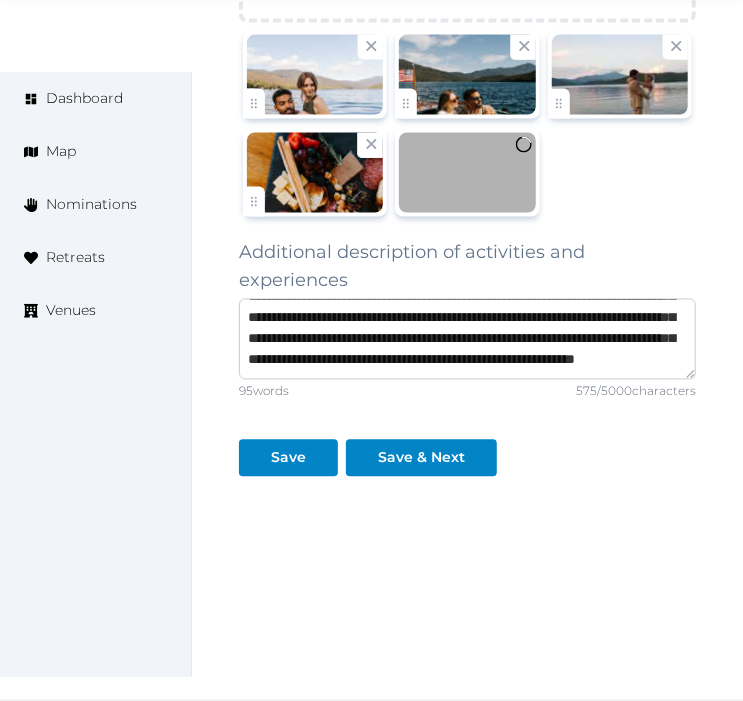 scroll, scrollTop: 3212, scrollLeft: 0, axis: vertical 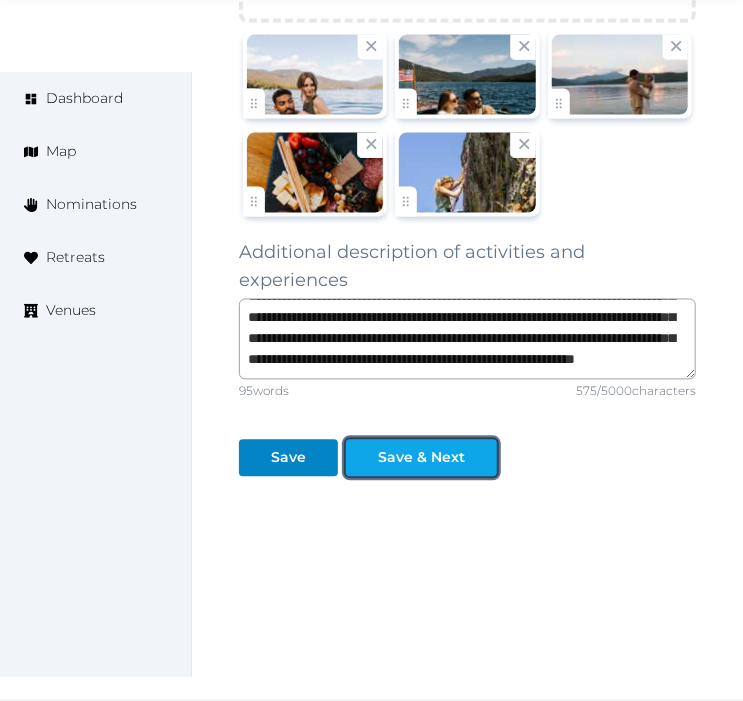 click on "Save & Next" at bounding box center (421, 458) 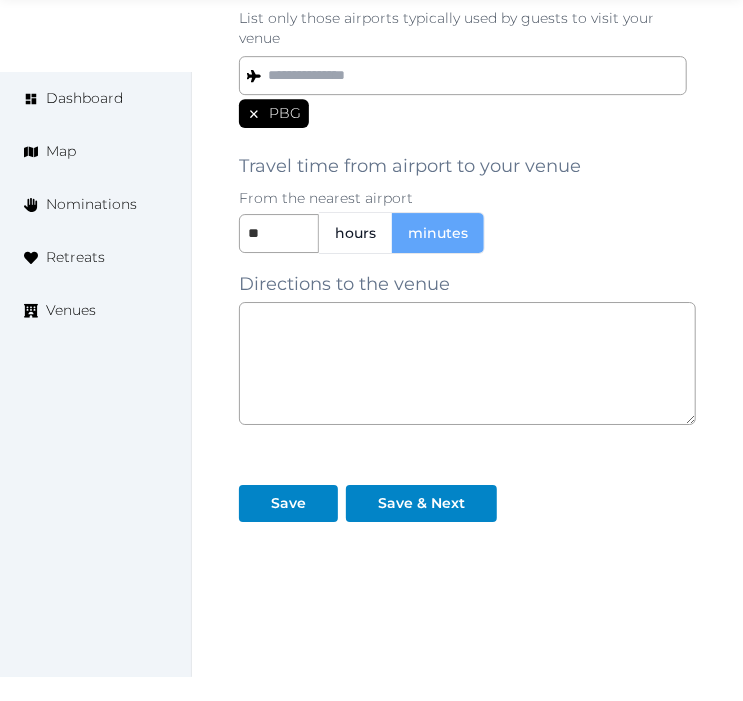 scroll, scrollTop: 1870, scrollLeft: 0, axis: vertical 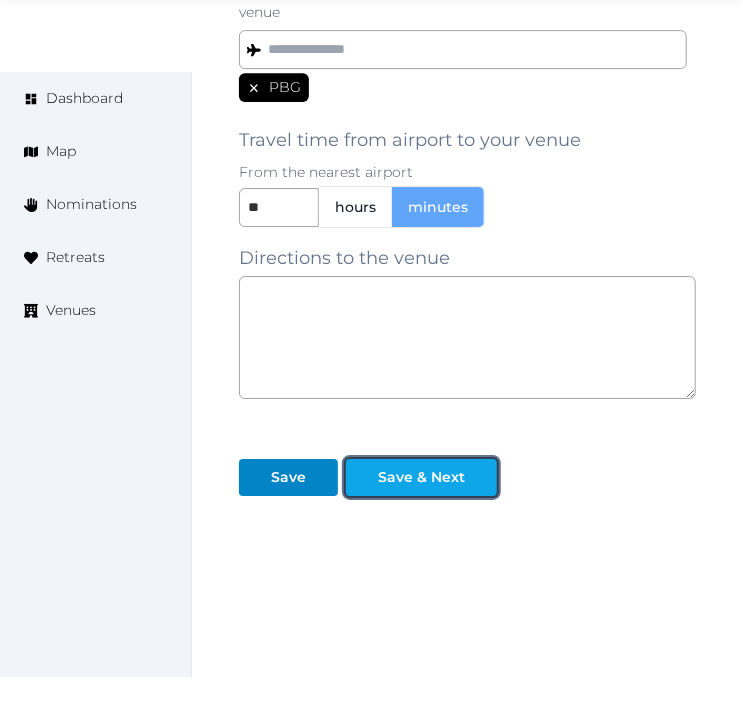 click on "Save & Next" at bounding box center (421, 477) 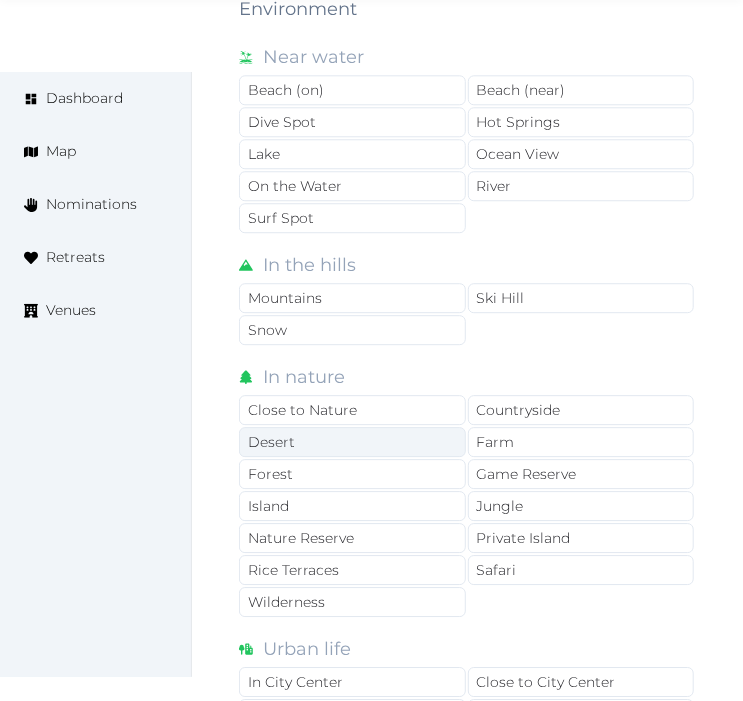 scroll, scrollTop: 1555, scrollLeft: 0, axis: vertical 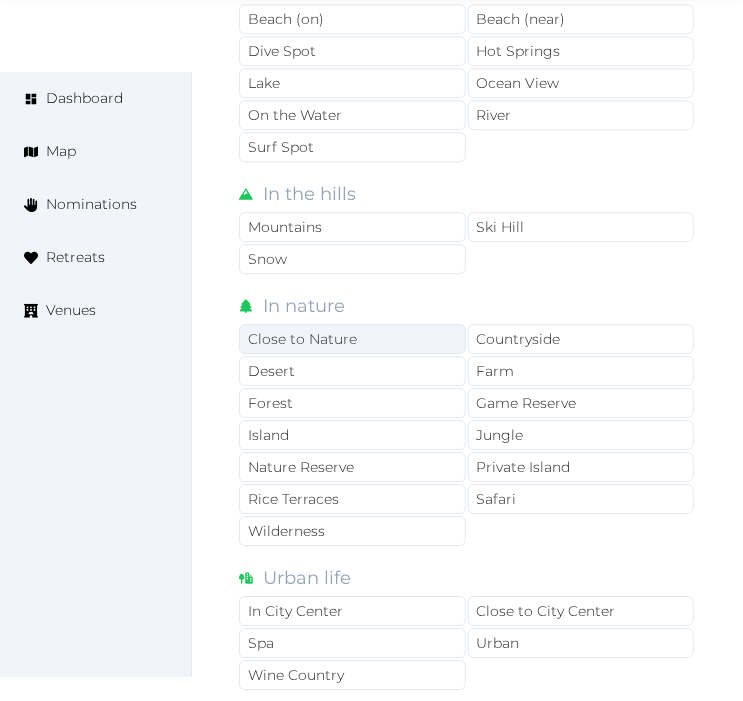 click on "Close to Nature" at bounding box center [352, 339] 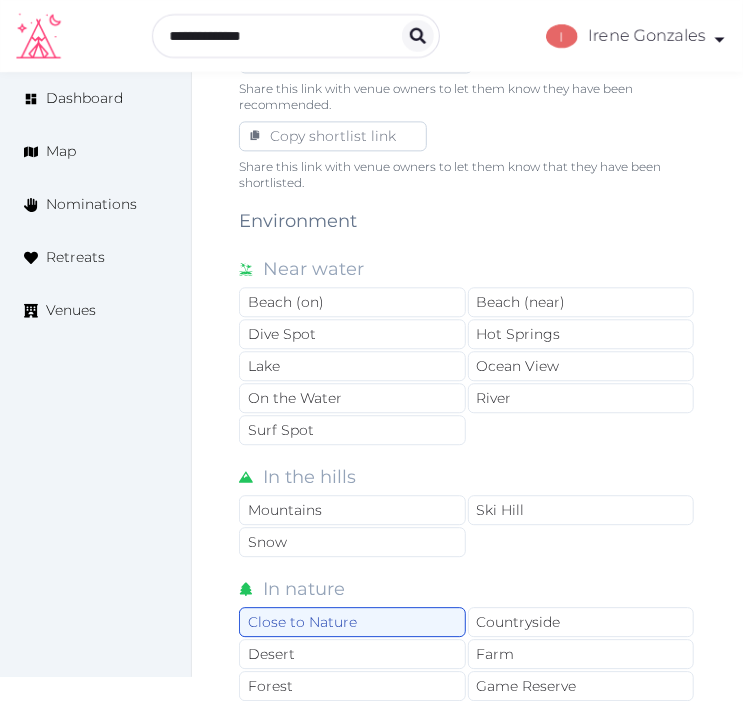 scroll, scrollTop: 1222, scrollLeft: 0, axis: vertical 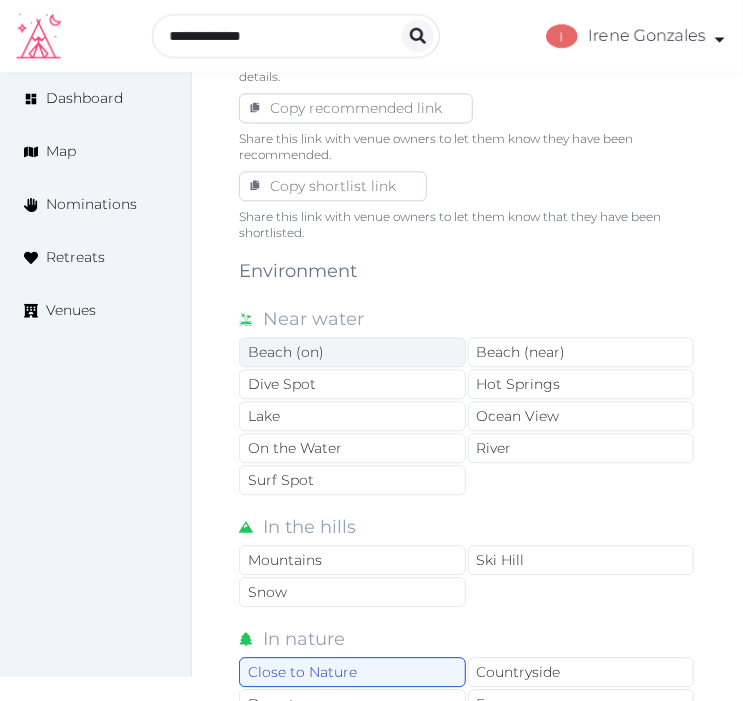 click on "Beach (on)" at bounding box center (352, 352) 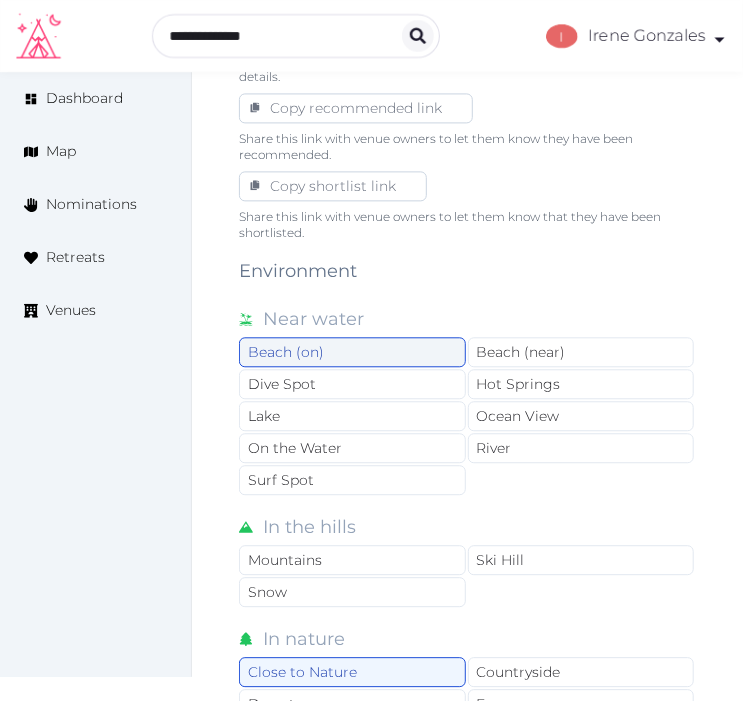 click on "Beach (on)" at bounding box center (352, 352) 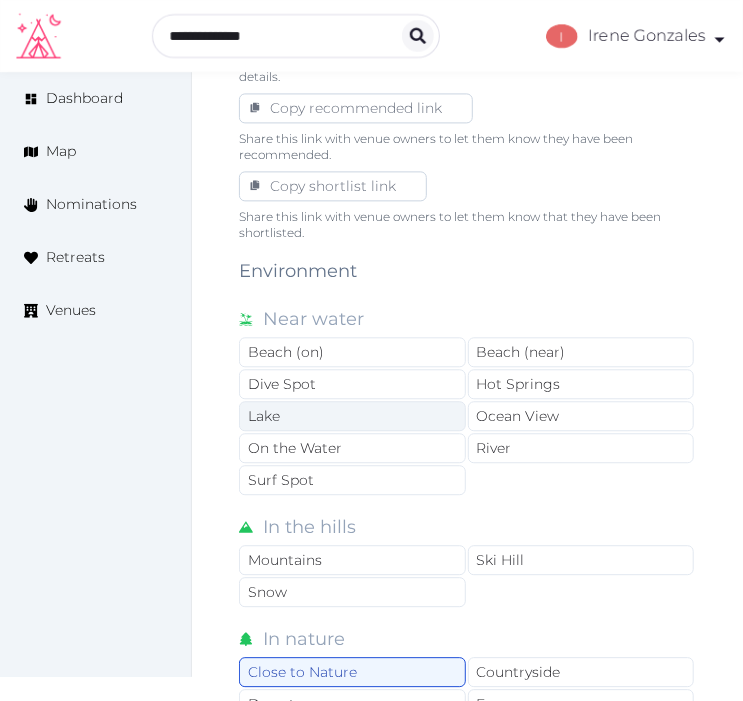 click on "Lake" at bounding box center (352, 416) 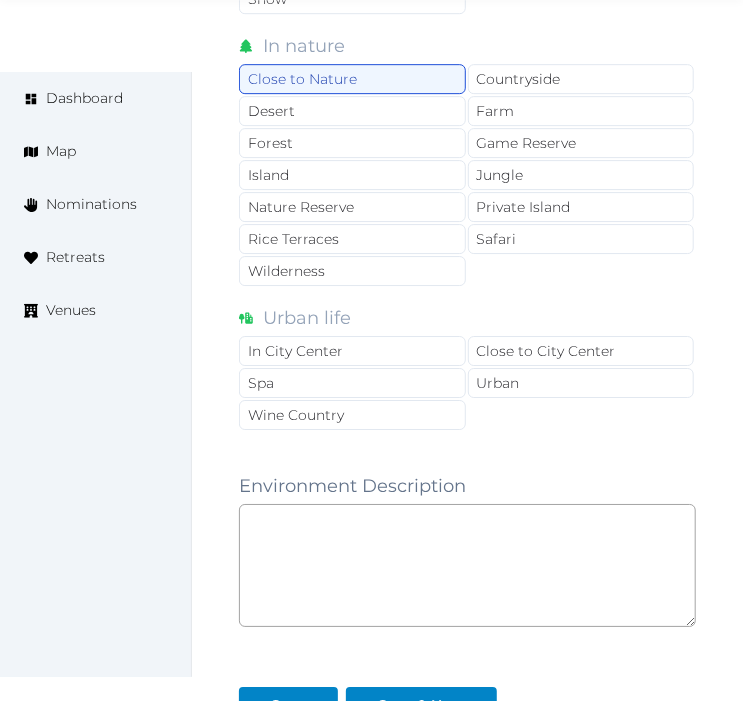 scroll, scrollTop: 2000, scrollLeft: 0, axis: vertical 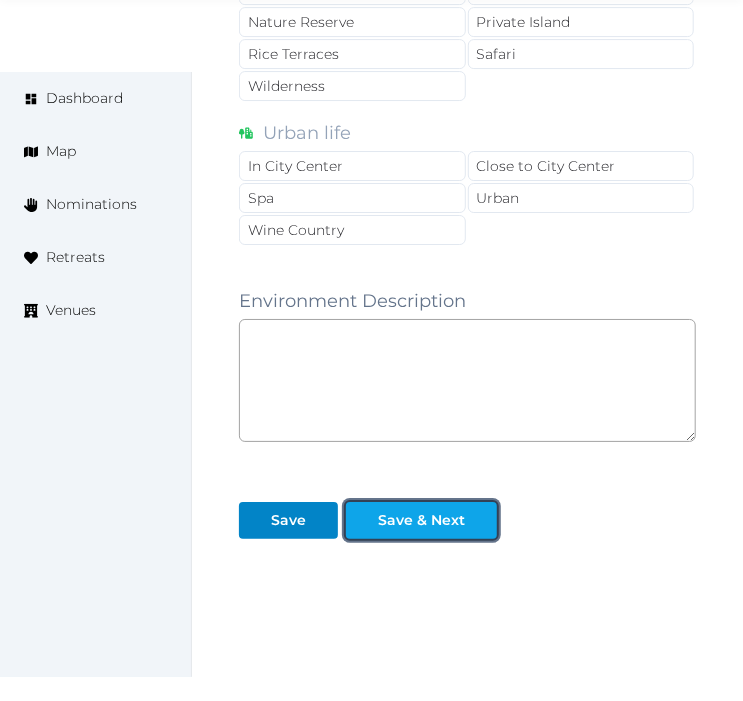 click on "Save & Next" at bounding box center (421, 520) 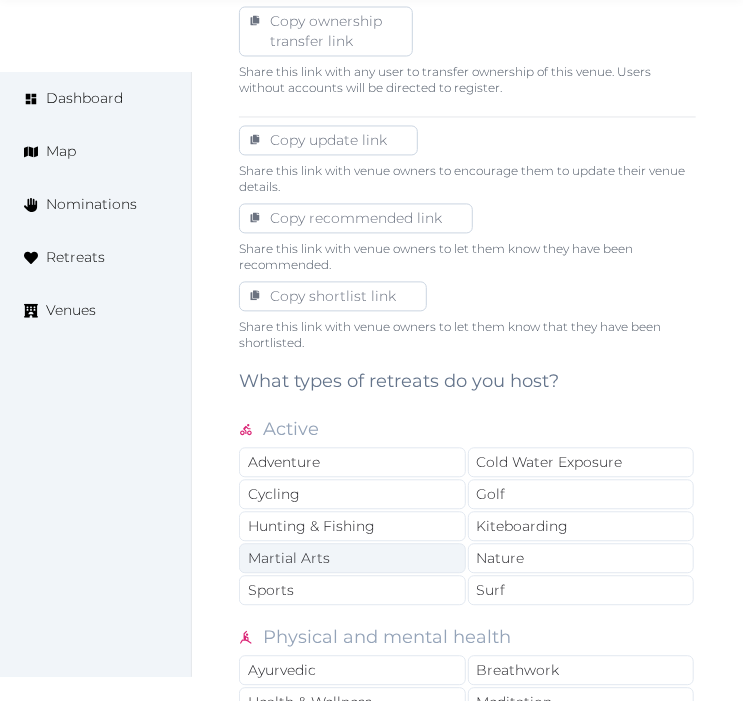 scroll, scrollTop: 1444, scrollLeft: 0, axis: vertical 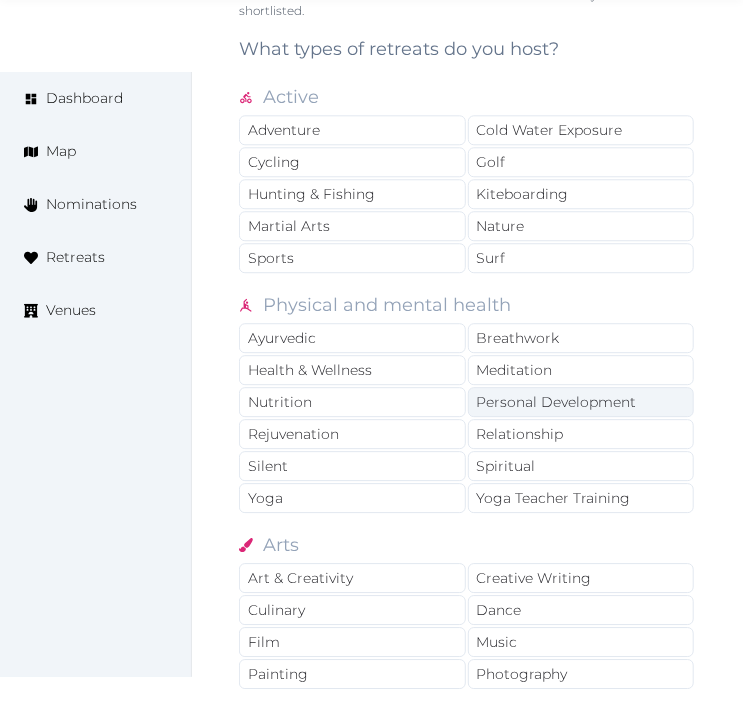 click on "Personal Development" at bounding box center (581, 402) 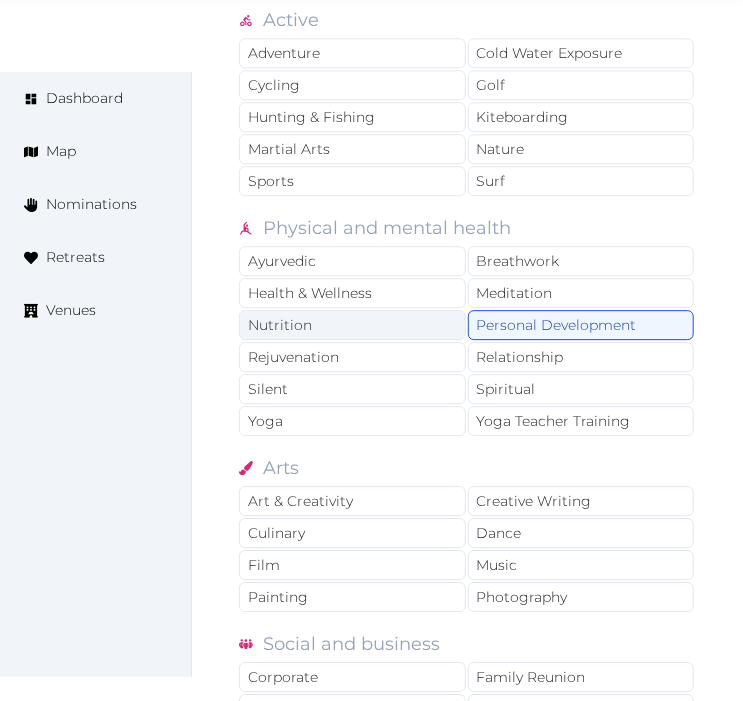 scroll, scrollTop: 1666, scrollLeft: 0, axis: vertical 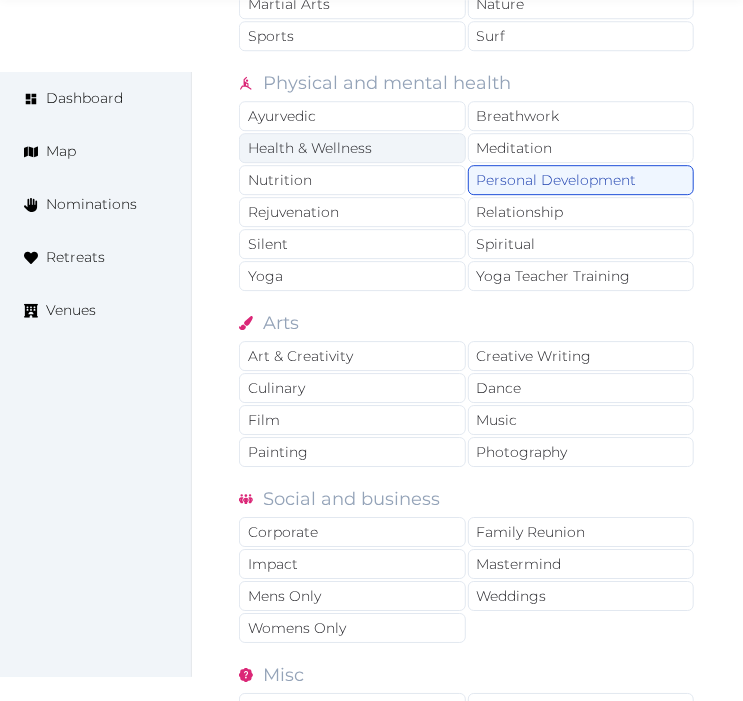 click on "Health & Wellness" at bounding box center [352, 148] 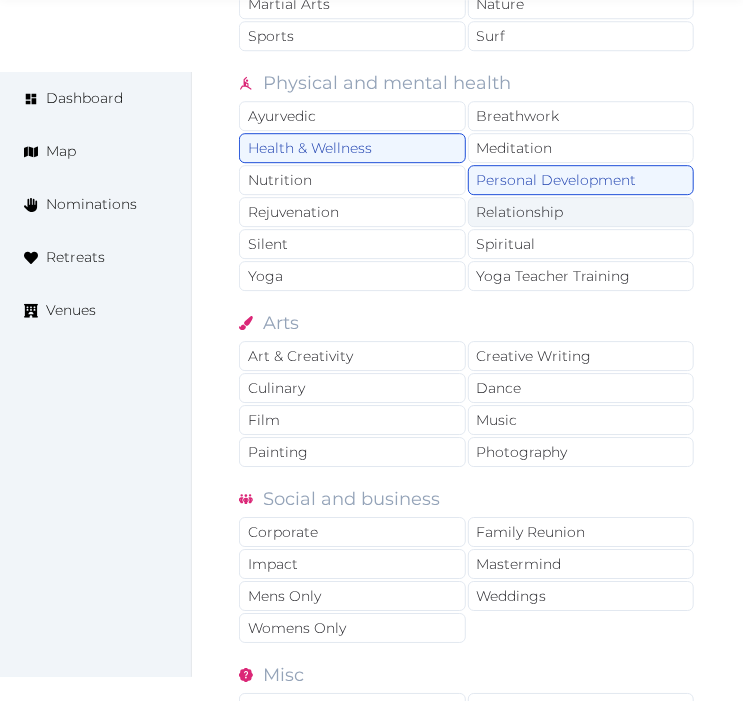 click on "Relationship" at bounding box center [581, 212] 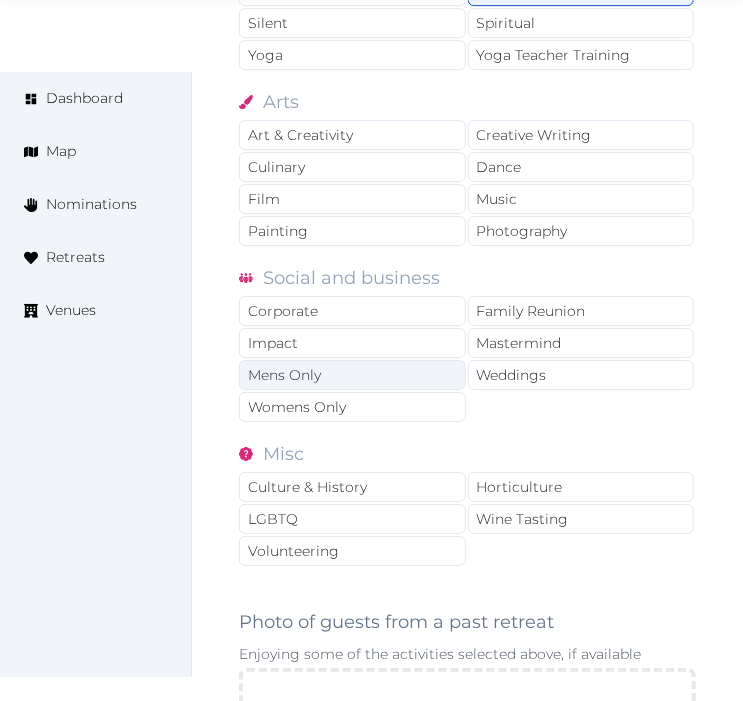 scroll, scrollTop: 1888, scrollLeft: 0, axis: vertical 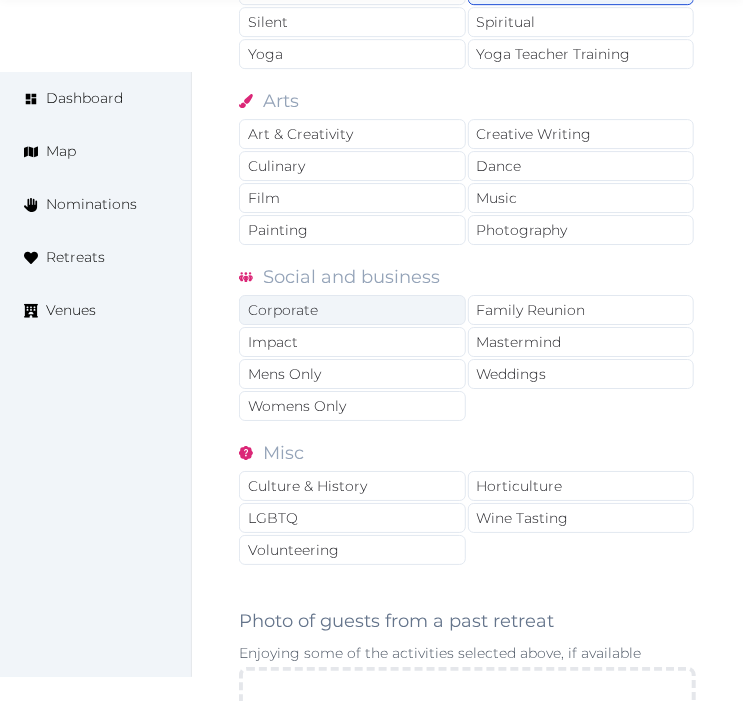 click on "Corporate" at bounding box center [352, 310] 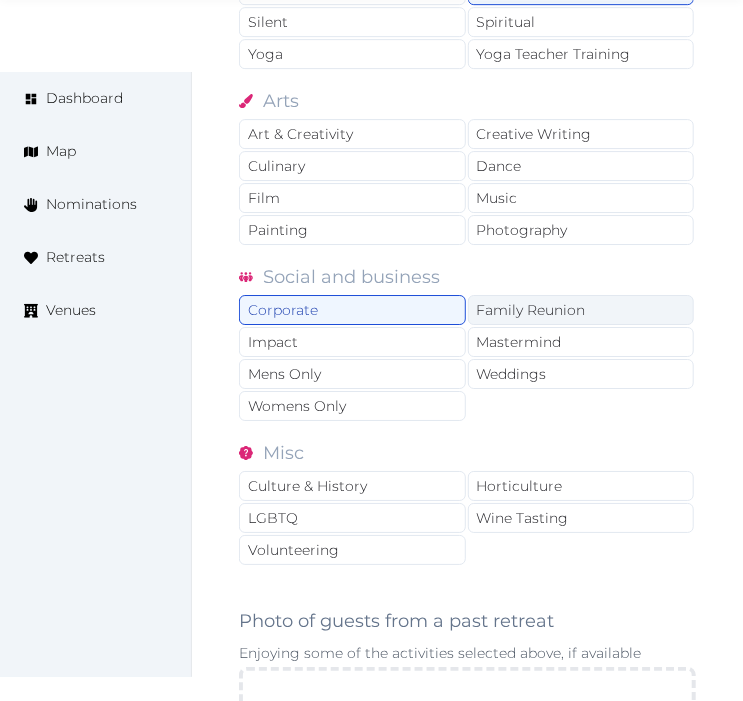 click on "Family Reunion" at bounding box center [581, 310] 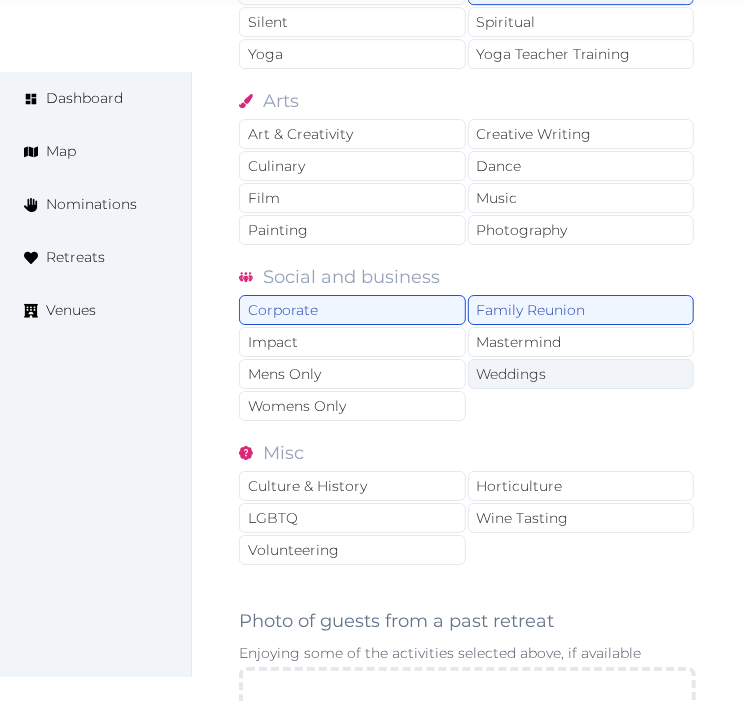 click on "Weddings" at bounding box center (581, 374) 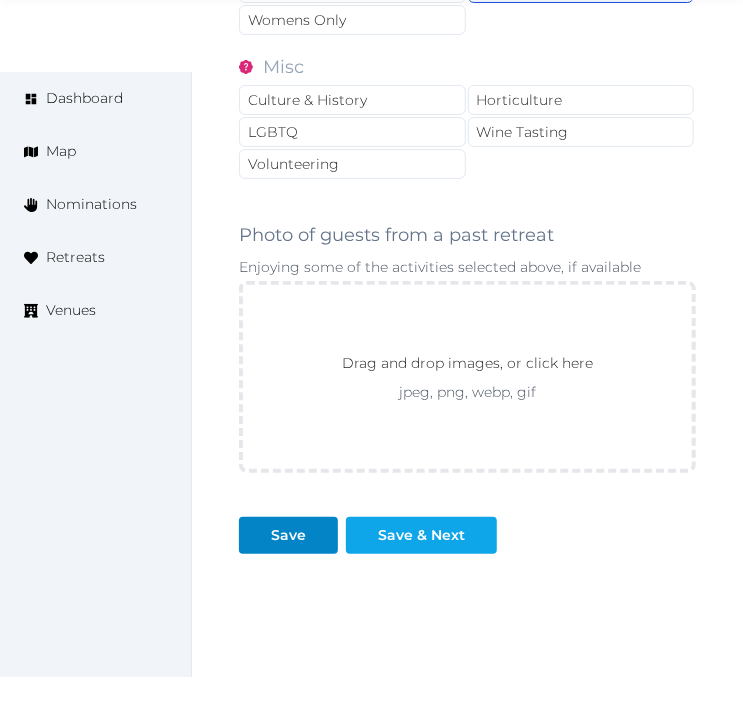 scroll, scrollTop: 2333, scrollLeft: 0, axis: vertical 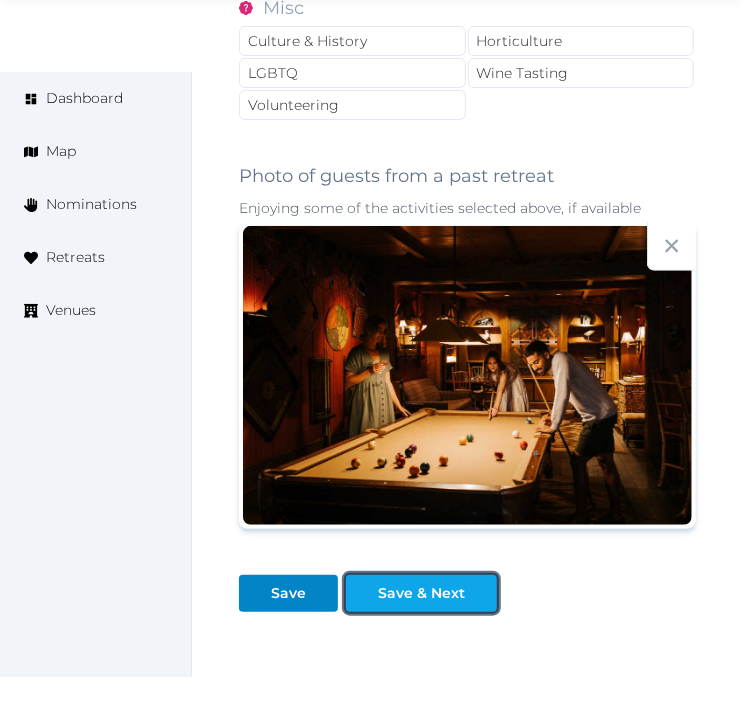 click on "Save & Next" at bounding box center (421, 593) 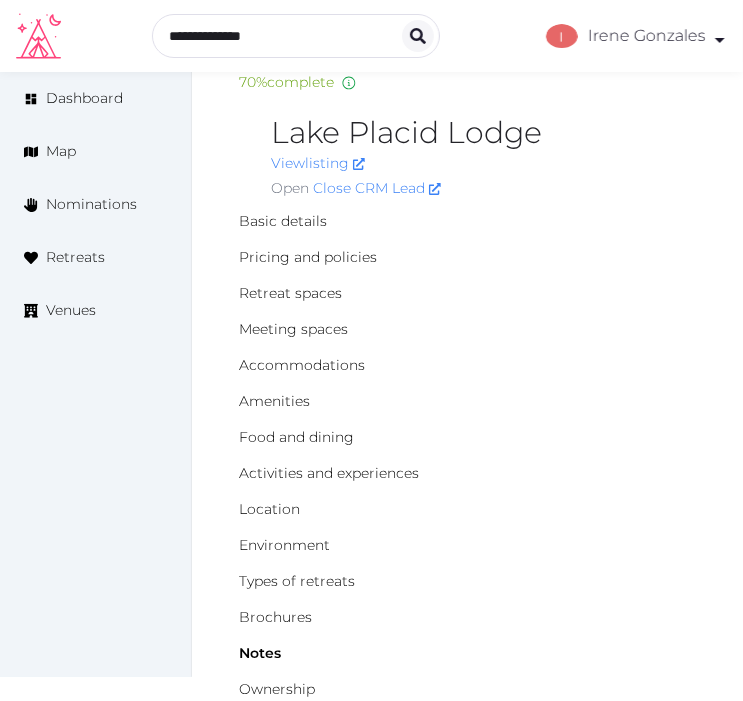 scroll, scrollTop: 0, scrollLeft: 0, axis: both 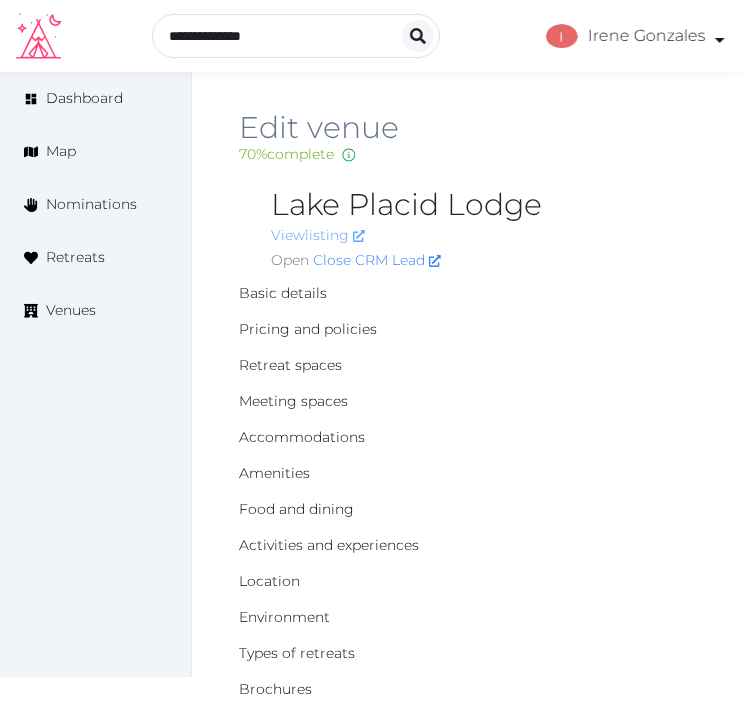 click on "View  listing" at bounding box center [318, 235] 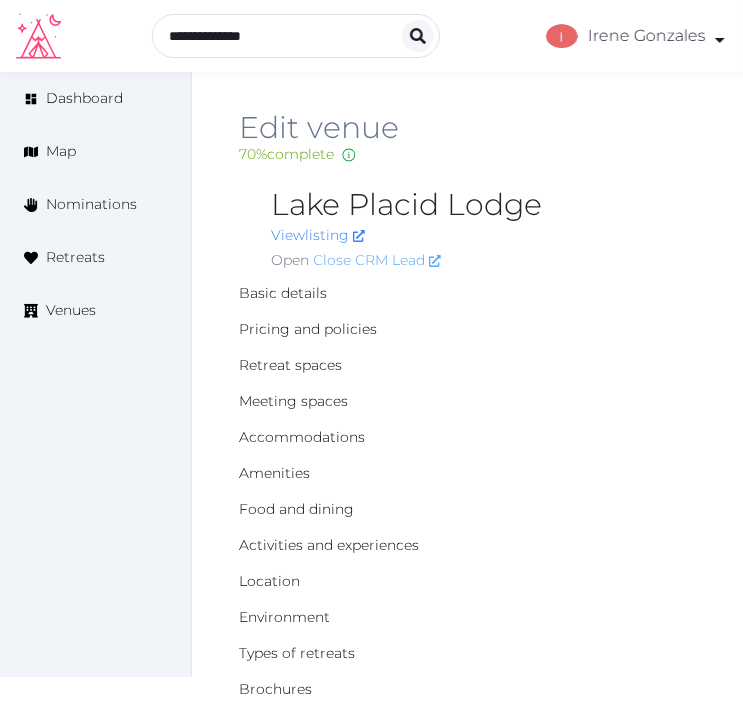 click on "Close CRM Lead" at bounding box center [377, 260] 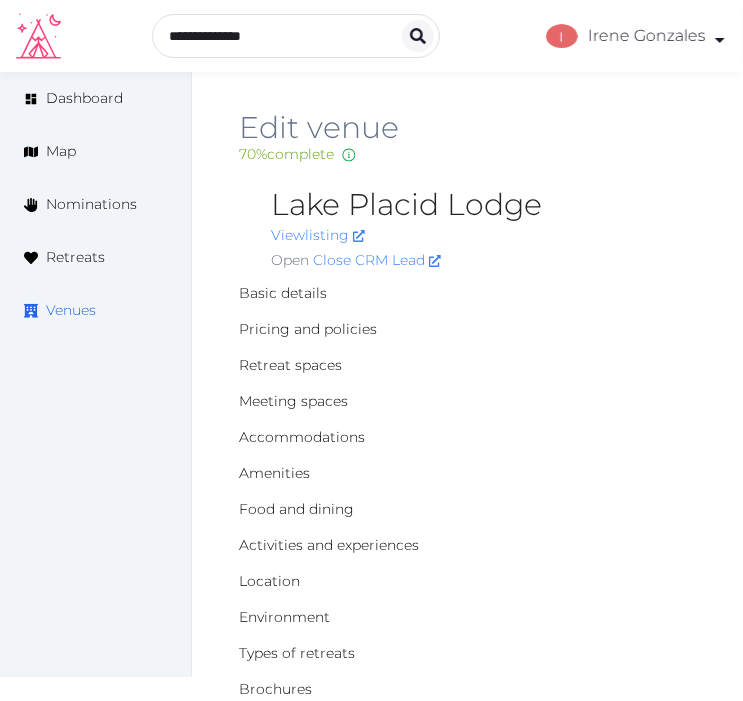 click on "Venues" at bounding box center [71, 310] 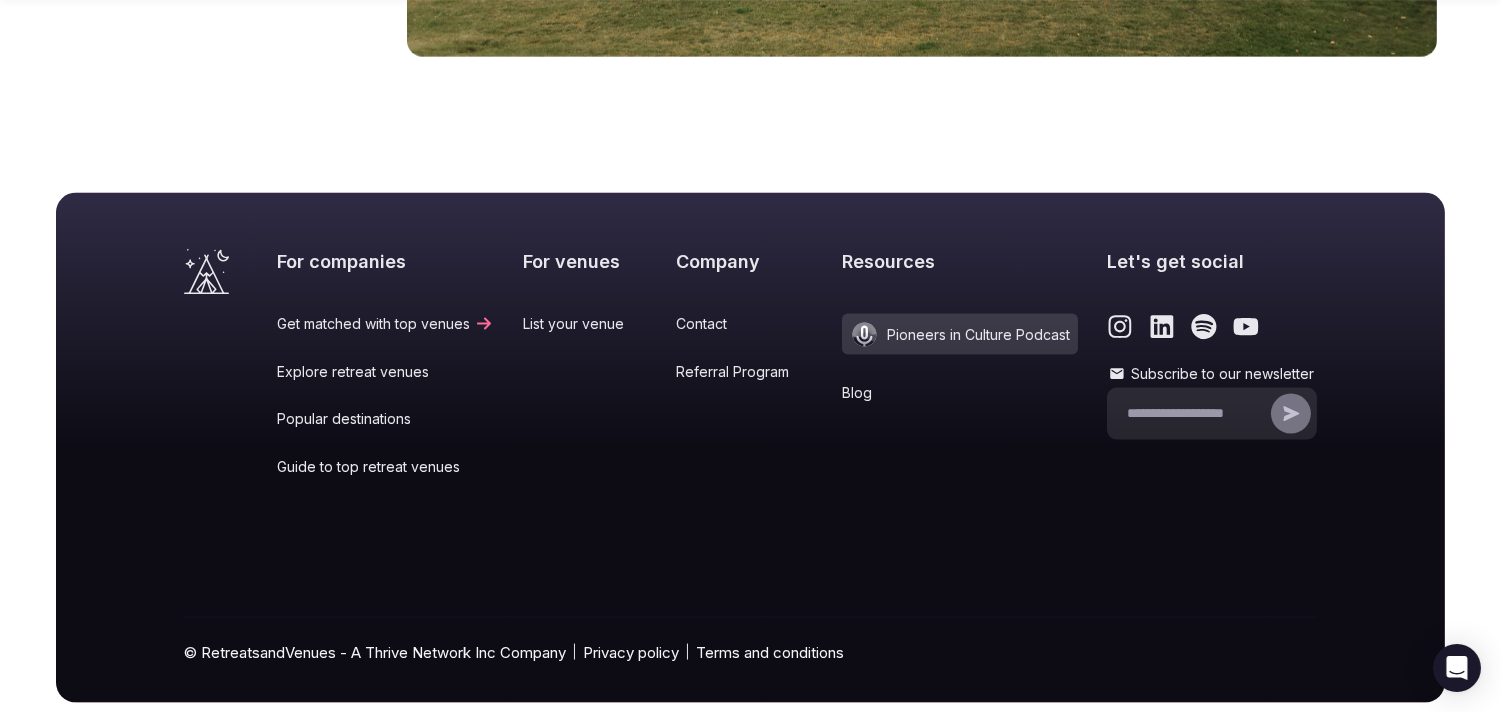 scroll, scrollTop: 5444, scrollLeft: 0, axis: vertical 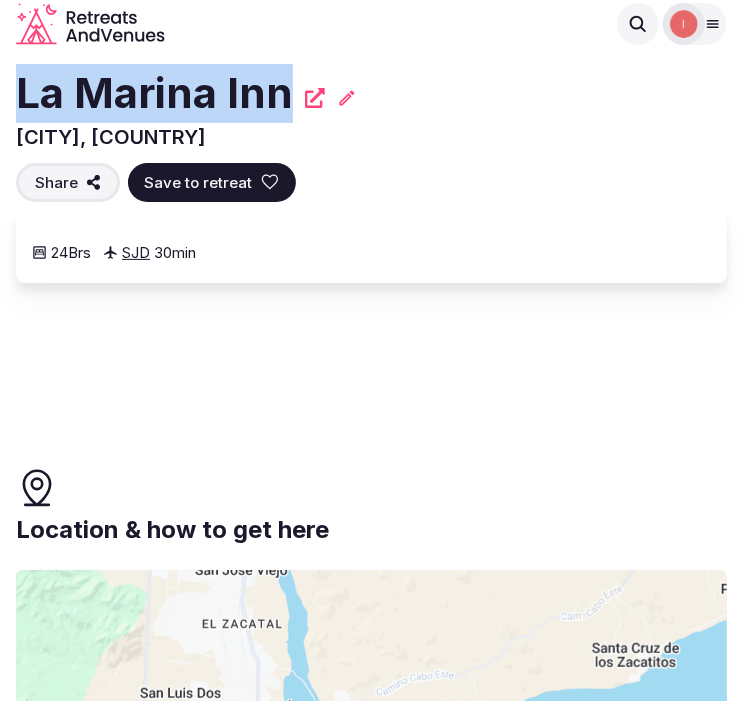 drag, startPoint x: 285, startPoint y: 92, endPoint x: 12, endPoint y: 103, distance: 273.22153 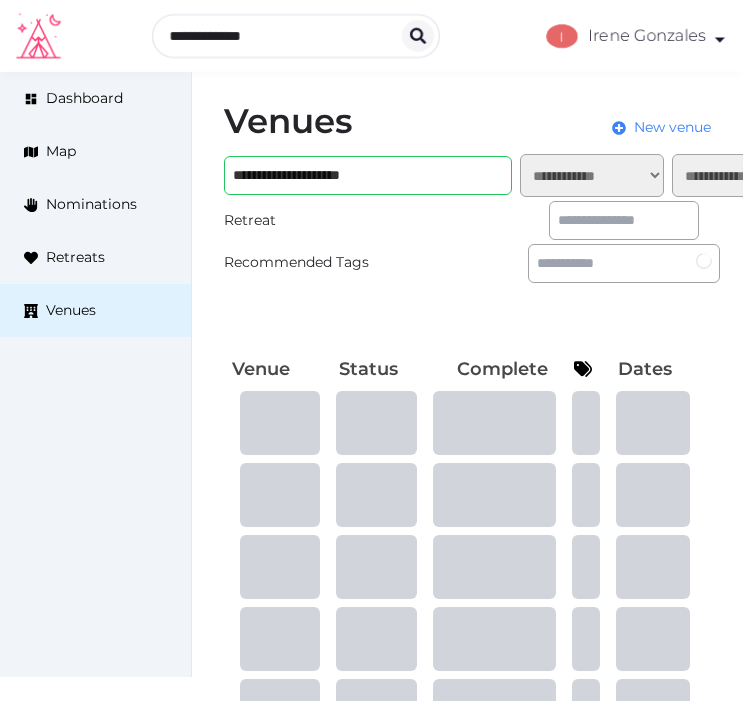 scroll, scrollTop: 0, scrollLeft: 0, axis: both 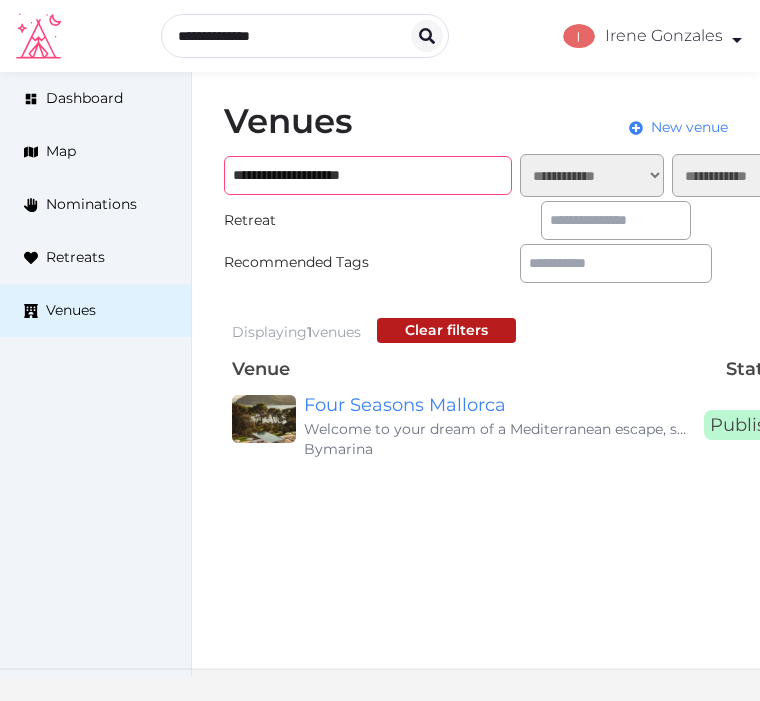 click on "**********" at bounding box center [368, 175] 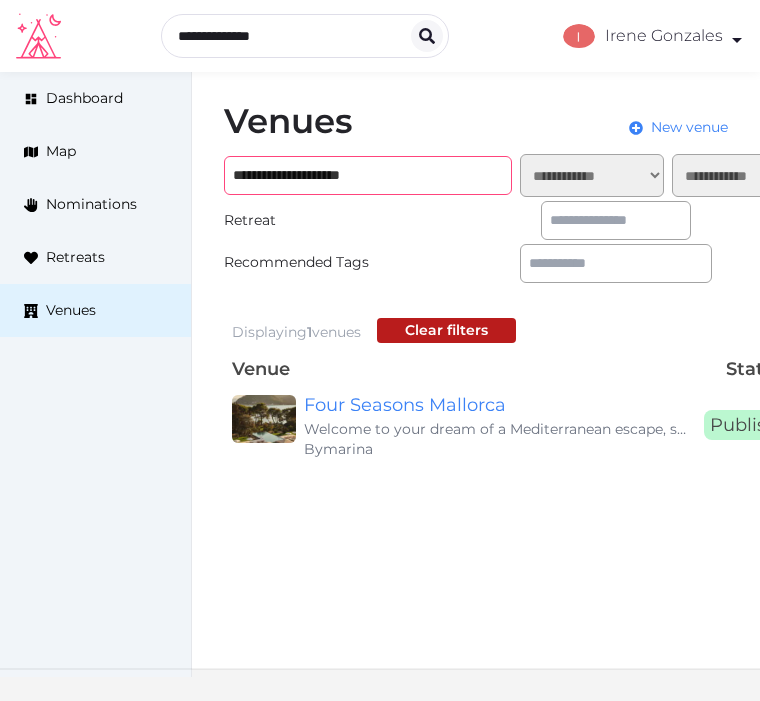 paste 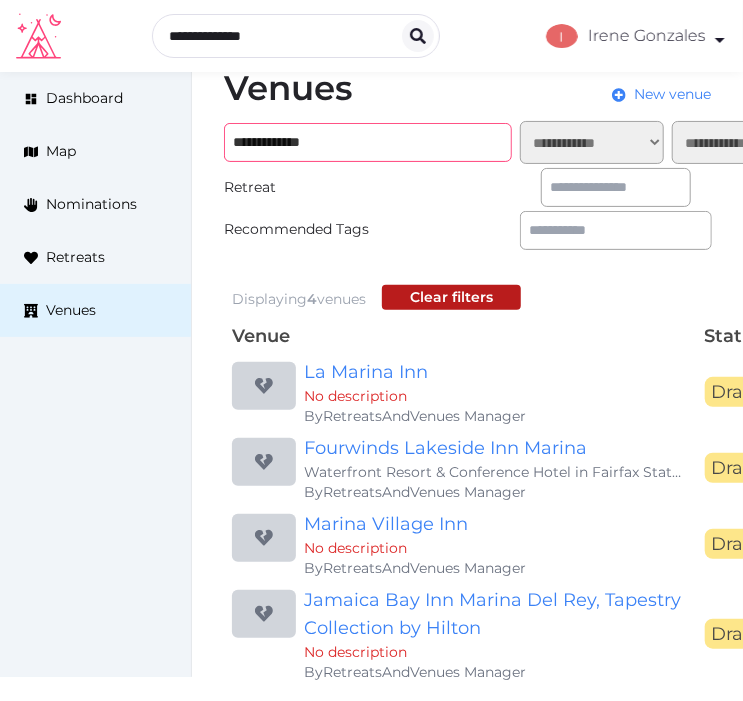 scroll, scrollTop: 50, scrollLeft: 0, axis: vertical 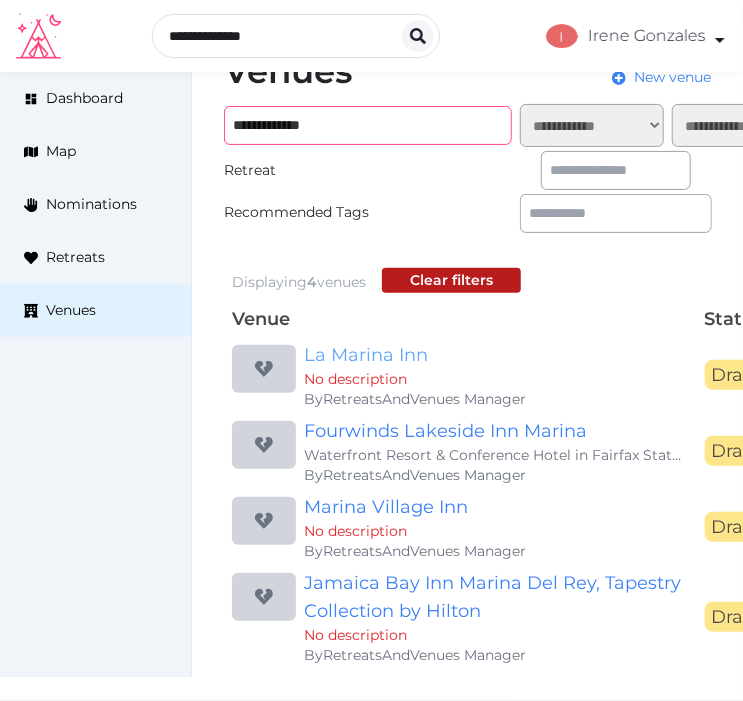 type on "**********" 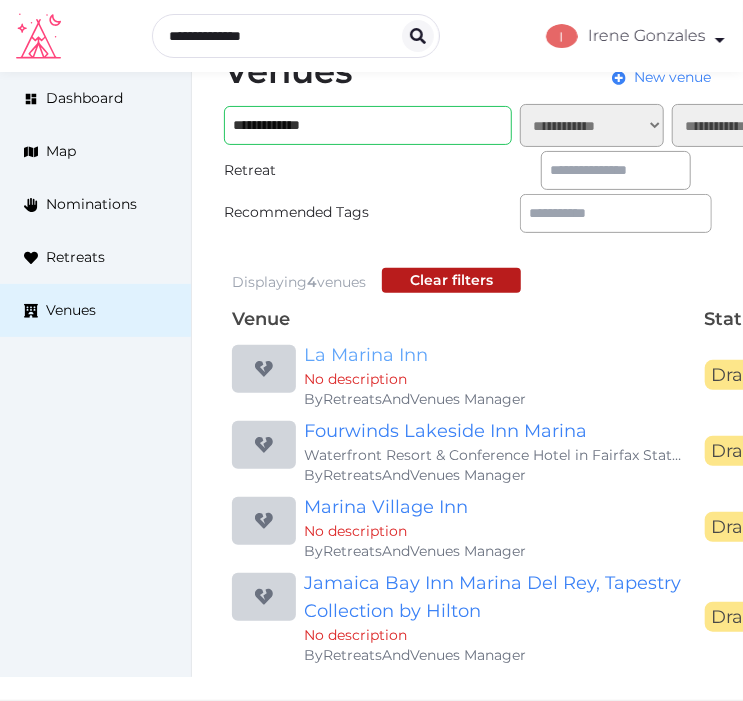 click on "La Marina Inn" at bounding box center [496, 355] 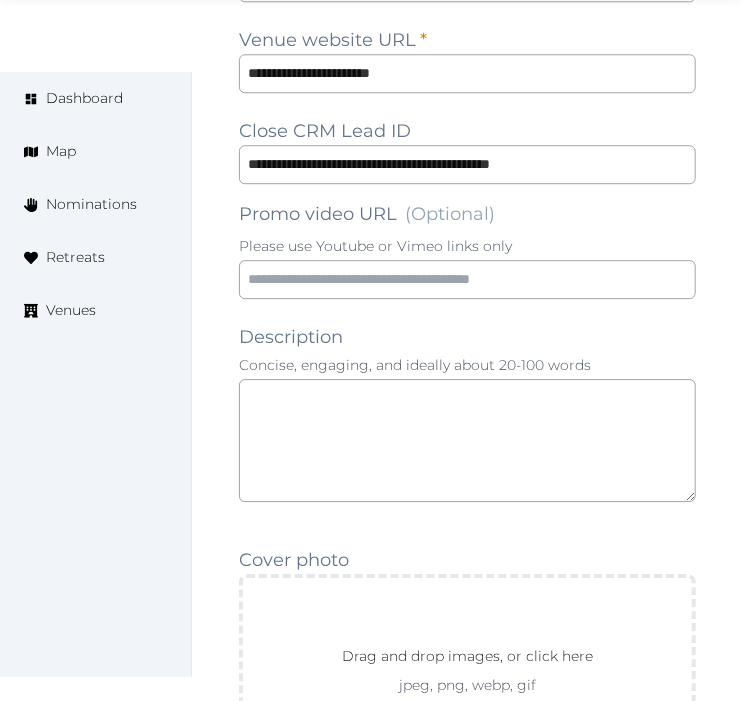 scroll, scrollTop: 1777, scrollLeft: 0, axis: vertical 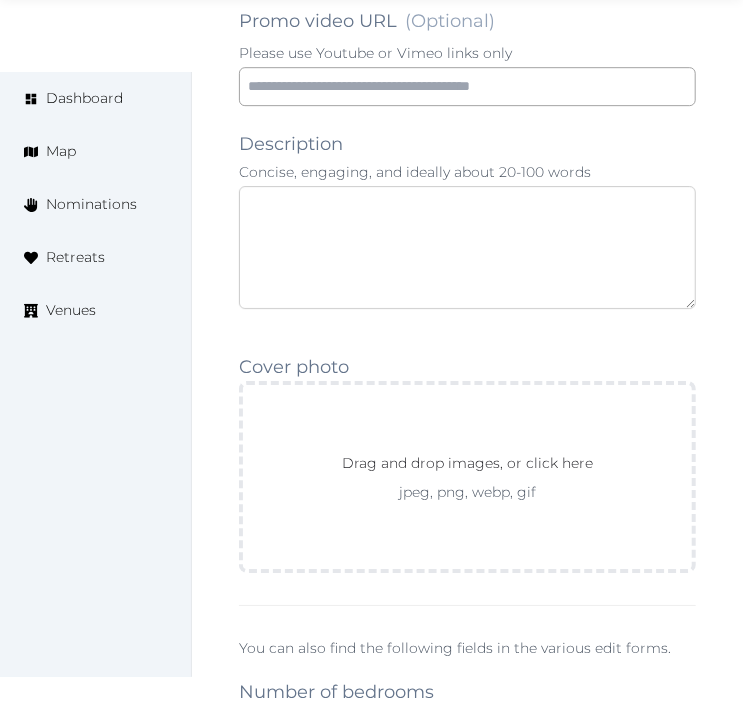 click at bounding box center (467, 247) 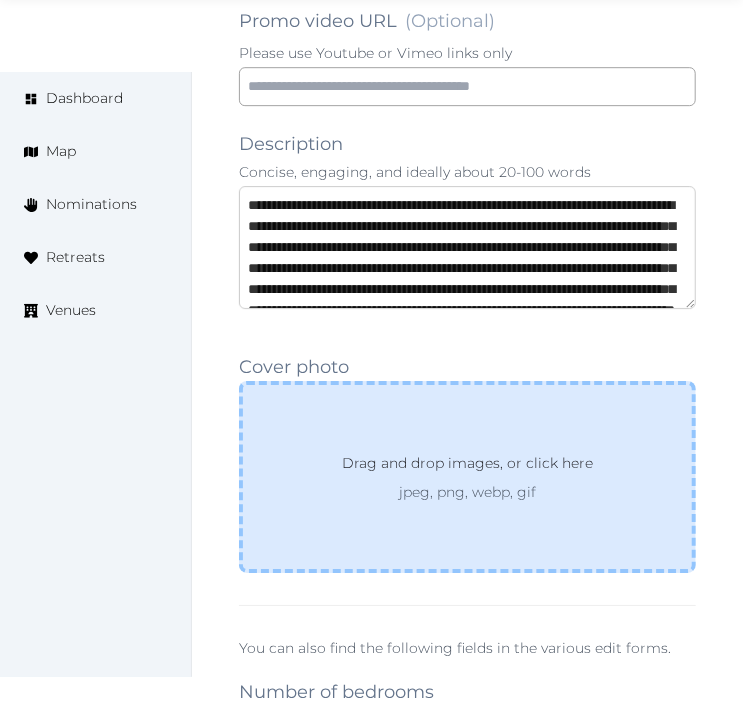 scroll, scrollTop: 73, scrollLeft: 0, axis: vertical 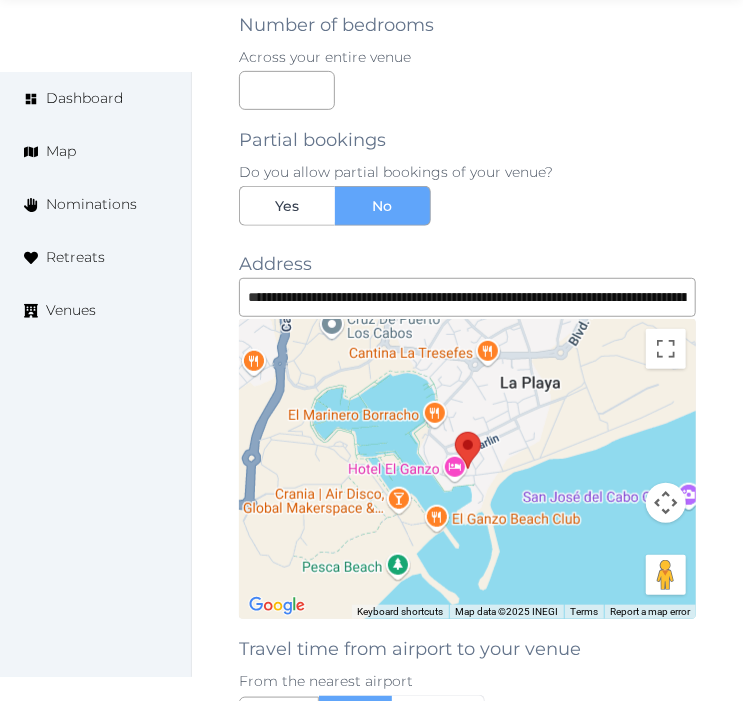 type on "**********" 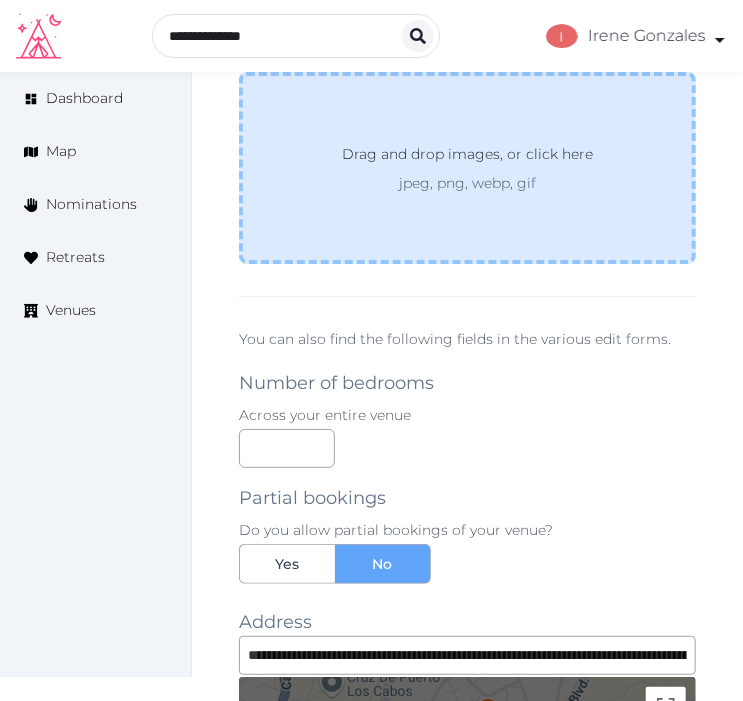 scroll, scrollTop: 2000, scrollLeft: 0, axis: vertical 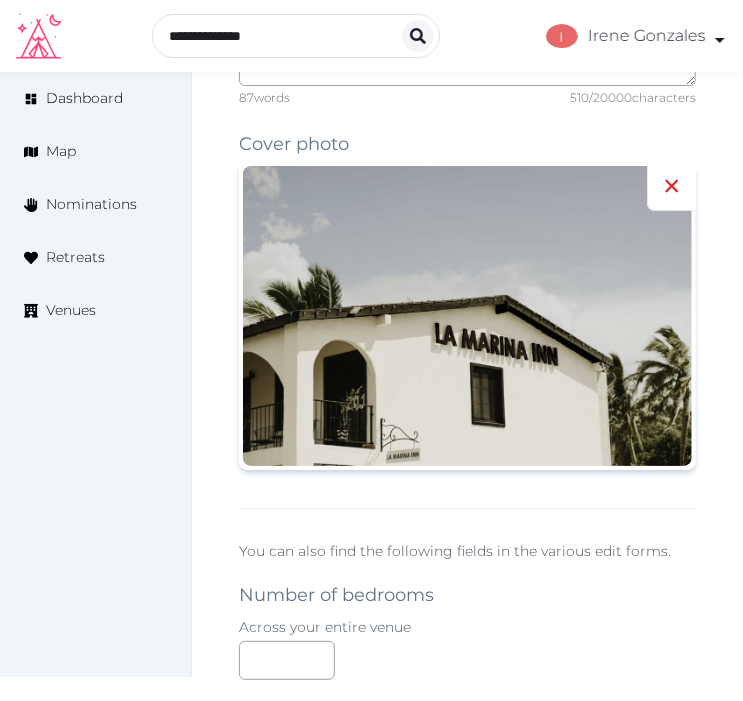 click 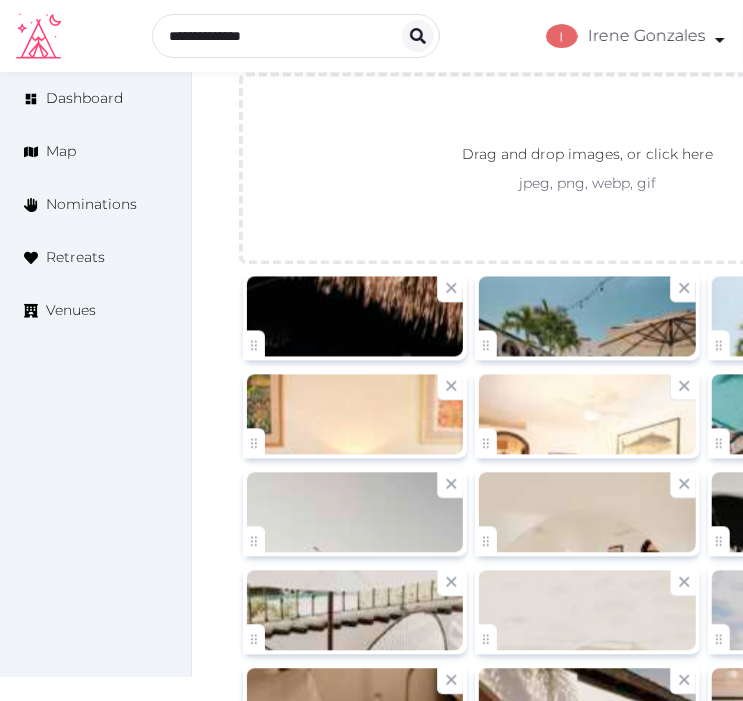scroll, scrollTop: 2421, scrollLeft: 0, axis: vertical 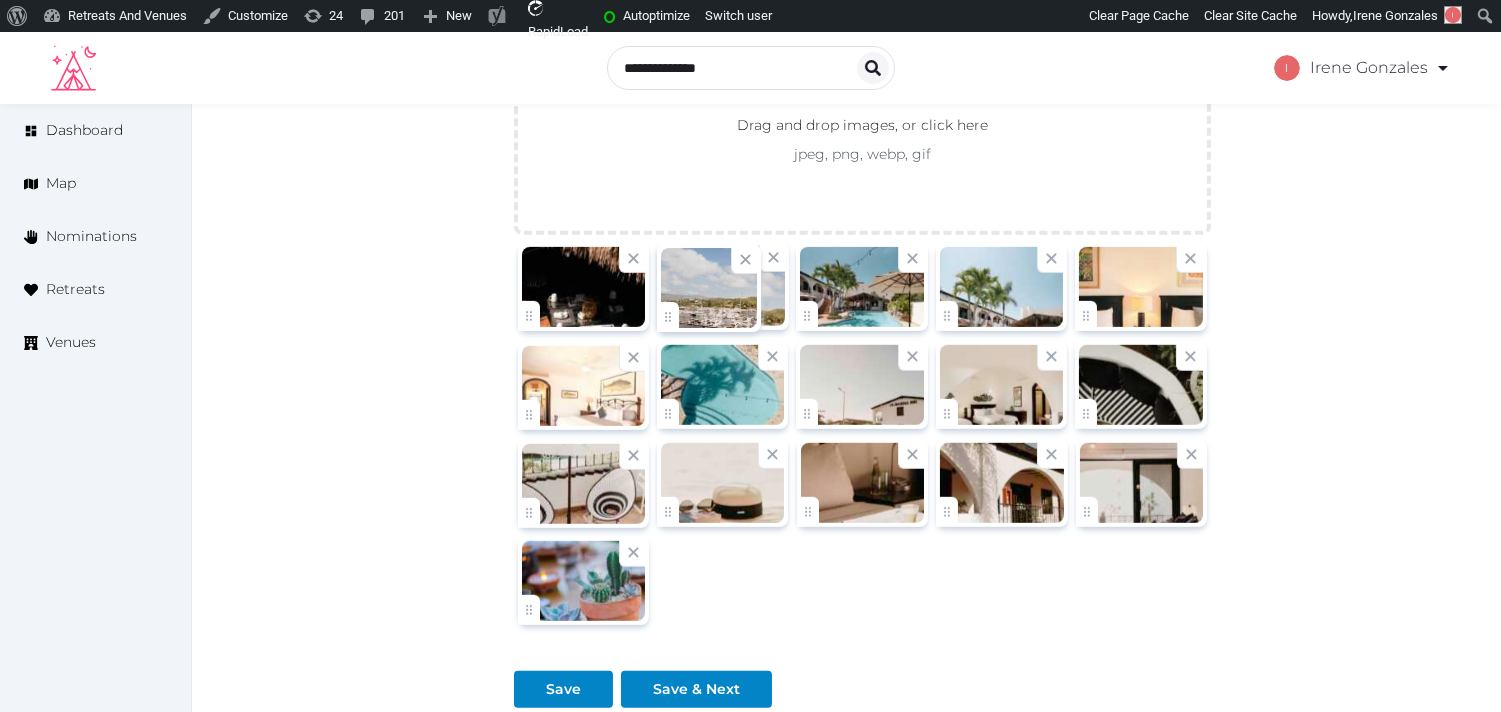drag, startPoint x: 674, startPoint y: 511, endPoint x: 701, endPoint y: 270, distance: 242.50774 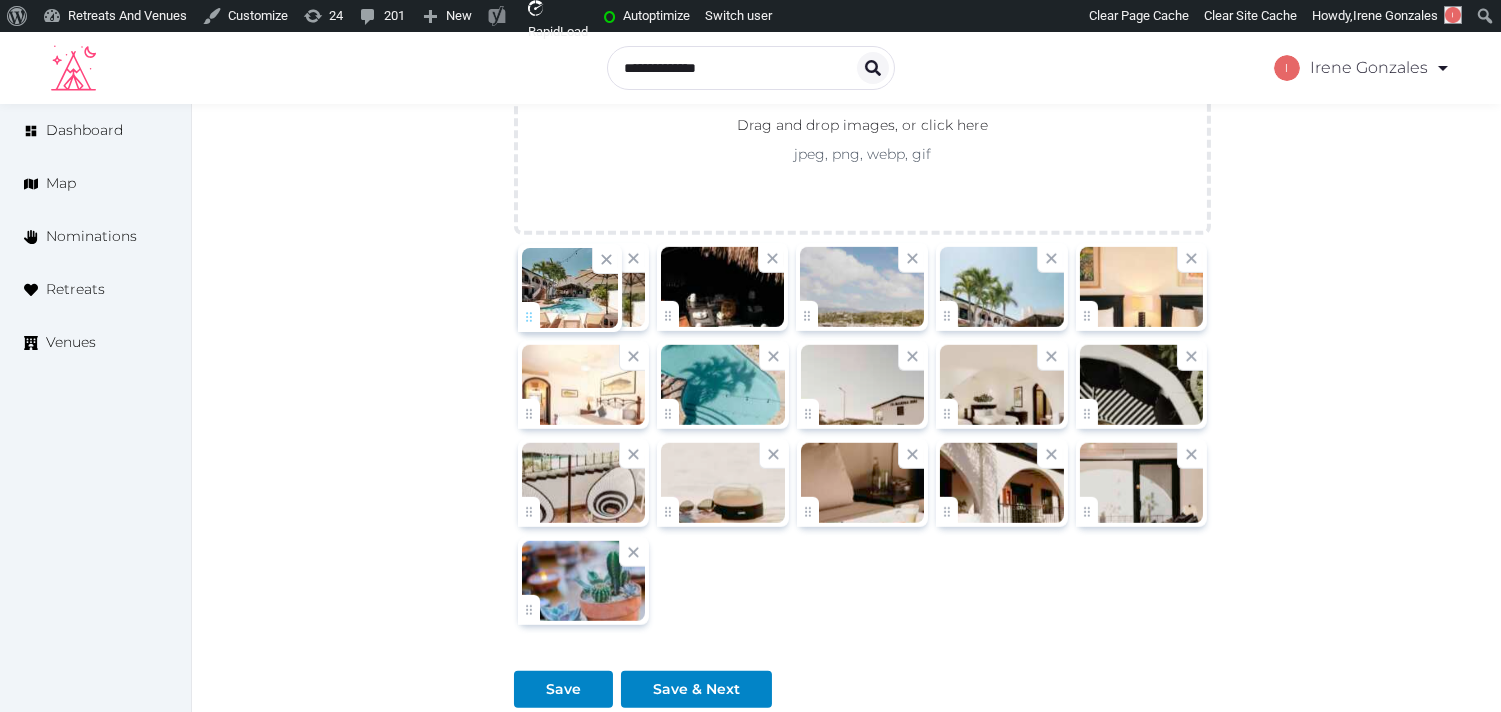 drag, startPoint x: 800, startPoint y: 311, endPoint x: 574, endPoint y: 294, distance: 226.63847 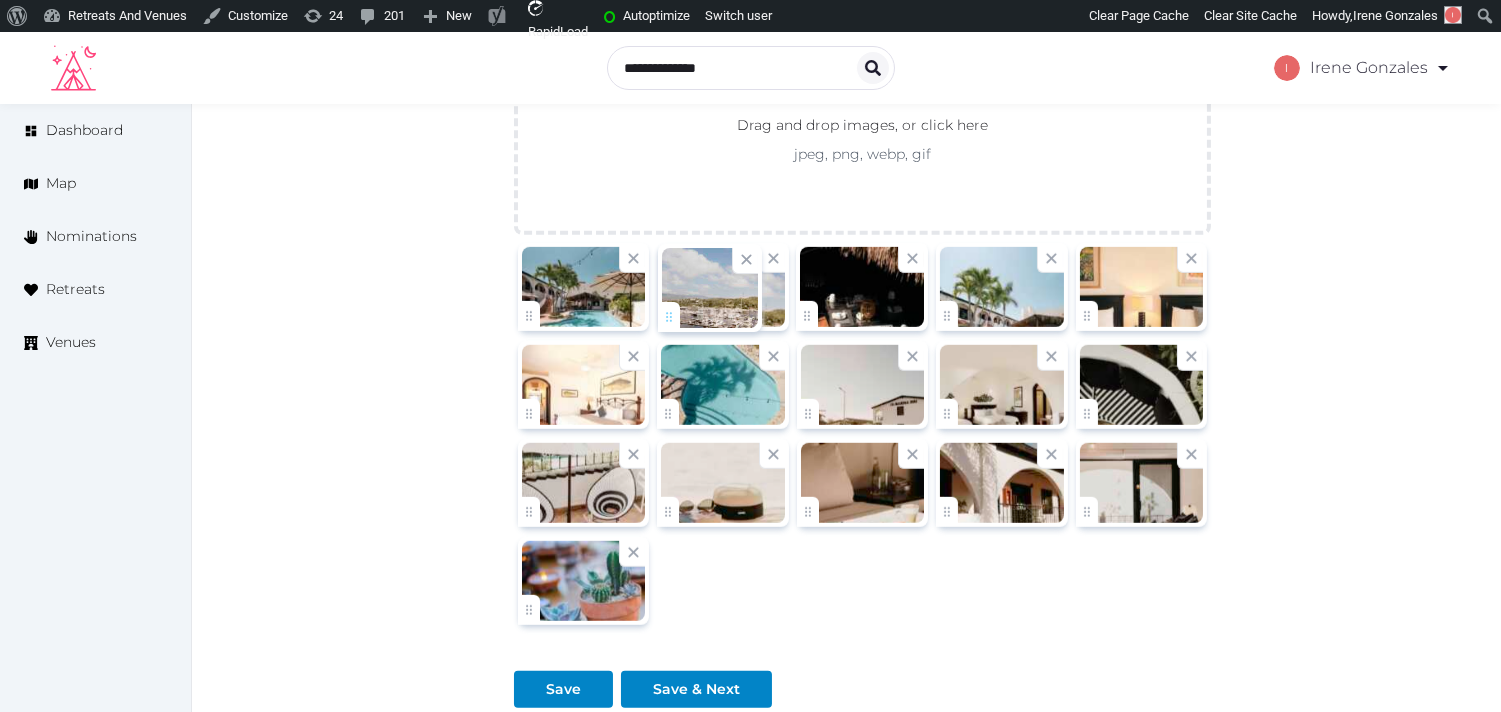 drag, startPoint x: 798, startPoint y: 308, endPoint x: 714, endPoint y: 300, distance: 84.38009 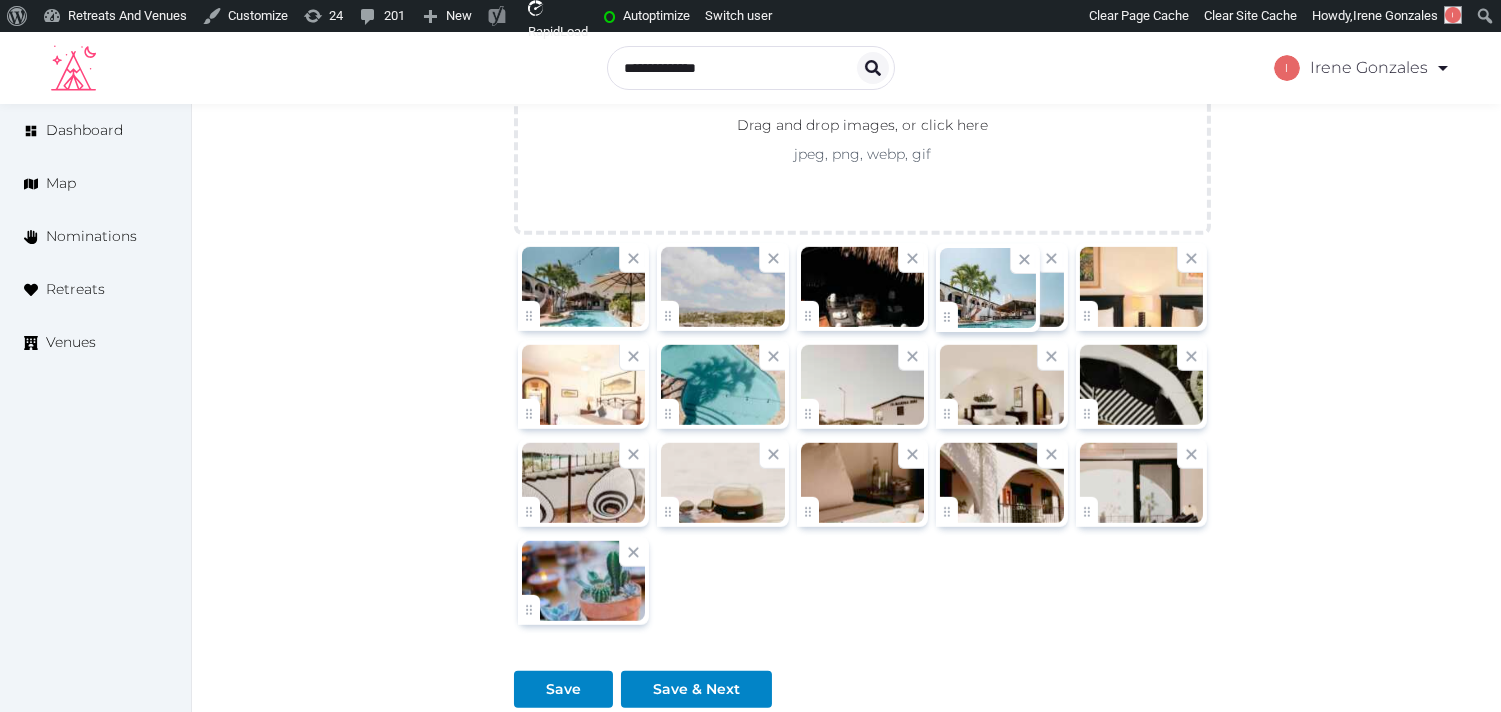 click on "Irene Gonzales   Account My Venue Listings My Retreats Logout      Dashboard Map Nominations Retreats Venues Edit venue 14 %  complete Fill out all the fields in your listing to increase its completion percentage.   A higher completion percentage will make your listing more attractive and result in better matches. La Marina Inn   (Draft) Preview  listing   Open    Close CRM Lead Basic details Pricing and policies Retreat spaces Meeting spaces Accommodations Amenities Food and dining Activities and experiences Location Environment Types of retreats Brochures Notes Ownership Administration Activity Publish Fill all the fields on this page and save in order to   publish Archive Venue owned by RetreatsAndVenues Manager c.o.r.e.y.sanford@retreatsandvenues.com Copy ownership transfer link Share this link with any user to transfer ownership of this venue. Users without accounts will be directed to register. Copy update link Copy recommended link *" at bounding box center [750, -617] 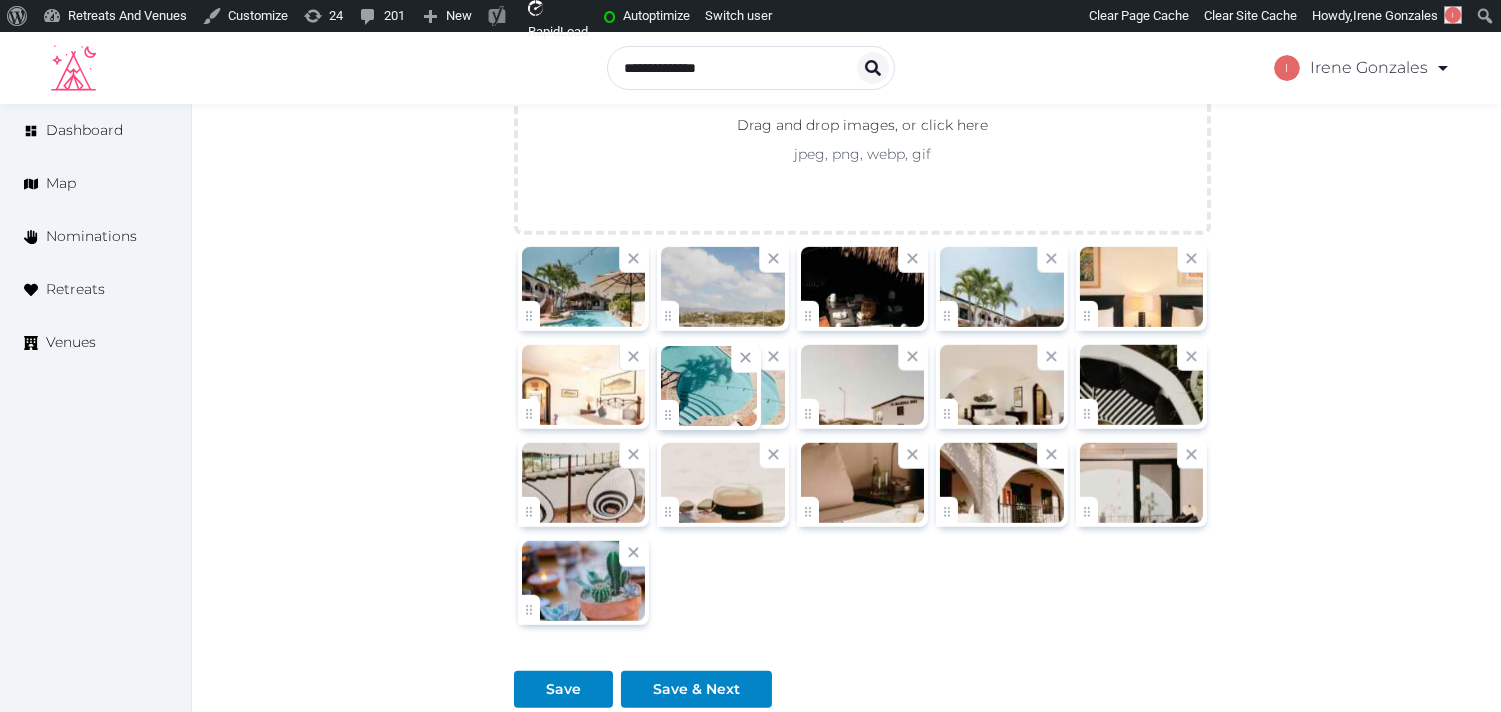 click on "Irene Gonzales   Account My Venue Listings My Retreats Logout      Dashboard Map Nominations Retreats Venues Edit venue 14 %  complete Fill out all the fields in your listing to increase its completion percentage.   A higher completion percentage will make your listing more attractive and result in better matches. La Marina Inn   (Draft) Preview  listing   Open    Close CRM Lead Basic details Pricing and policies Retreat spaces Meeting spaces Accommodations Amenities Food and dining Activities and experiences Location Environment Types of retreats Brochures Notes Ownership Administration Activity Publish Fill all the fields on this page and save in order to   publish Archive Venue owned by RetreatsAndVenues Manager c.o.r.e.y.sanford@retreatsandvenues.com Copy ownership transfer link Share this link with any user to transfer ownership of this venue. Users without accounts will be directed to register. Copy update link Copy recommended link *" at bounding box center [750, -617] 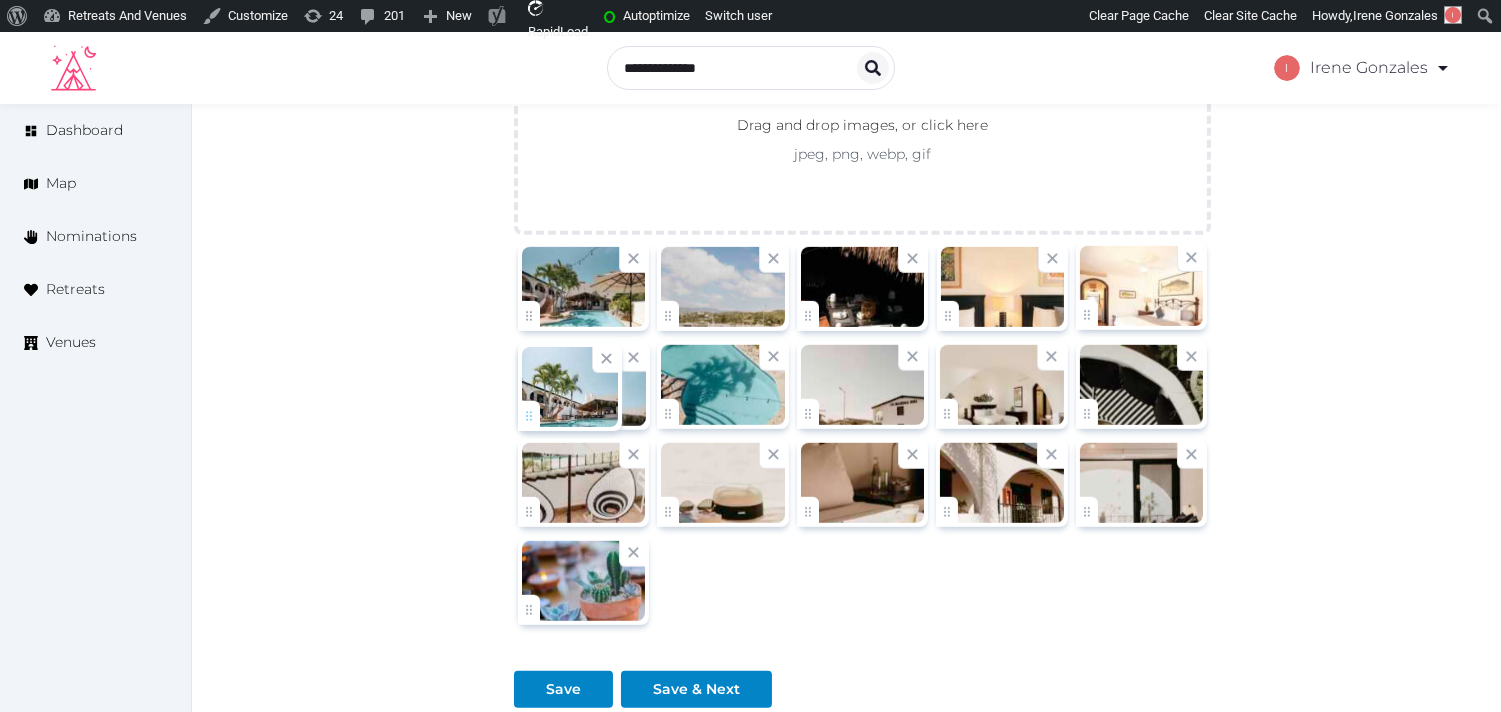 drag, startPoint x: 942, startPoint y: 316, endPoint x: 522, endPoint y: 428, distance: 434.67688 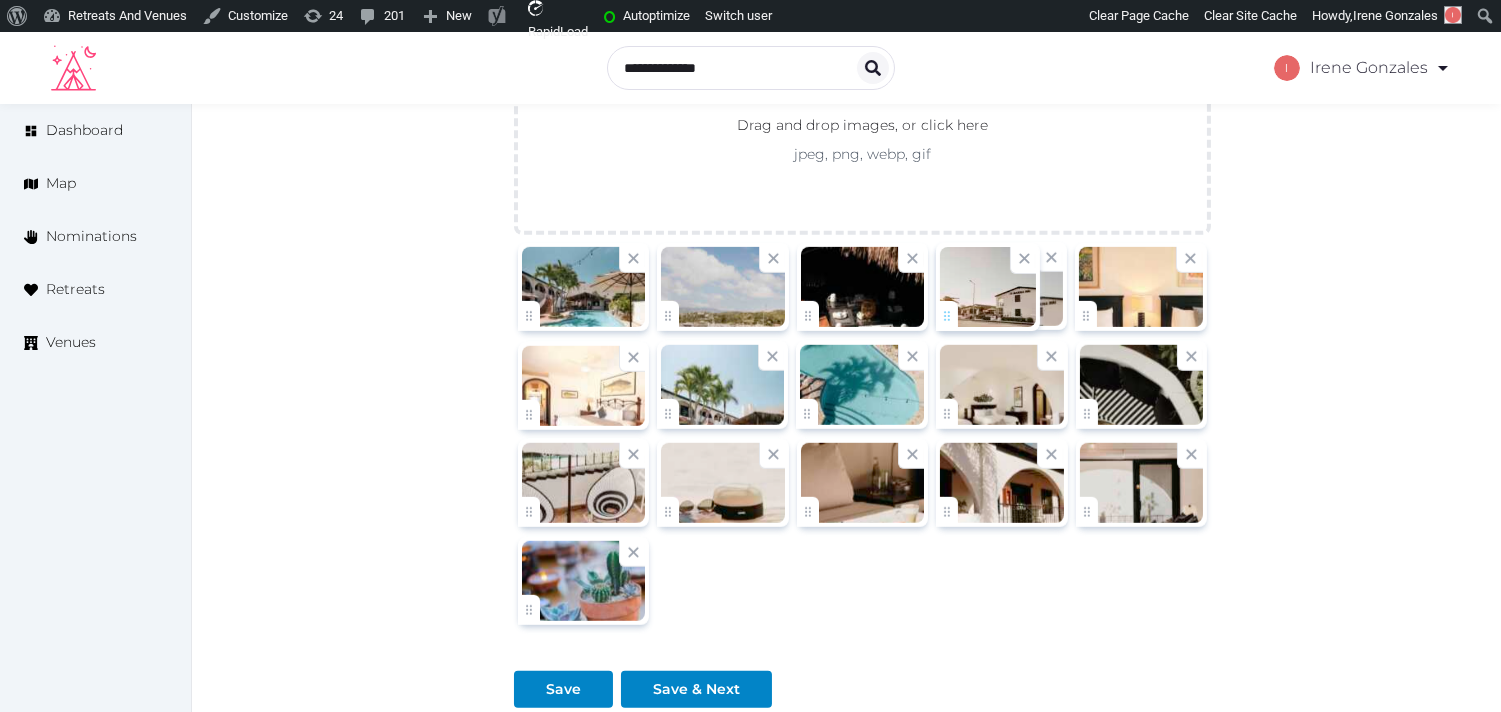drag, startPoint x: 818, startPoint y: 418, endPoint x: 967, endPoint y: 334, distance: 171.04678 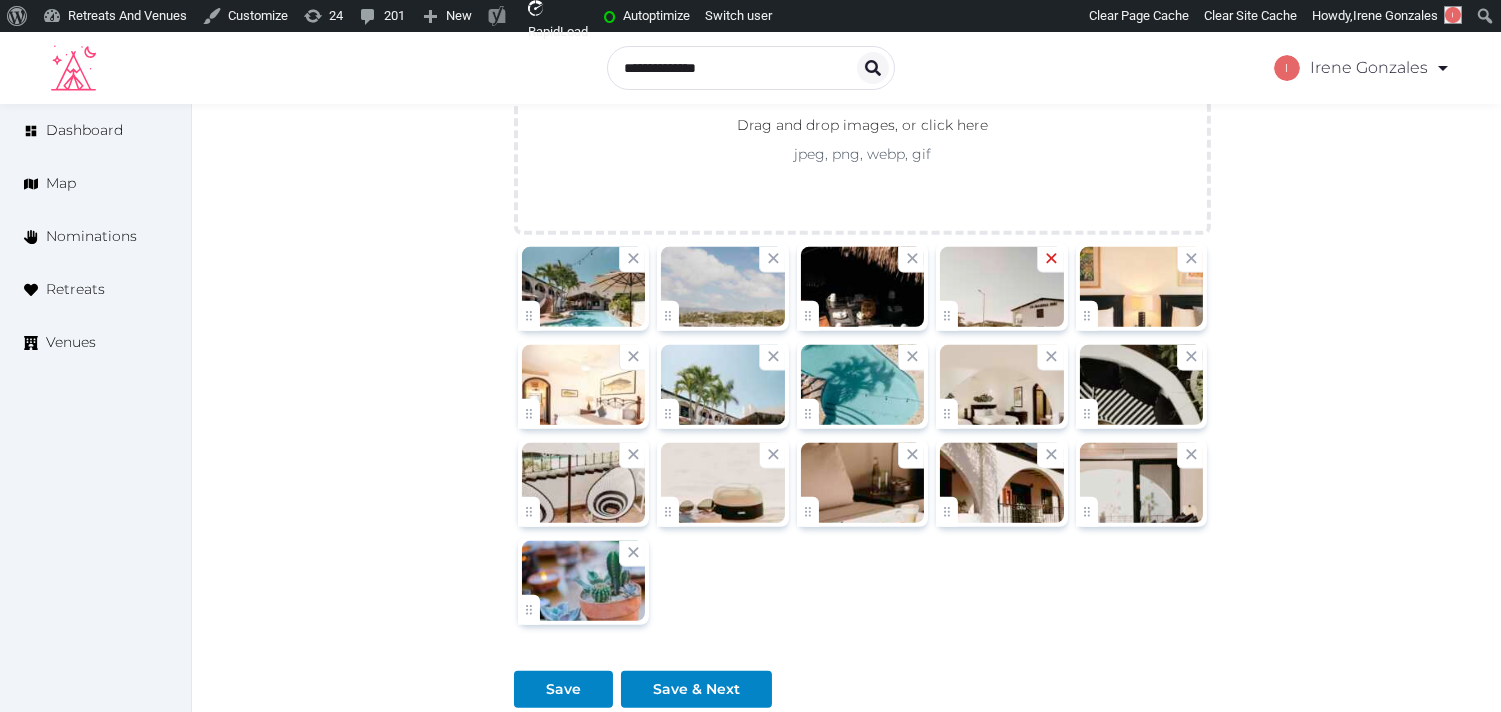 click 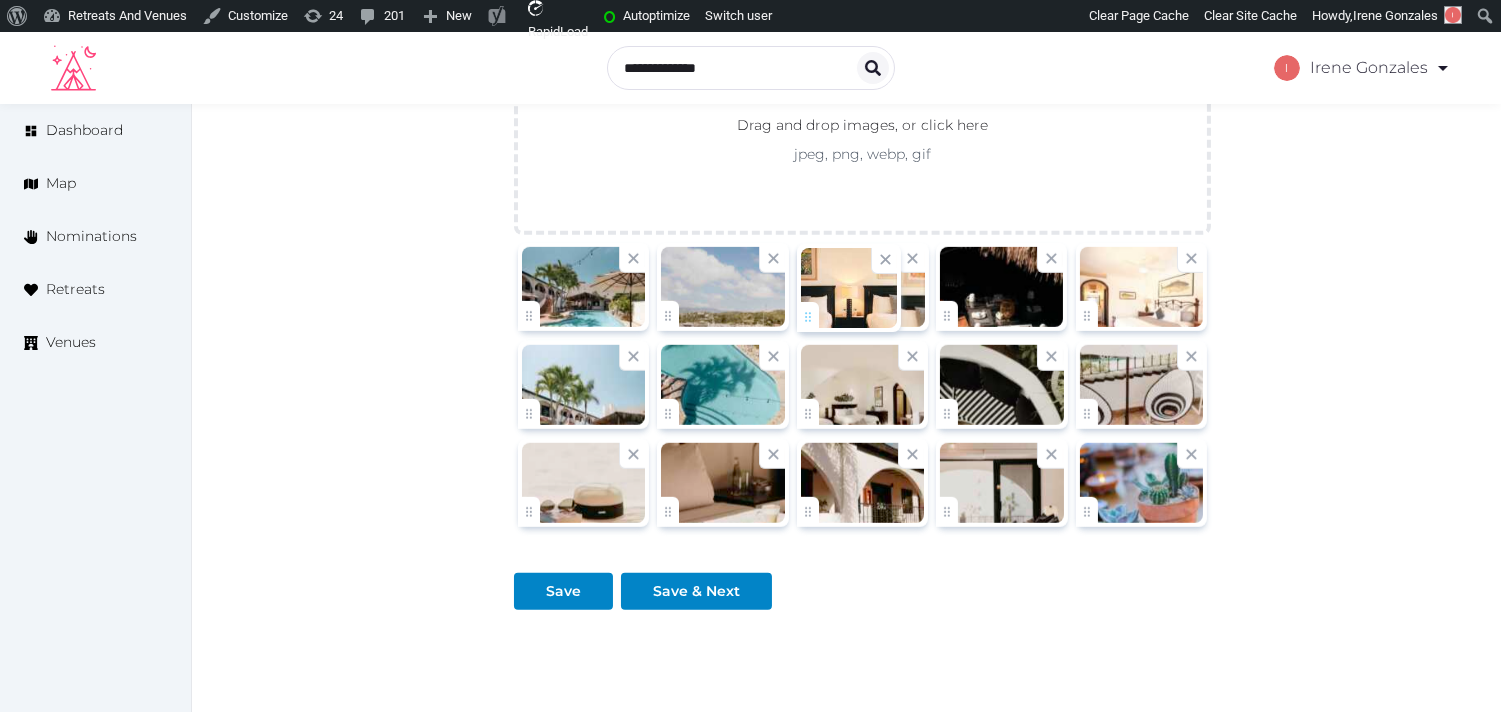 drag, startPoint x: 953, startPoint y: 314, endPoint x: 860, endPoint y: 310, distance: 93.08598 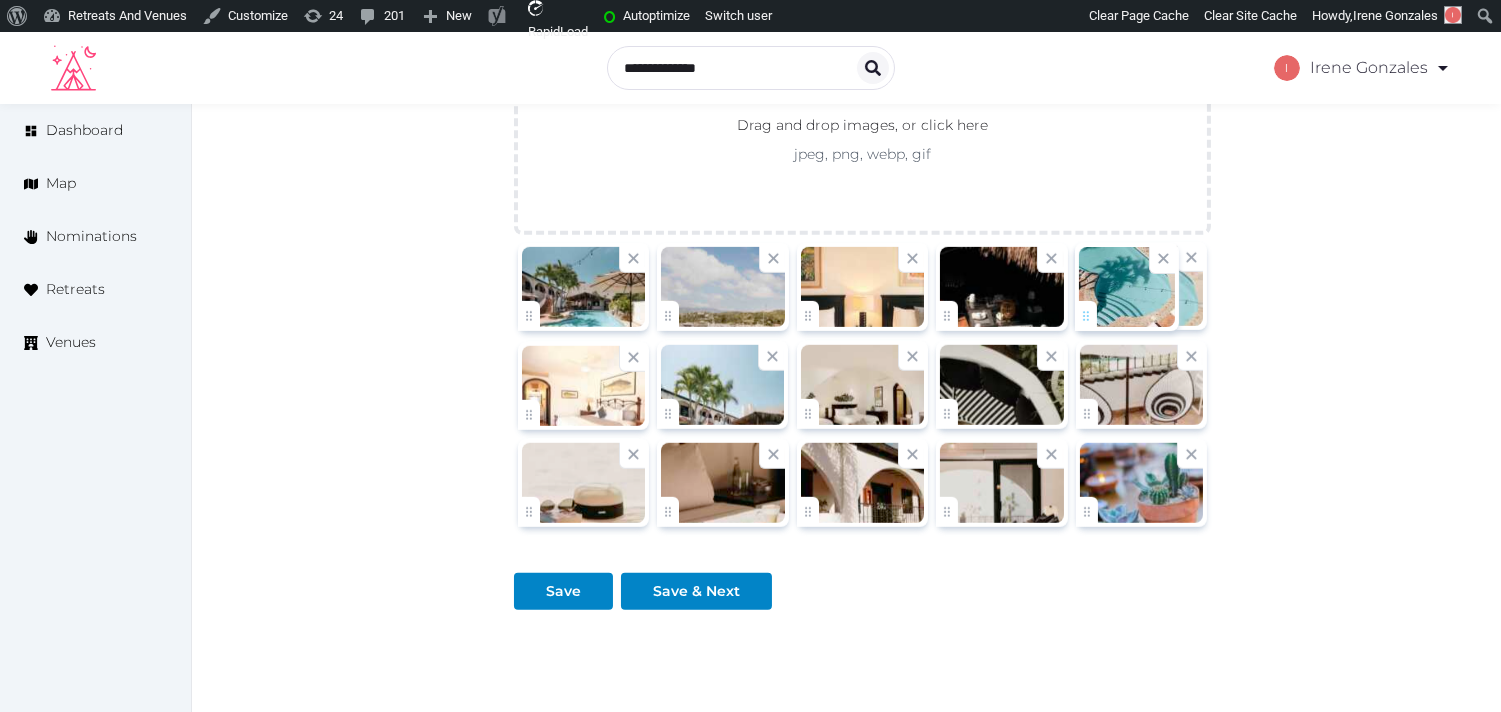 drag, startPoint x: 681, startPoint y: 427, endPoint x: 1110, endPoint y: 327, distance: 440.50085 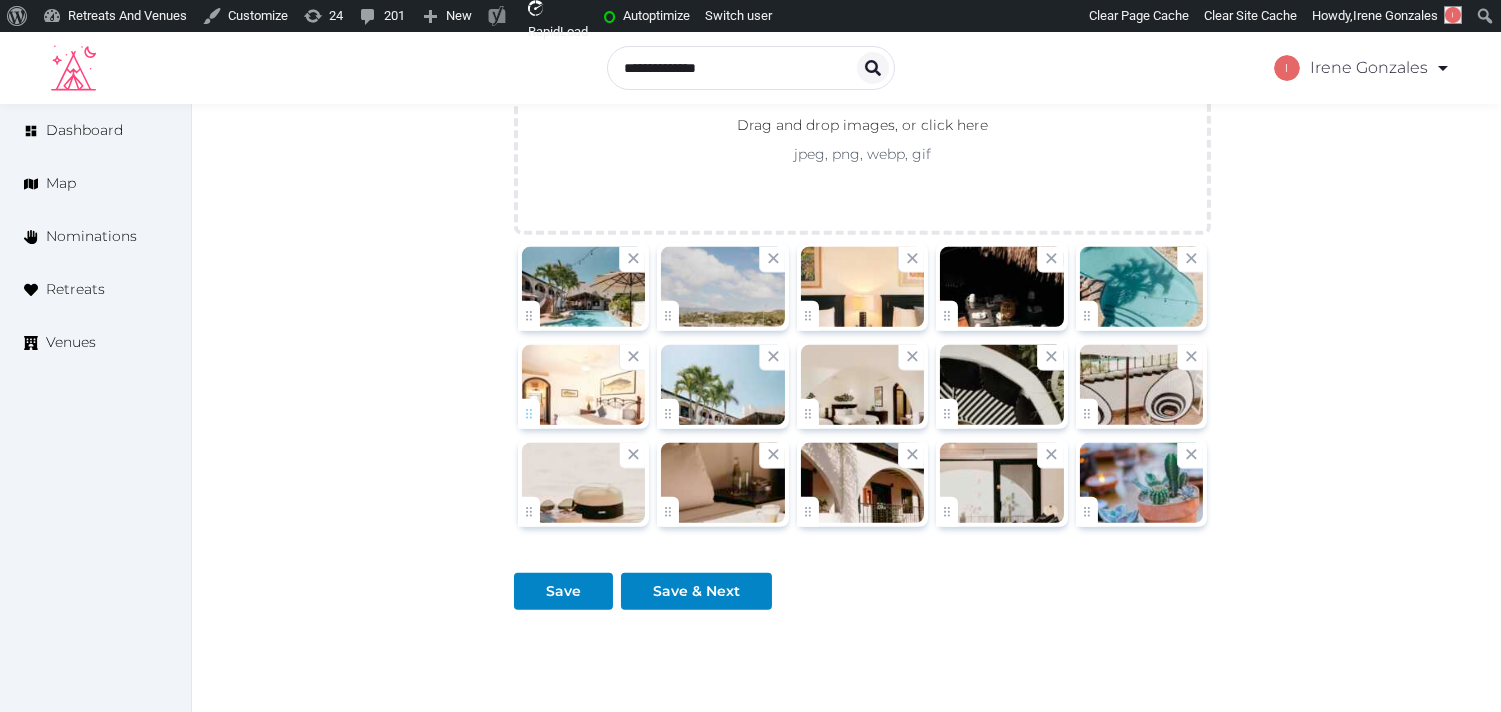 drag, startPoint x: 653, startPoint y: 412, endPoint x: 537, endPoint y: 425, distance: 116.72617 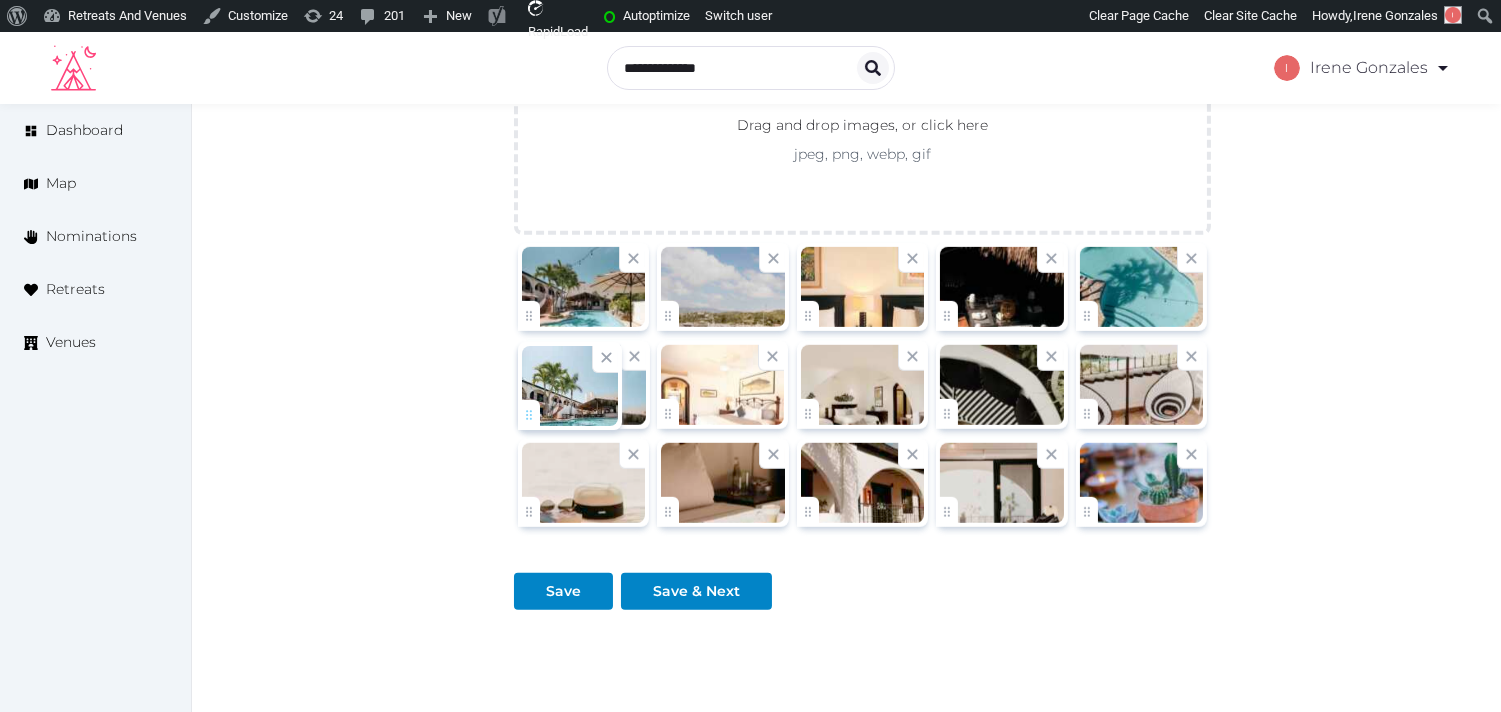drag, startPoint x: 667, startPoint y: 405, endPoint x: 566, endPoint y: 412, distance: 101.24229 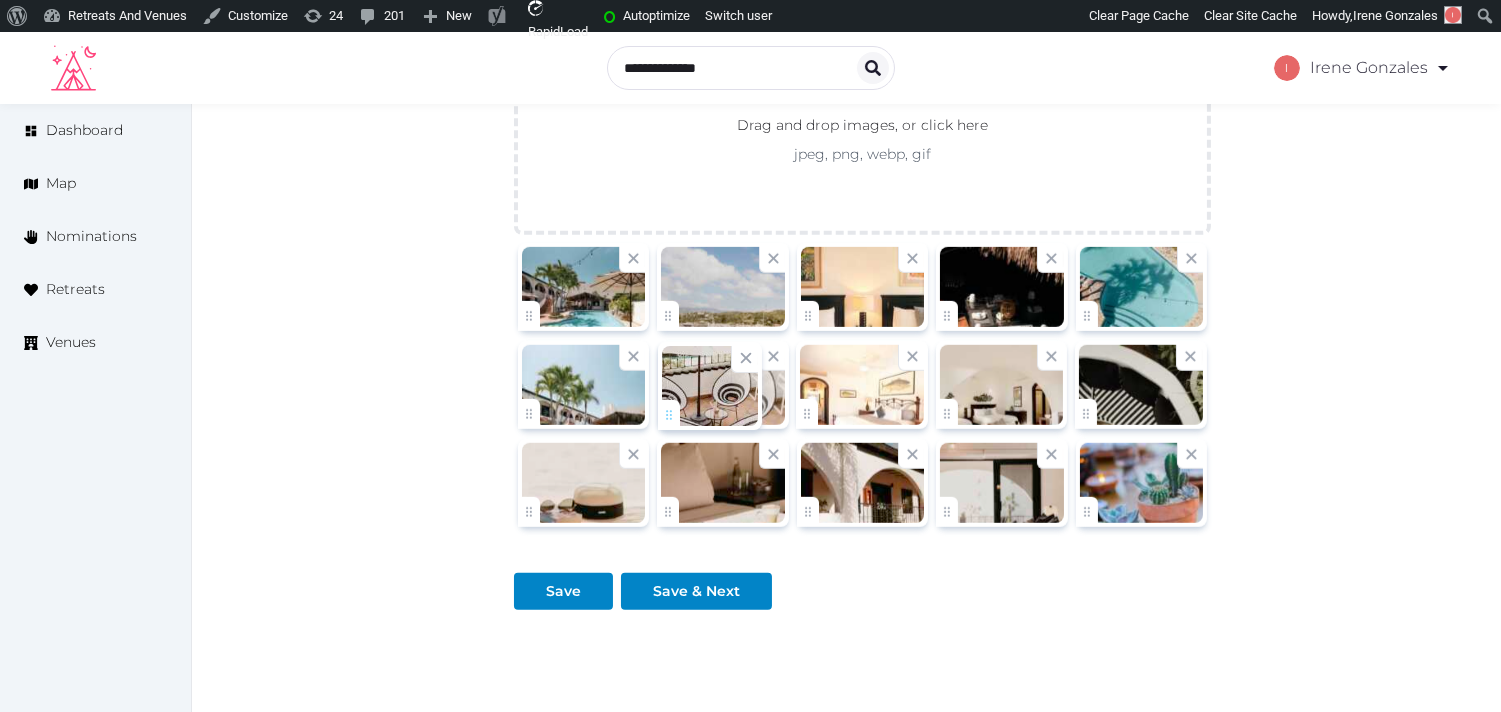drag, startPoint x: 1080, startPoint y: 412, endPoint x: 712, endPoint y: 451, distance: 370.0608 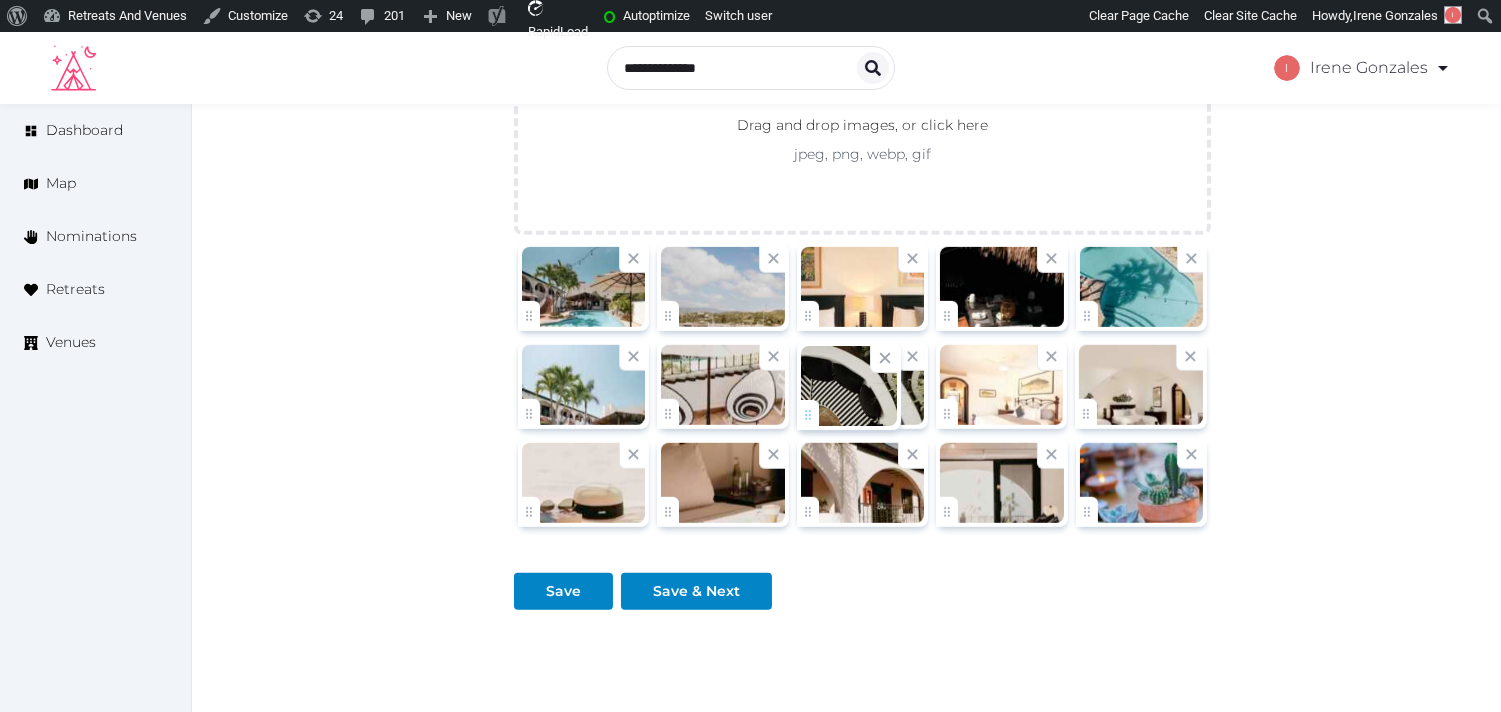 drag, startPoint x: 1084, startPoint y: 411, endPoint x: 844, endPoint y: 415, distance: 240.03333 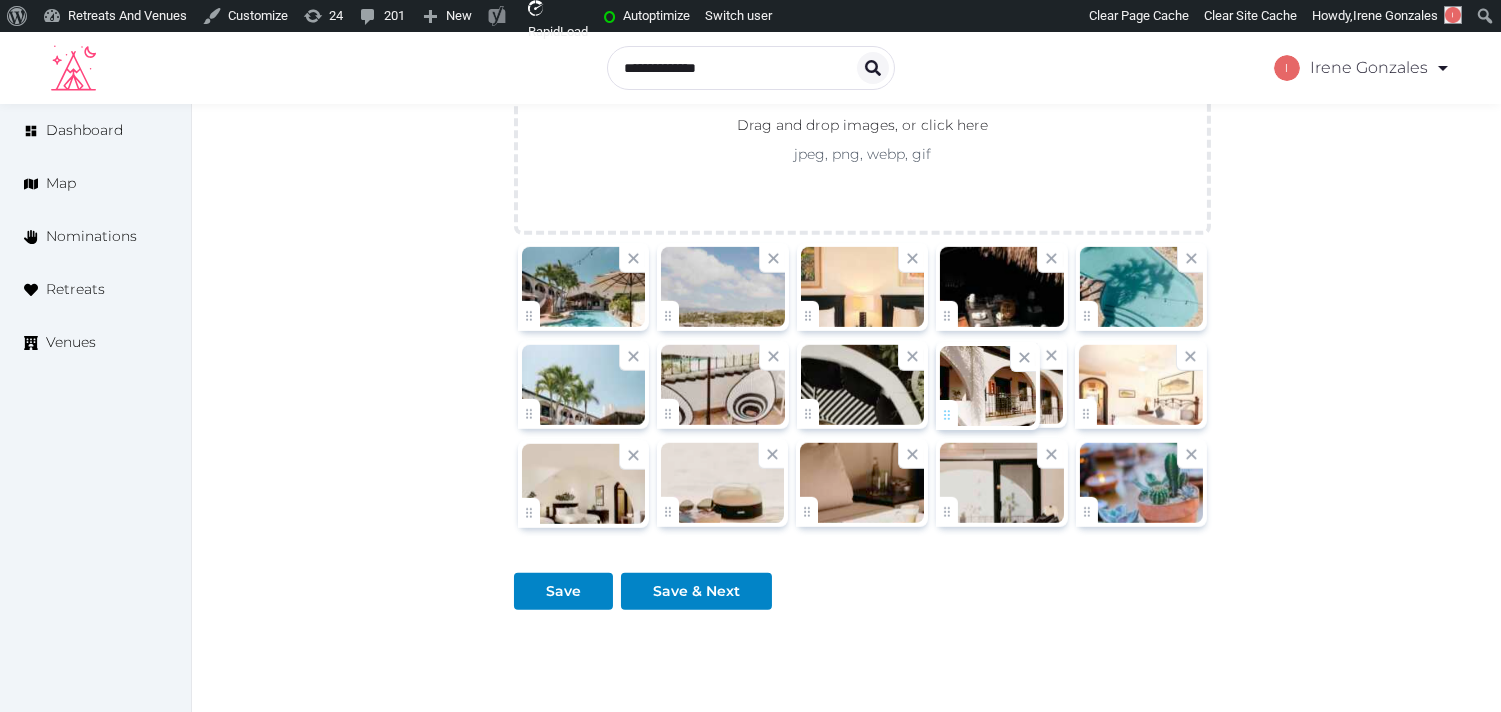 drag, startPoint x: 808, startPoint y: 520, endPoint x: 931, endPoint y: 447, distance: 143.03146 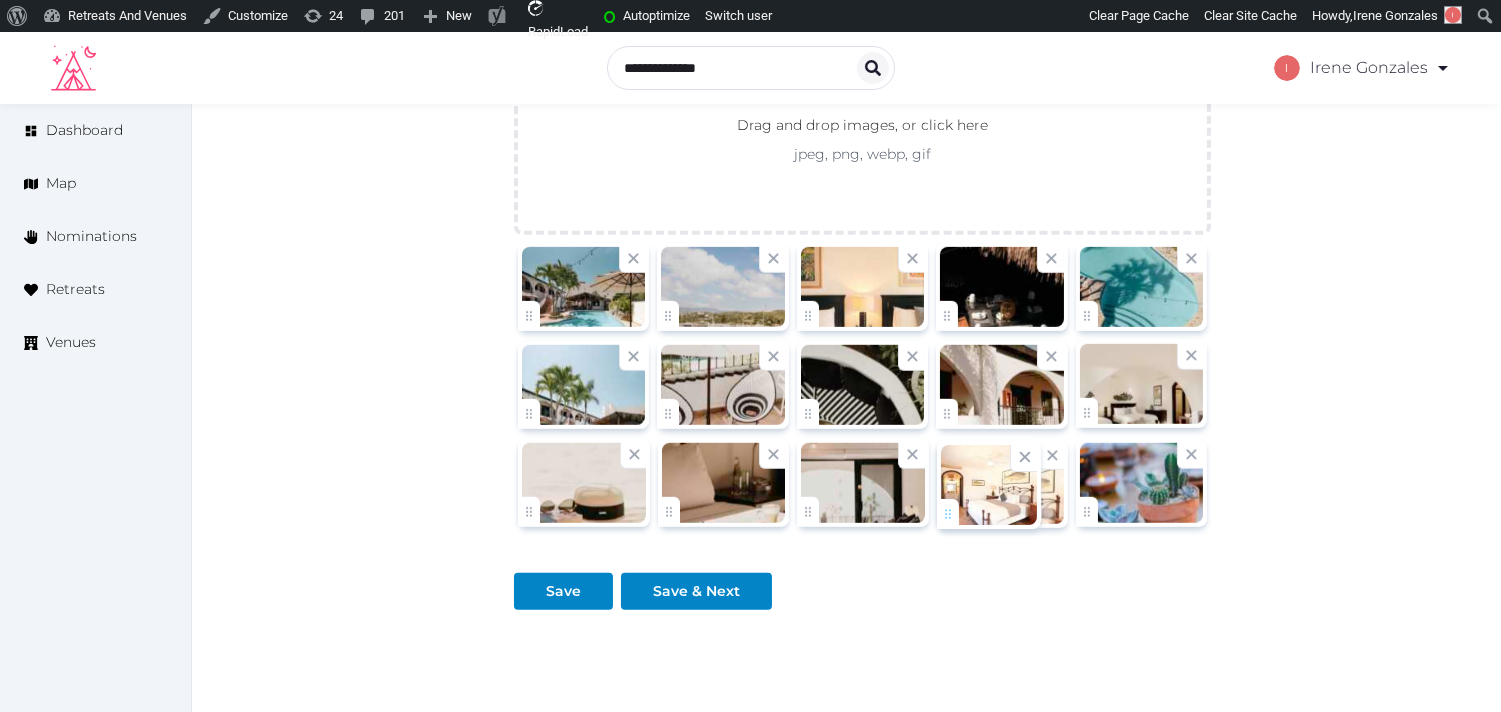 drag, startPoint x: 1100, startPoint y: 410, endPoint x: 937, endPoint y: 483, distance: 178.60011 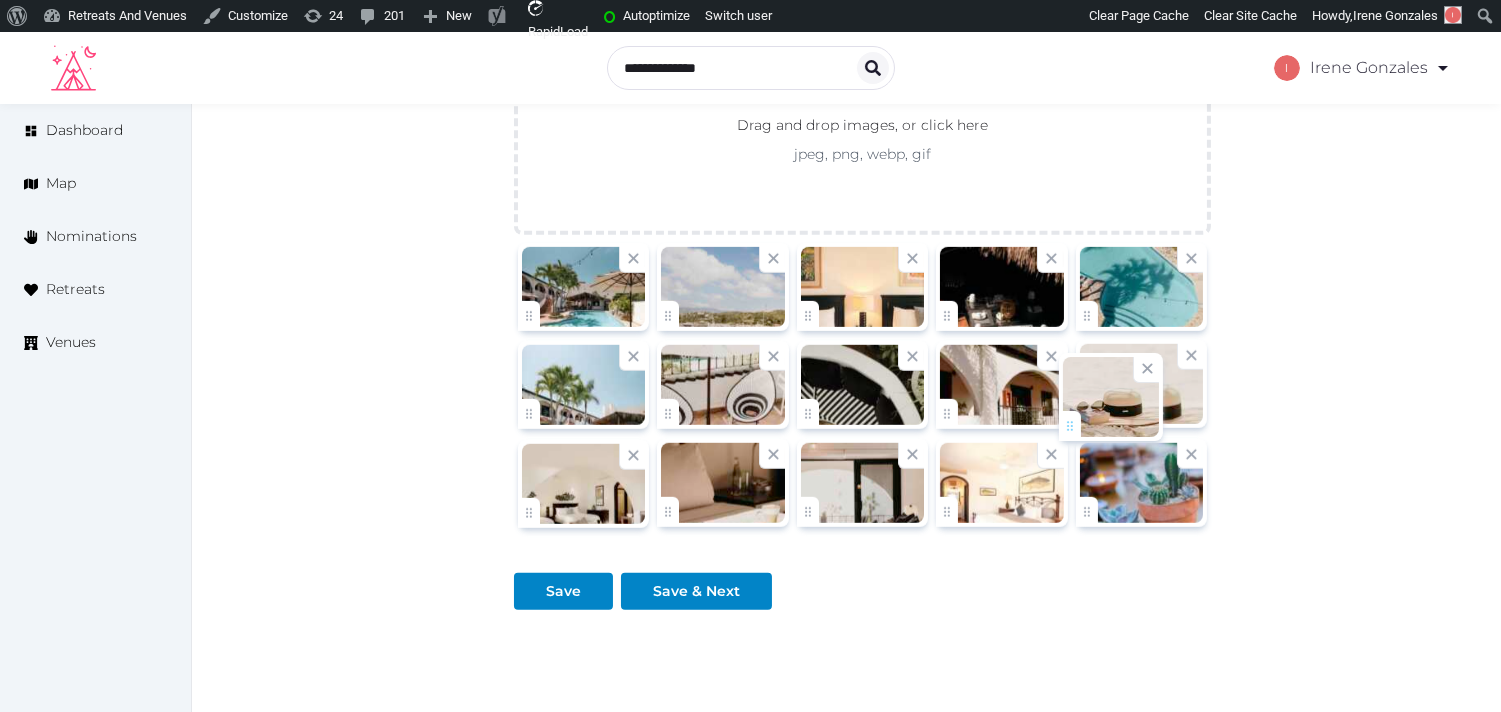 drag, startPoint x: 532, startPoint y: 517, endPoint x: 1087, endPoint y: 404, distance: 566.3868 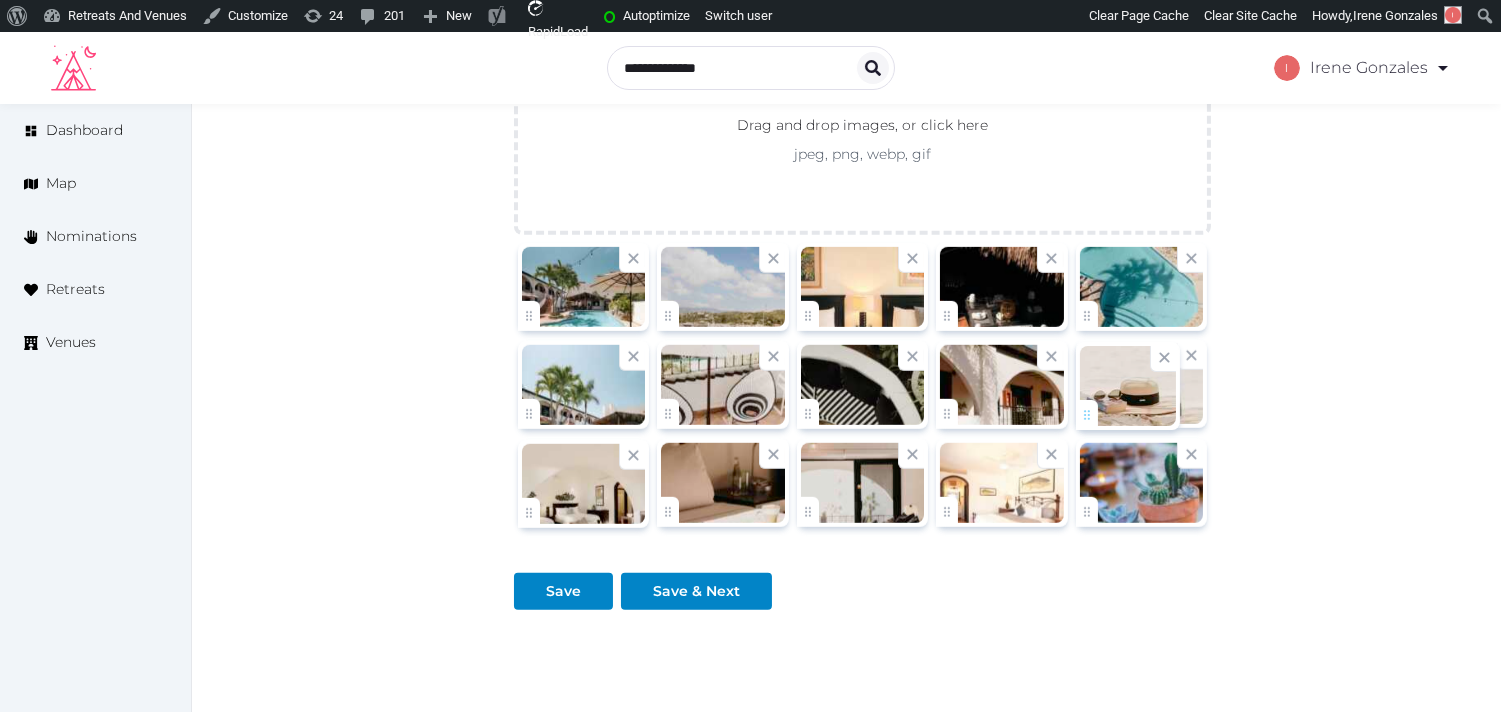 click on "Irene Gonzales   Account My Venue Listings My Retreats Logout      Dashboard Map Nominations Retreats Venues Edit venue 14 %  complete Fill out all the fields in your listing to increase its completion percentage.   A higher completion percentage will make your listing more attractive and result in better matches. La Marina Inn   (Draft) Preview  listing   Open    Close CRM Lead Basic details Pricing and policies Retreat spaces Meeting spaces Accommodations Amenities Food and dining Activities and experiences Location Environment Types of retreats Brochures Notes Ownership Administration Activity Publish Fill all the fields on this page and save in order to   publish Archive Venue owned by RetreatsAndVenues Manager c.o.r.e.y.sanford@retreatsandvenues.com Copy ownership transfer link Share this link with any user to transfer ownership of this venue. Users without accounts will be directed to register. Copy update link Copy recommended link *" at bounding box center [750, -666] 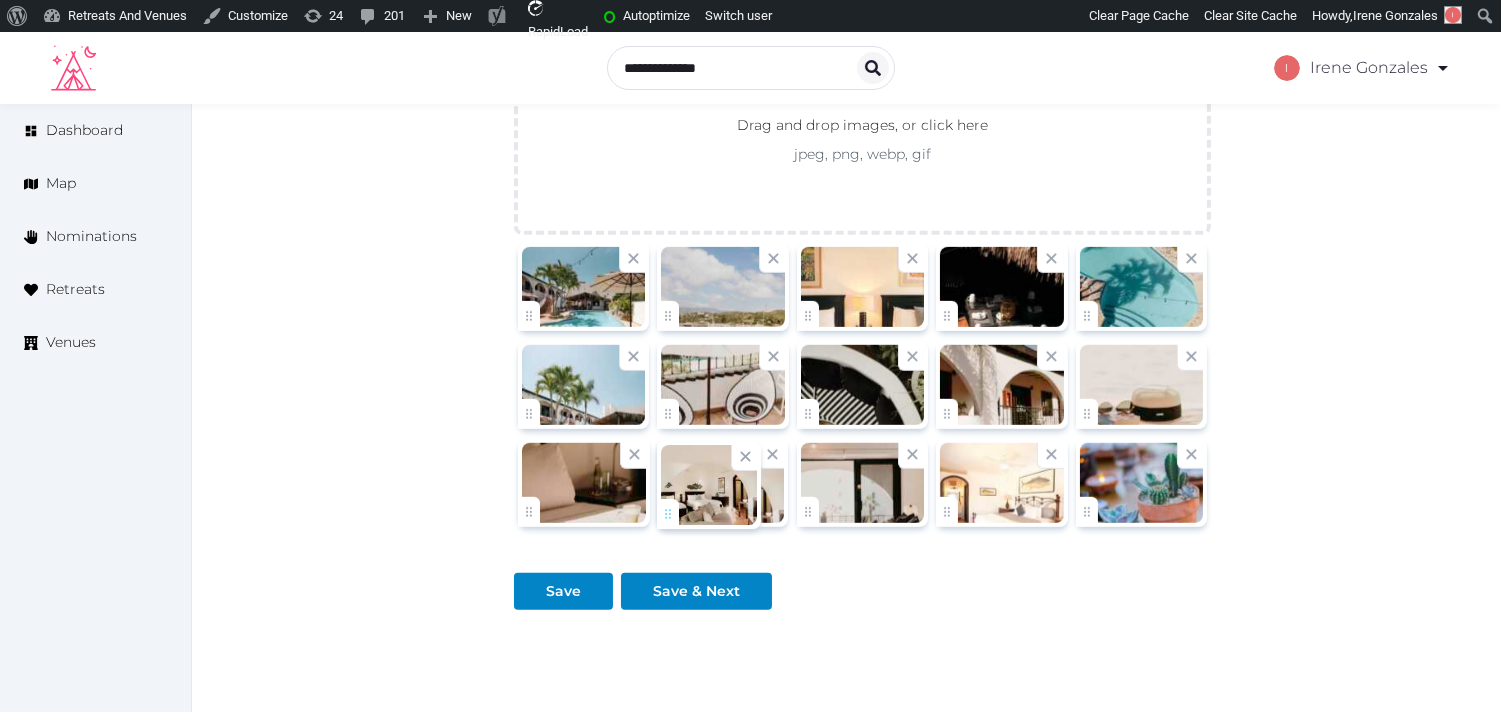 drag, startPoint x: 534, startPoint y: 516, endPoint x: 643, endPoint y: 515, distance: 109.004585 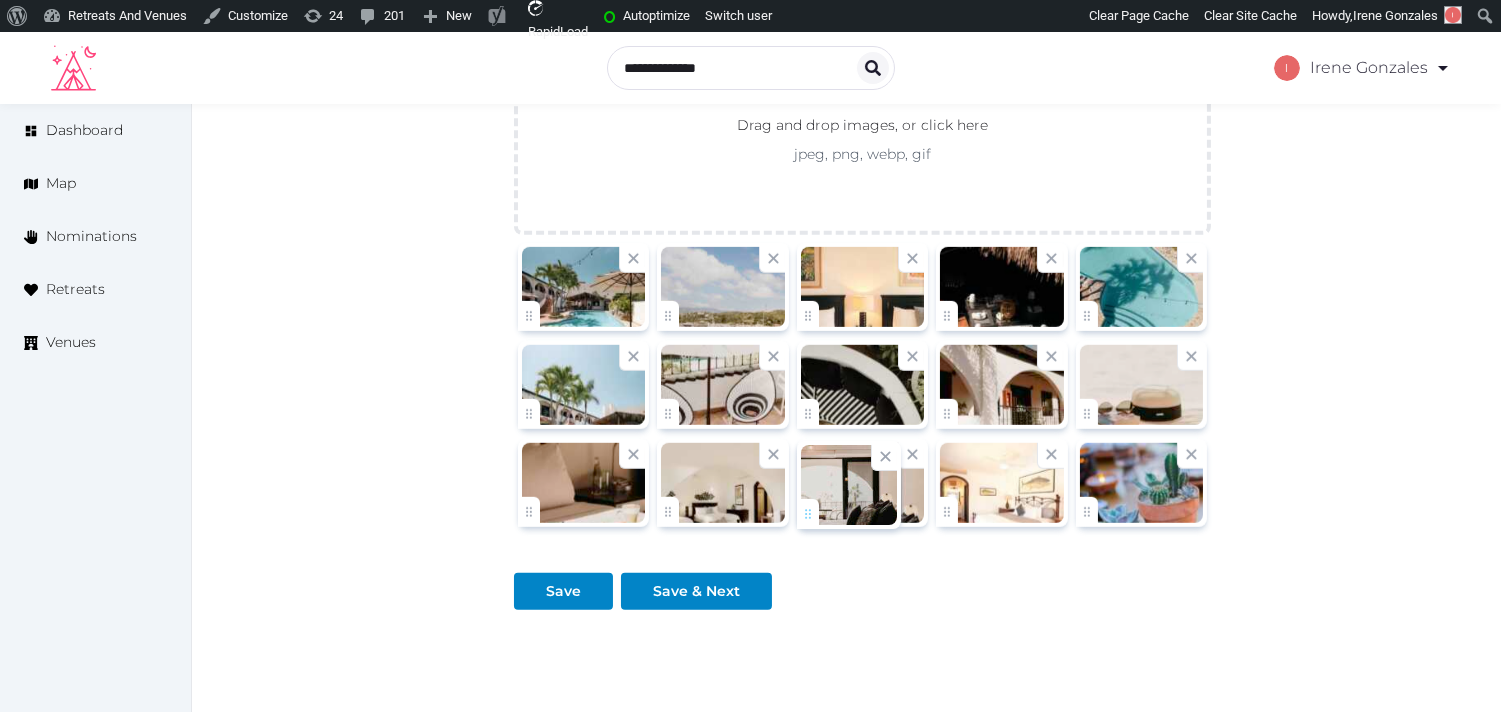 drag, startPoint x: 816, startPoint y: 514, endPoint x: 798, endPoint y: 513, distance: 18.027756 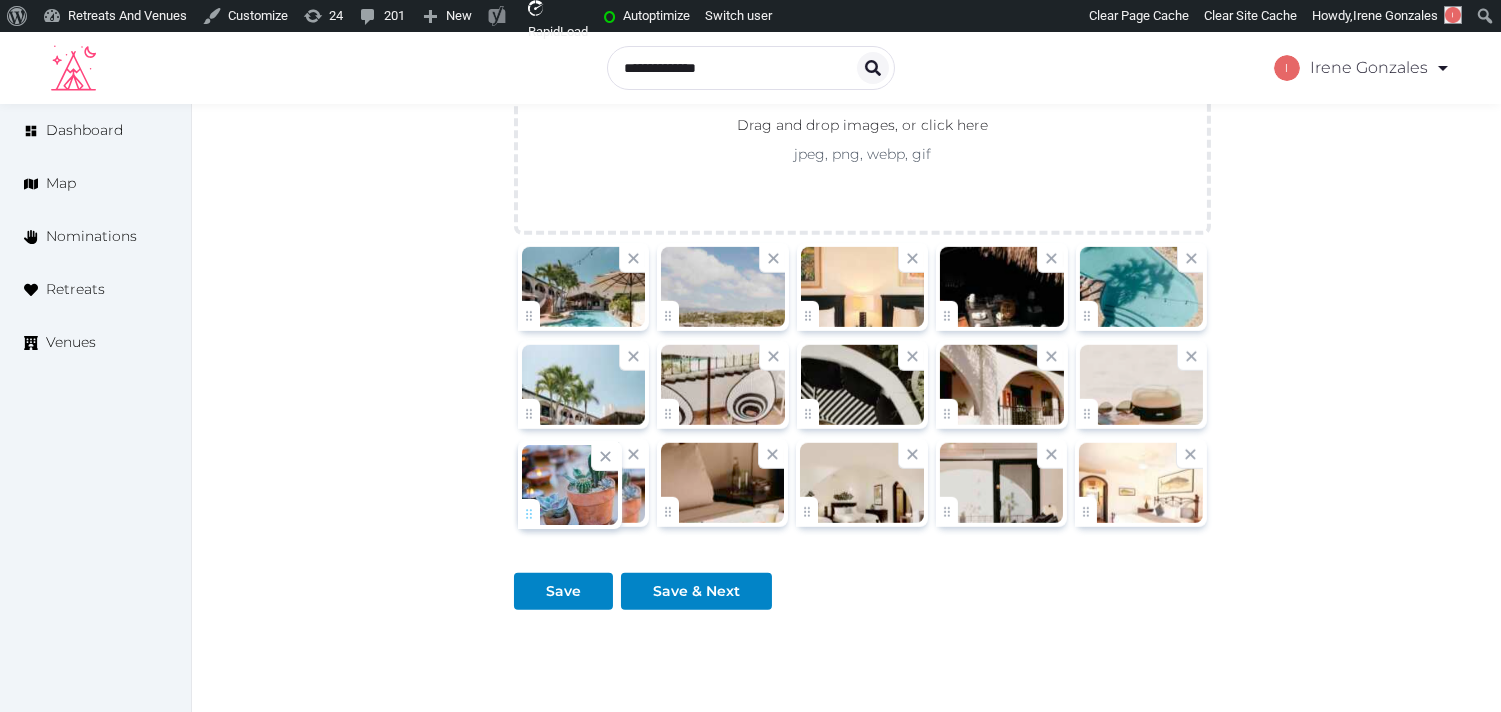 drag, startPoint x: 1083, startPoint y: 511, endPoint x: 503, endPoint y: 527, distance: 580.22064 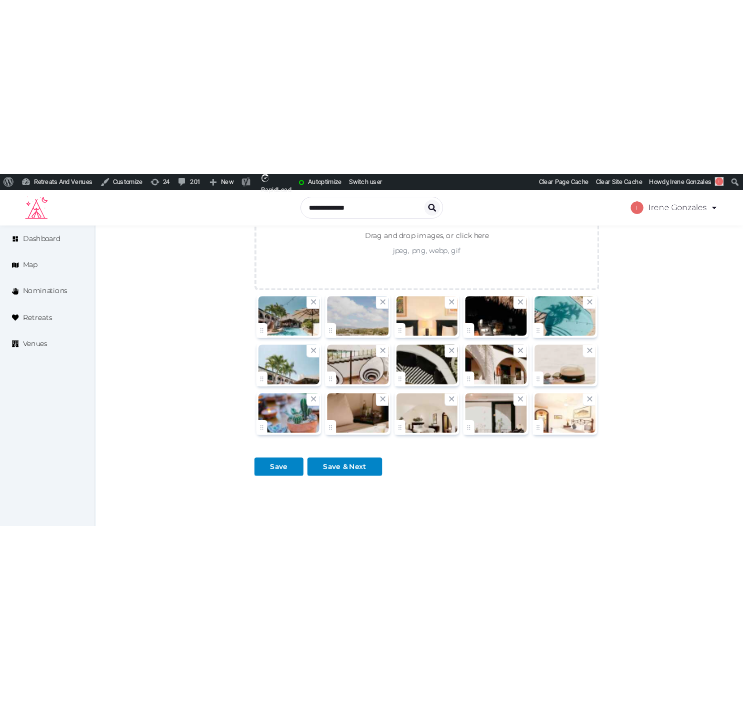 scroll, scrollTop: 73, scrollLeft: 0, axis: vertical 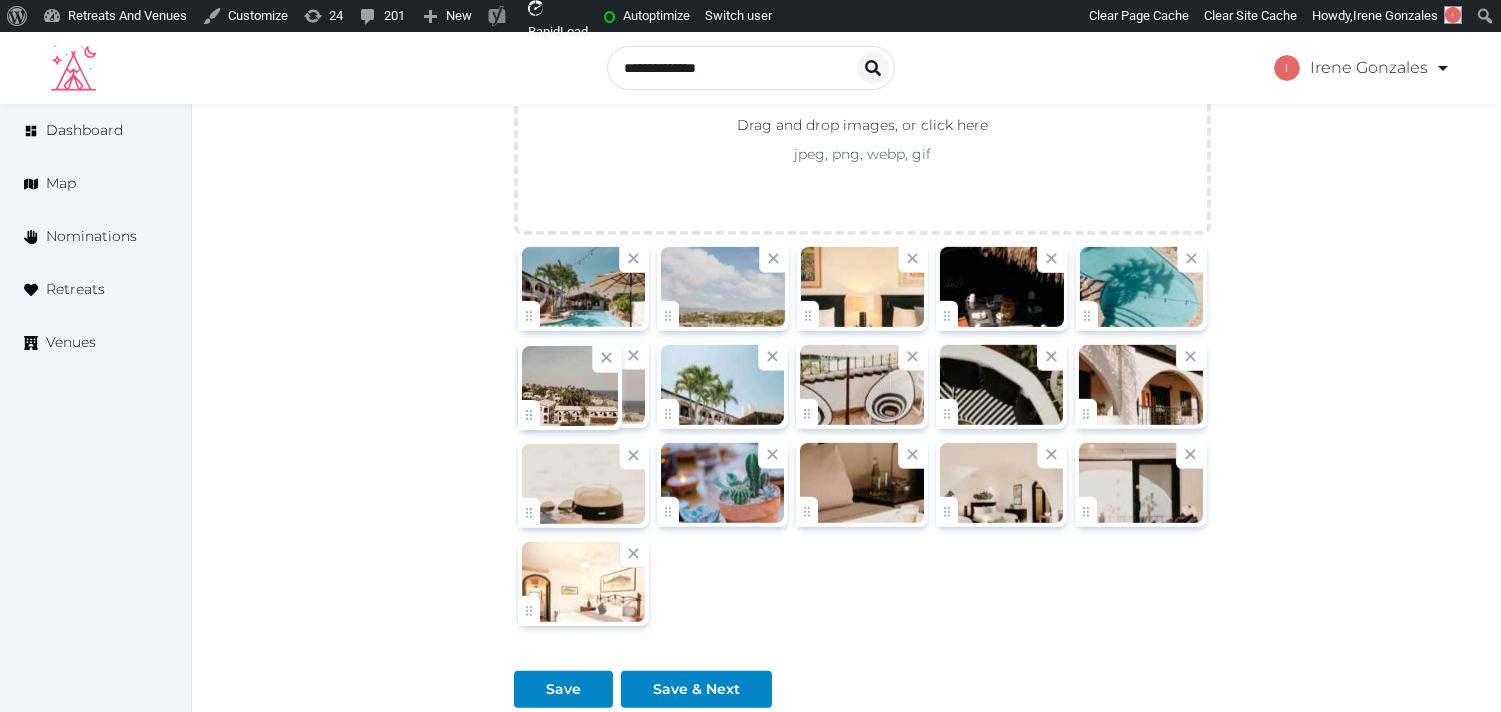 drag, startPoint x: 535, startPoint y: 614, endPoint x: 557, endPoint y: 460, distance: 155.56349 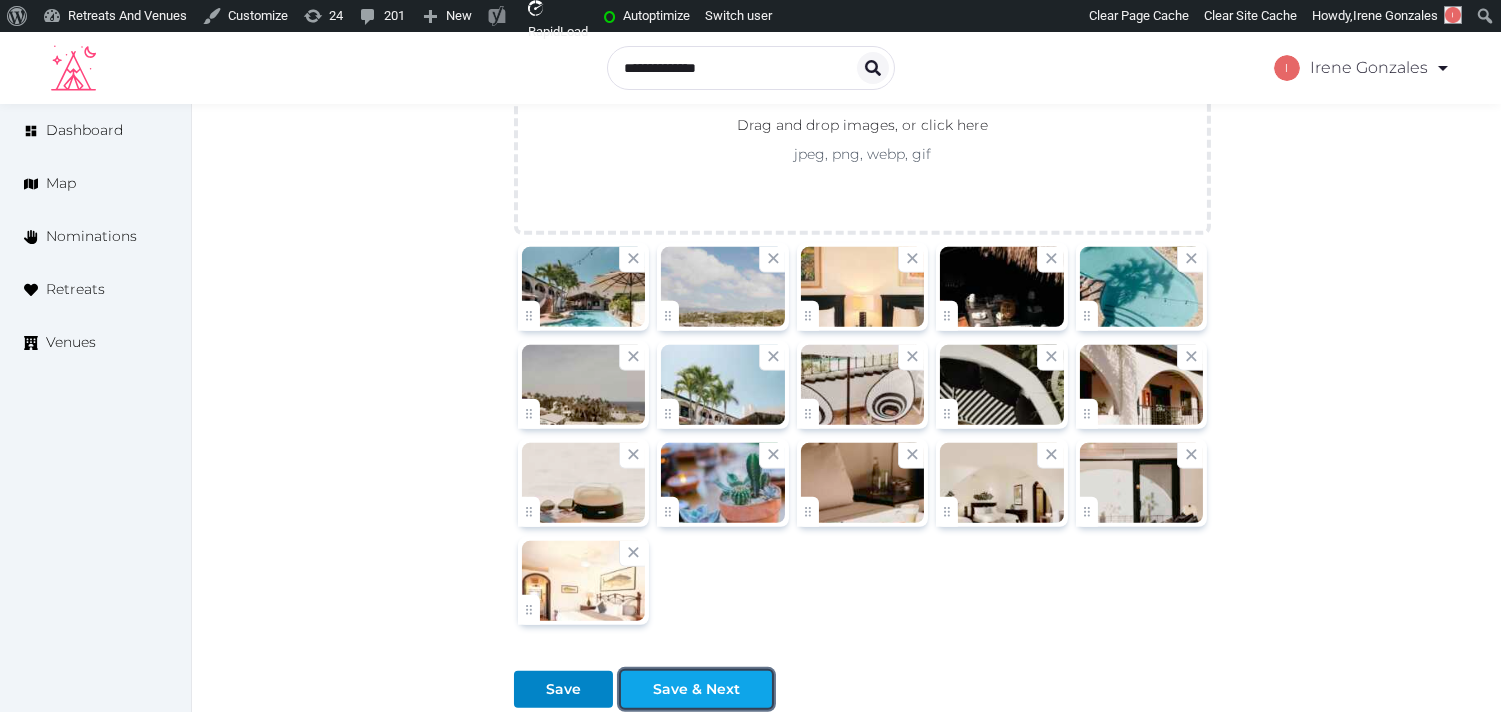 click on "Save & Next" at bounding box center (696, 689) 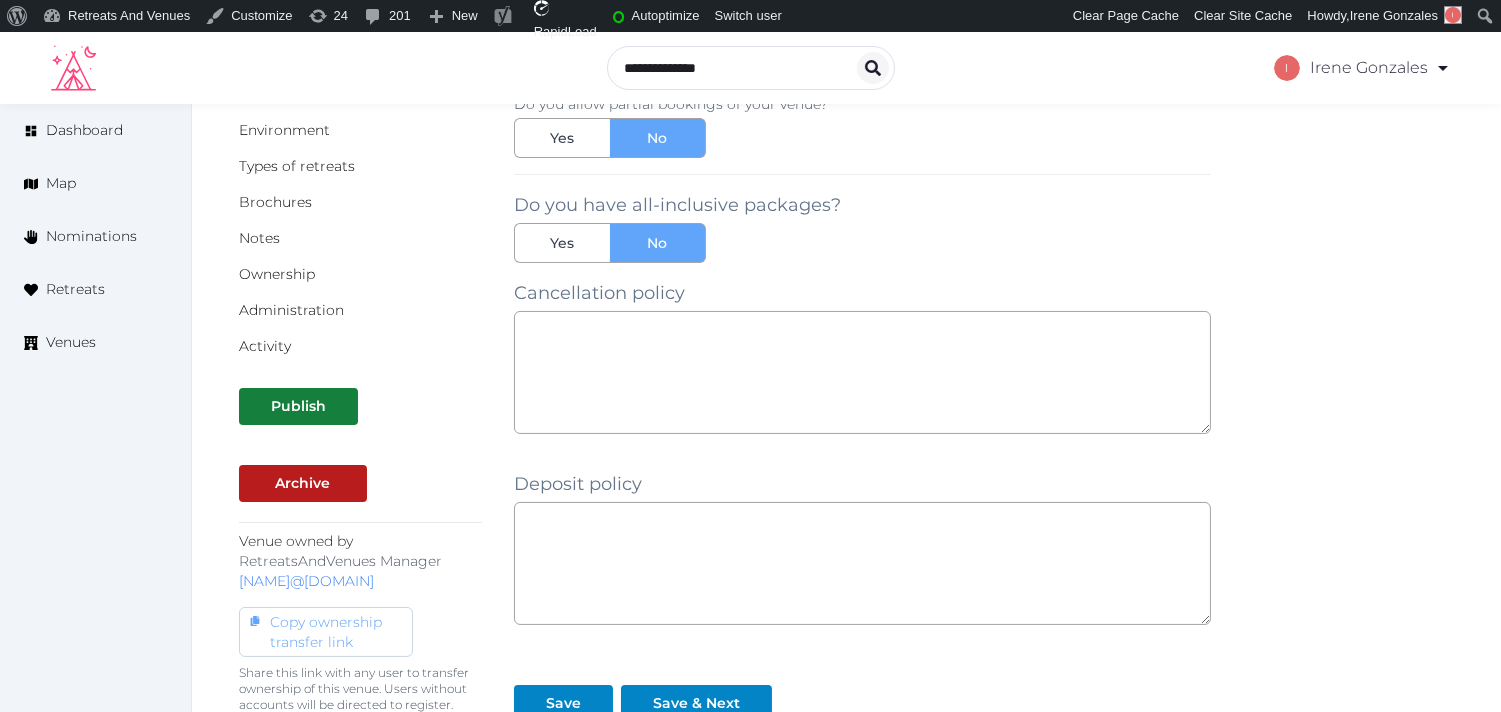 scroll, scrollTop: 444, scrollLeft: 0, axis: vertical 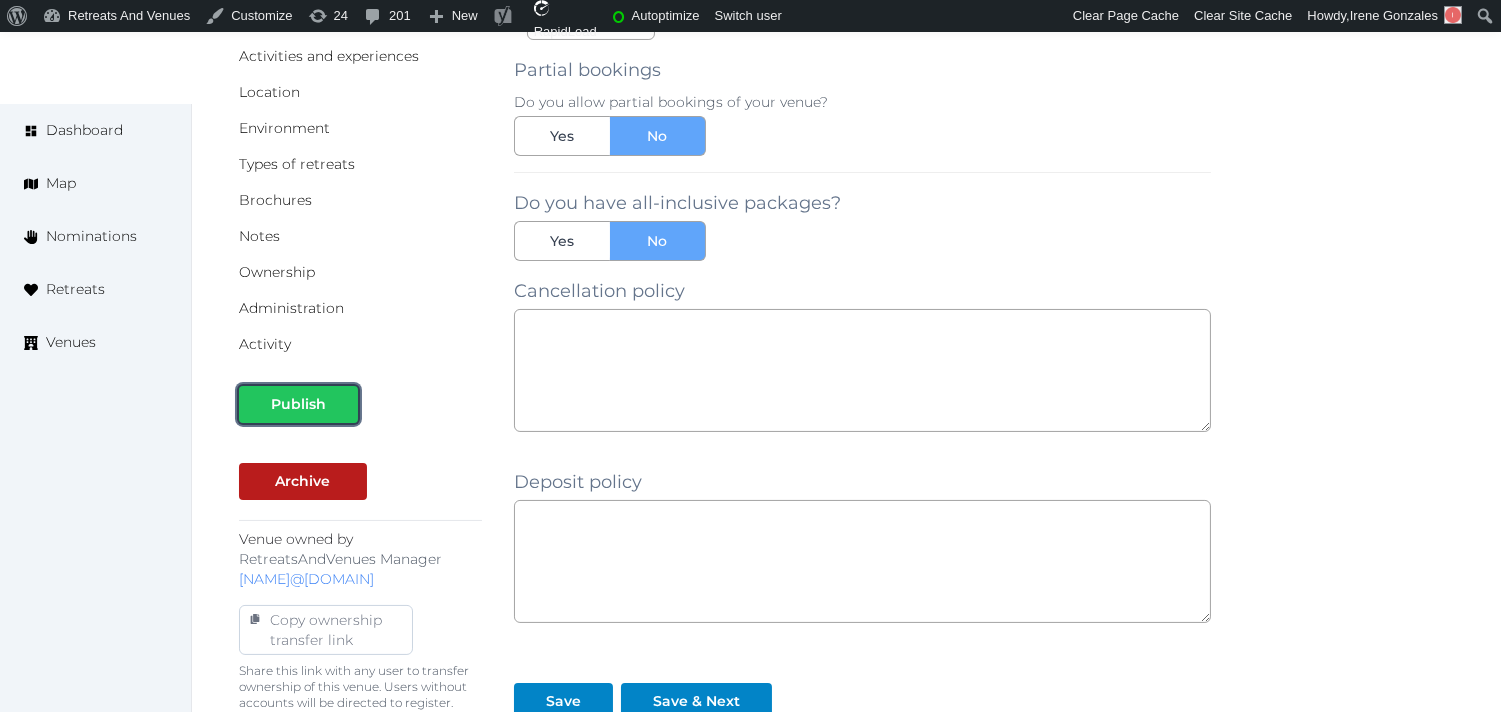 click on "Publish" at bounding box center (298, 404) 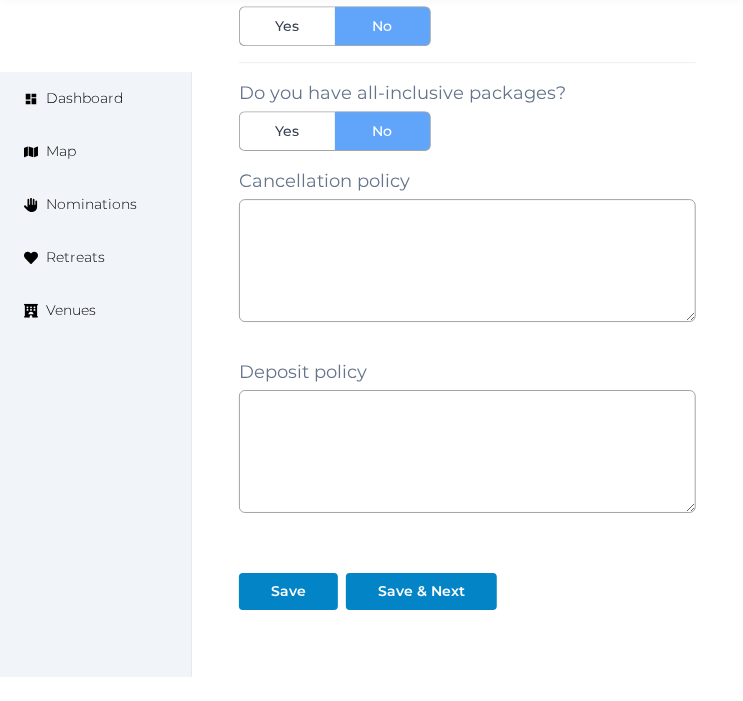 scroll, scrollTop: 1936, scrollLeft: 0, axis: vertical 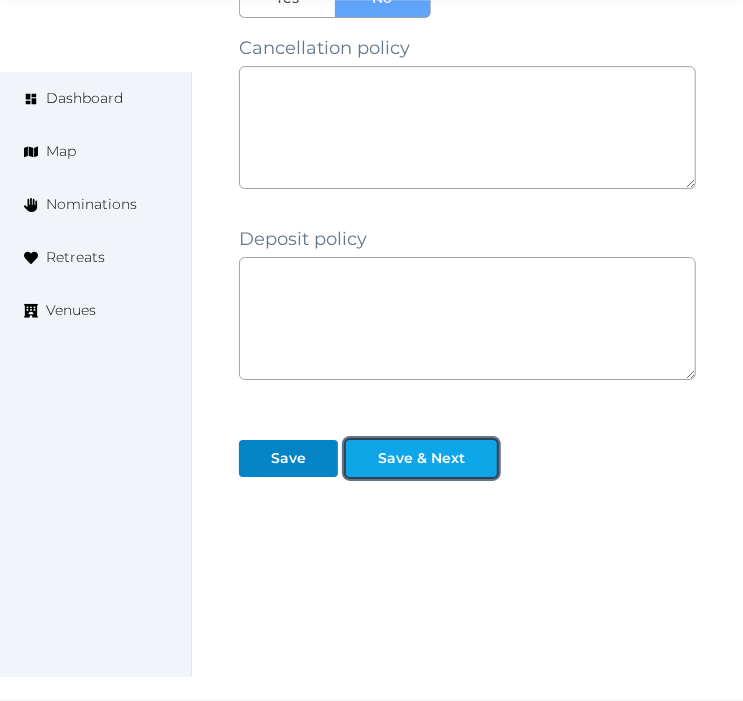 click on "Save & Next" at bounding box center [421, 458] 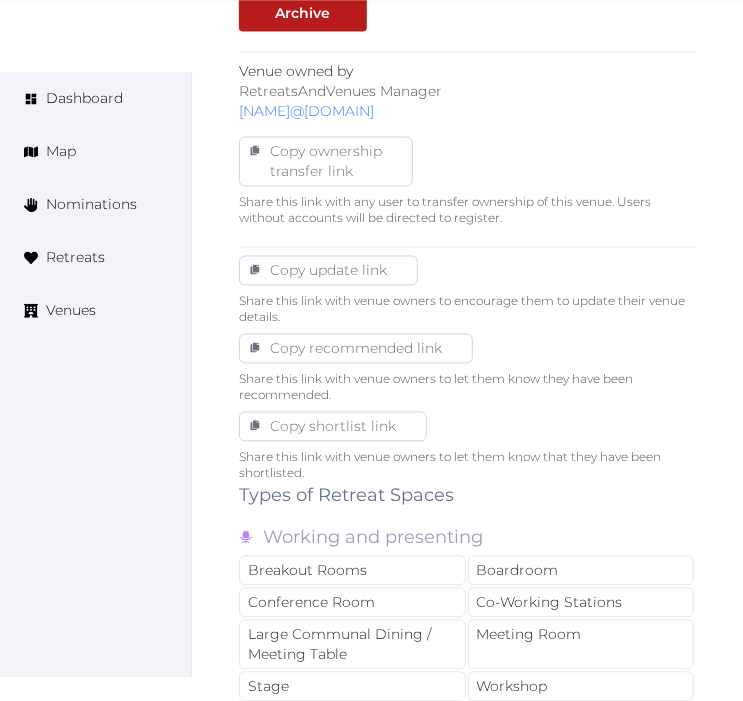 scroll, scrollTop: 1222, scrollLeft: 0, axis: vertical 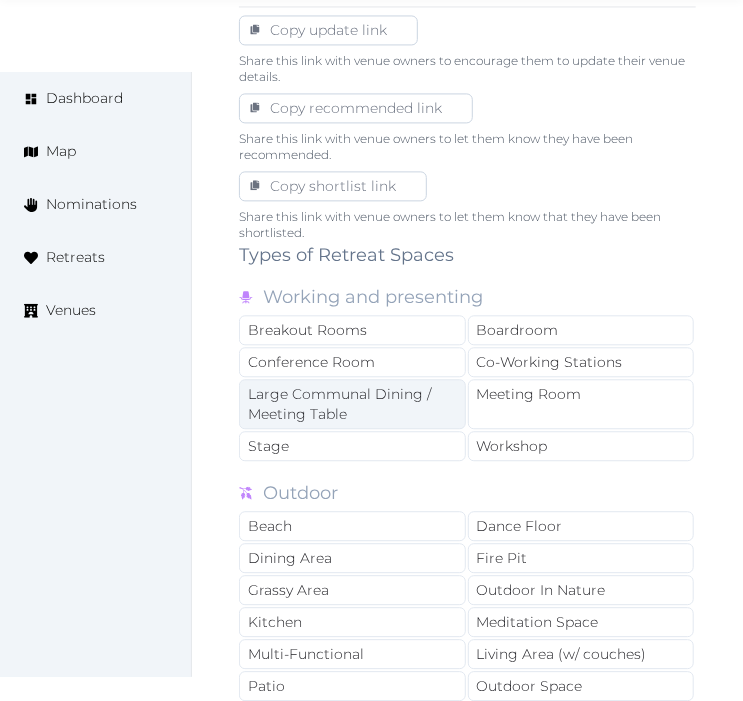 drag, startPoint x: 348, startPoint y: 416, endPoint x: 382, endPoint y: 414, distance: 34.058773 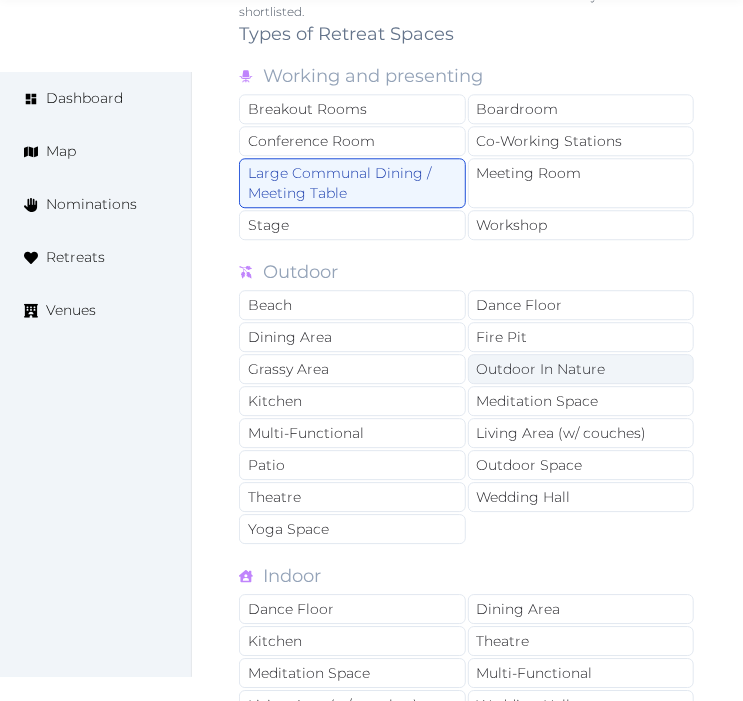 scroll, scrollTop: 1444, scrollLeft: 0, axis: vertical 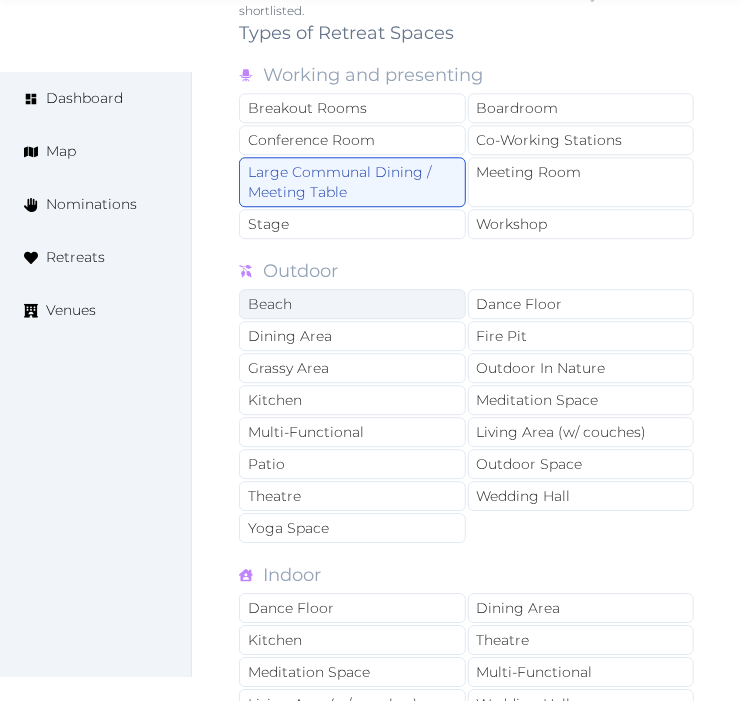 click on "Beach" at bounding box center (352, 304) 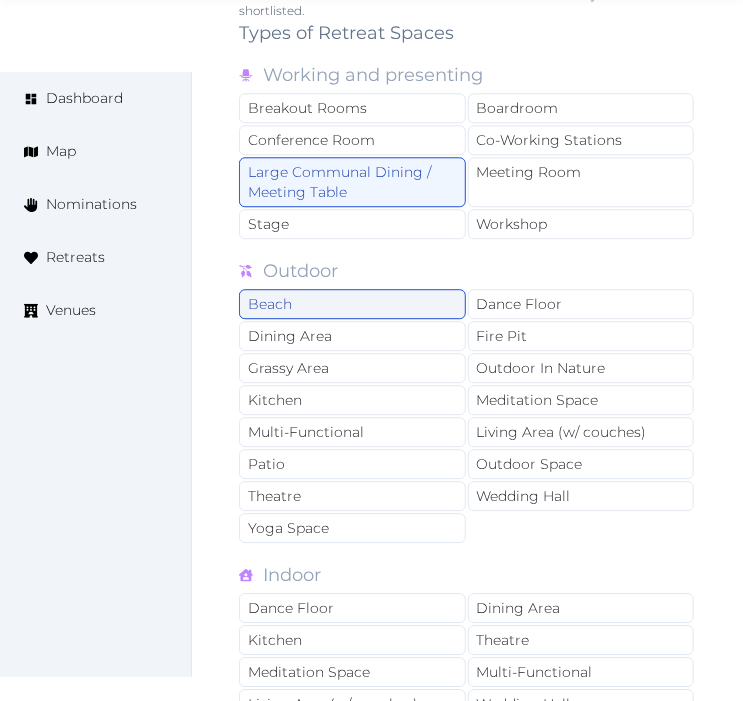 drag, startPoint x: 390, startPoint y: 311, endPoint x: 414, endPoint y: 310, distance: 24.020824 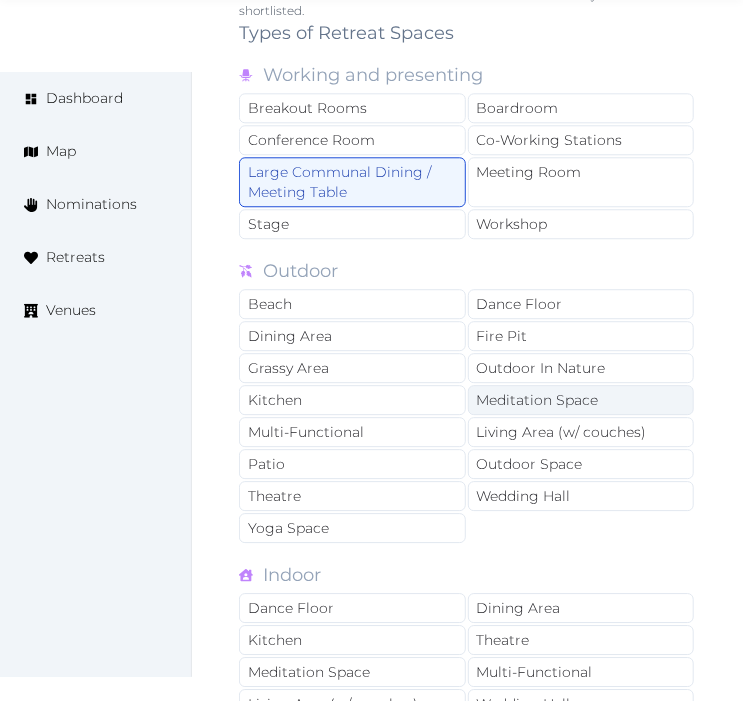 drag, startPoint x: 480, startPoint y: 383, endPoint x: 503, endPoint y: 392, distance: 24.698177 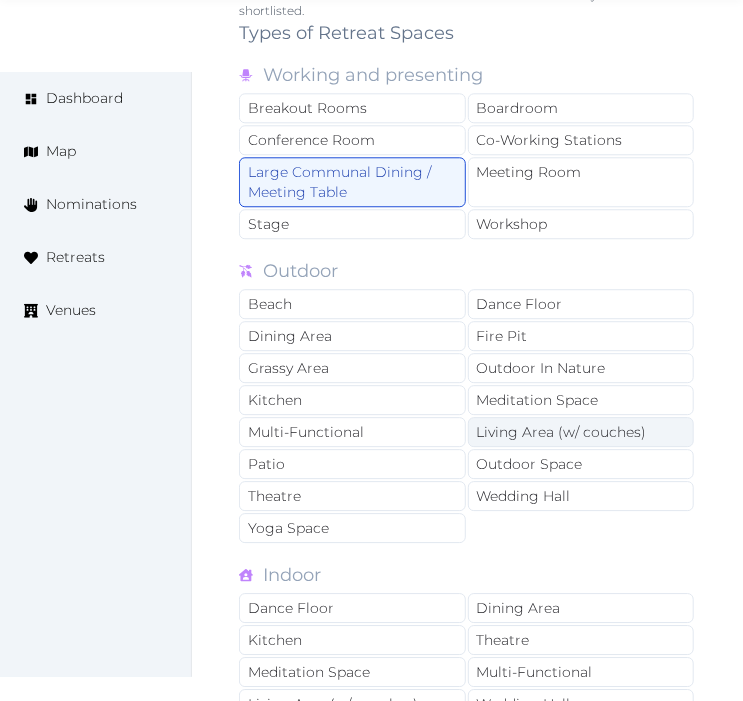 click on "Living Area (w/ couches)" at bounding box center (581, 432) 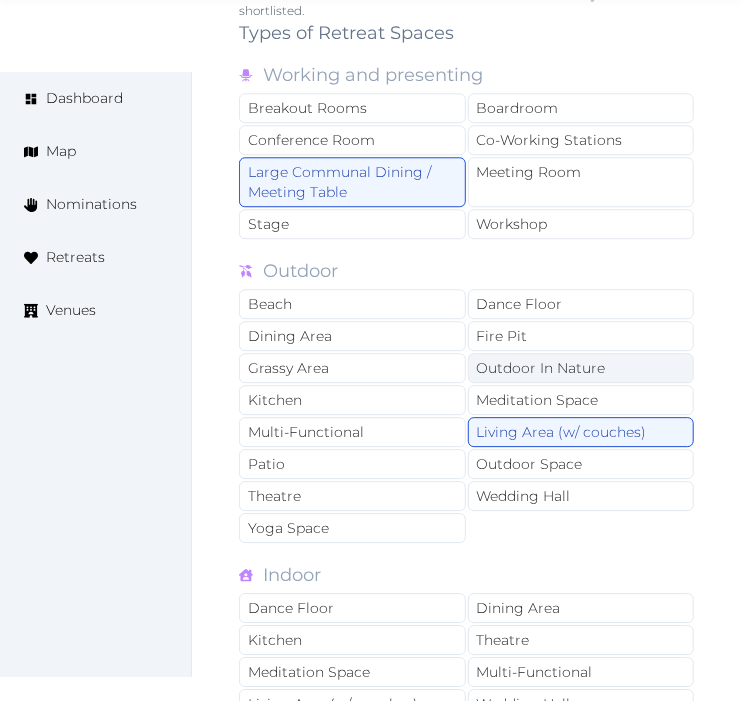 click on "Outdoor In Nature" at bounding box center [581, 368] 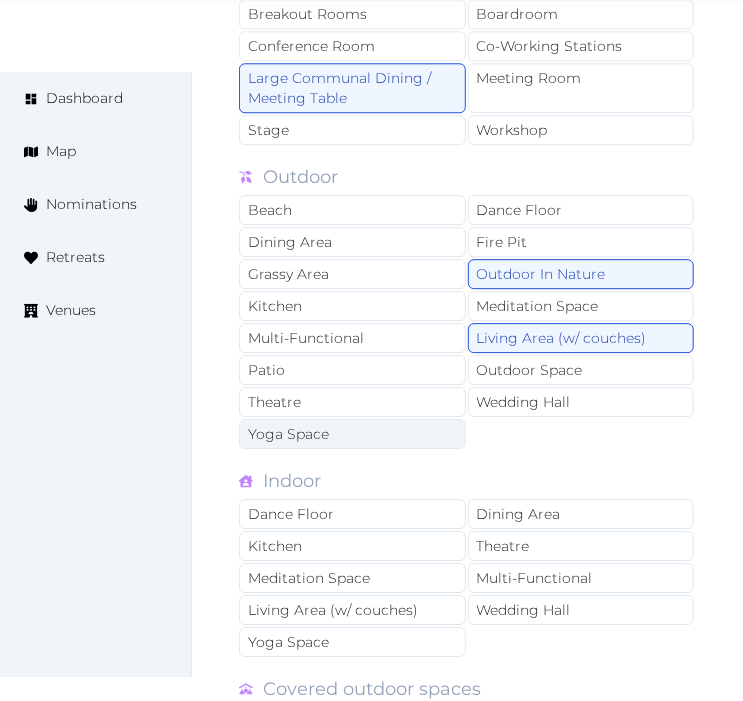 scroll, scrollTop: 1666, scrollLeft: 0, axis: vertical 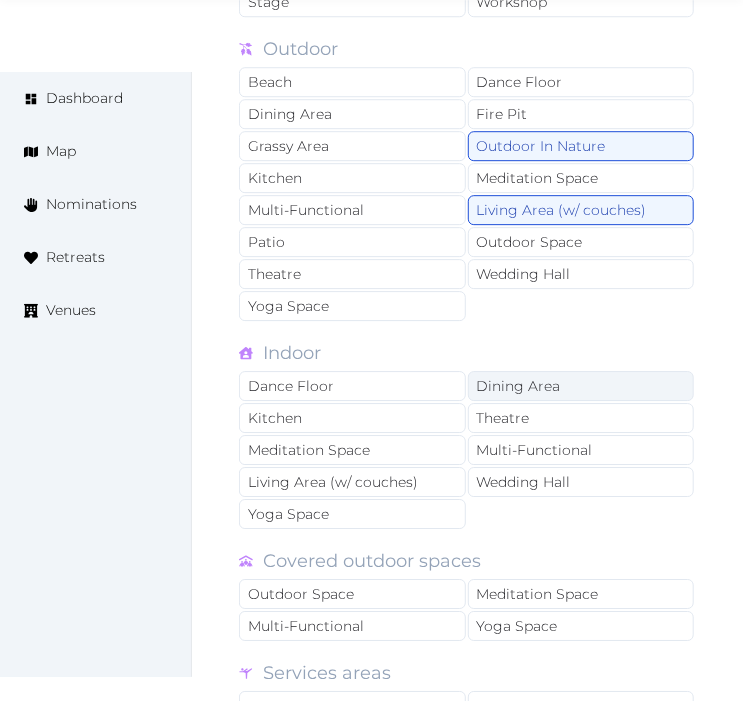 click on "Dining Area" at bounding box center [581, 386] 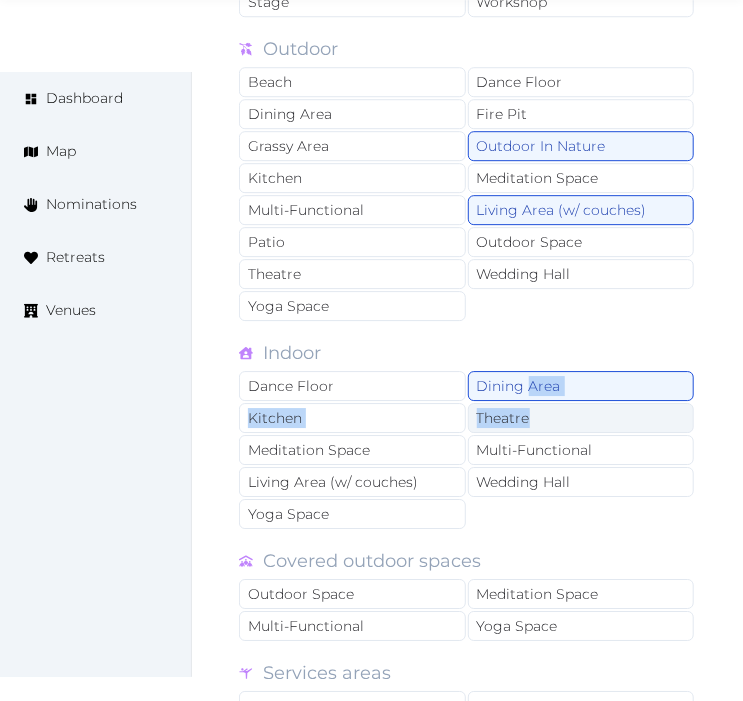 click on "Dance Floor Dining Area Kitchen Theatre Meditation Space Multi-Functional Living Area (w/ couches) Wedding Hall Yoga Space" at bounding box center [467, 451] 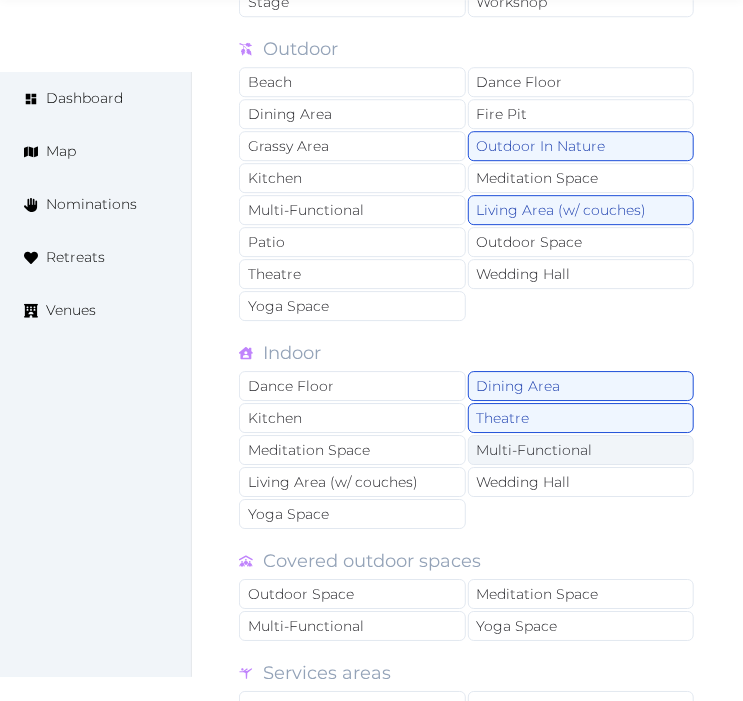 click on "Multi-Functional" at bounding box center (581, 450) 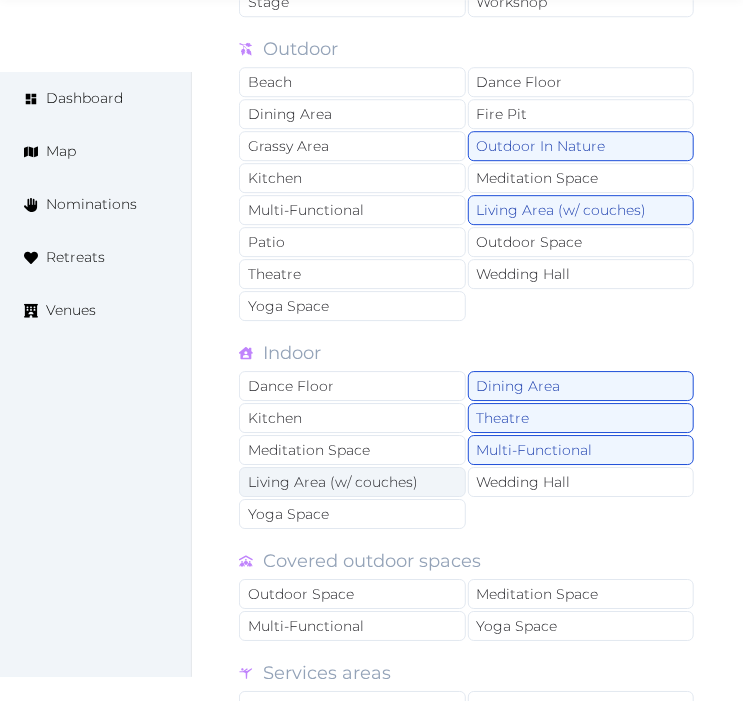 click on "Living Area (w/ couches)" at bounding box center [352, 482] 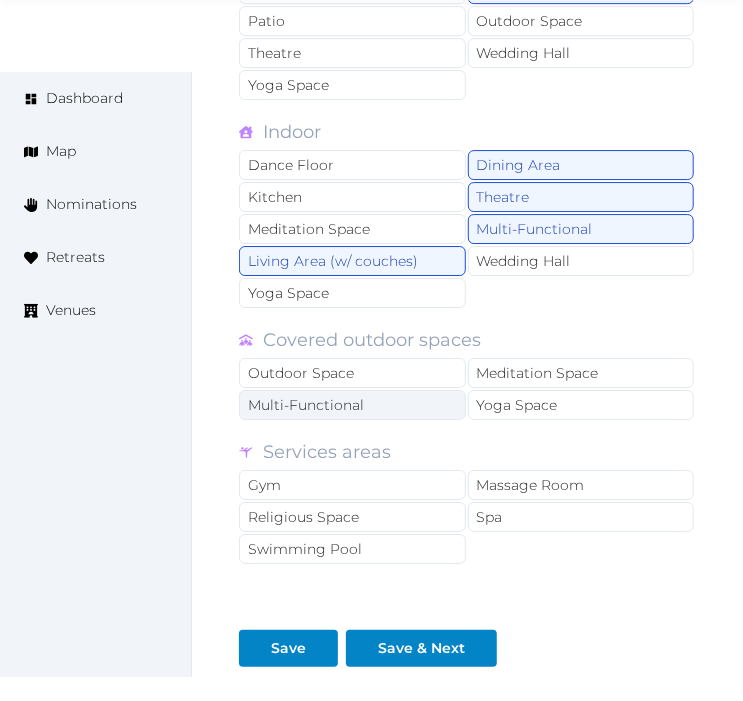 scroll, scrollTop: 1888, scrollLeft: 0, axis: vertical 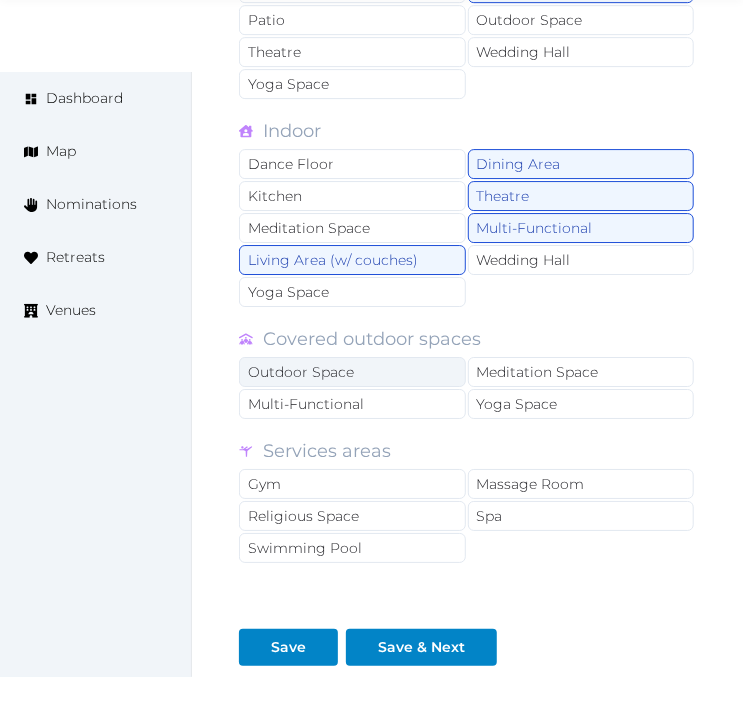 click on "Outdoor Space" at bounding box center [352, 372] 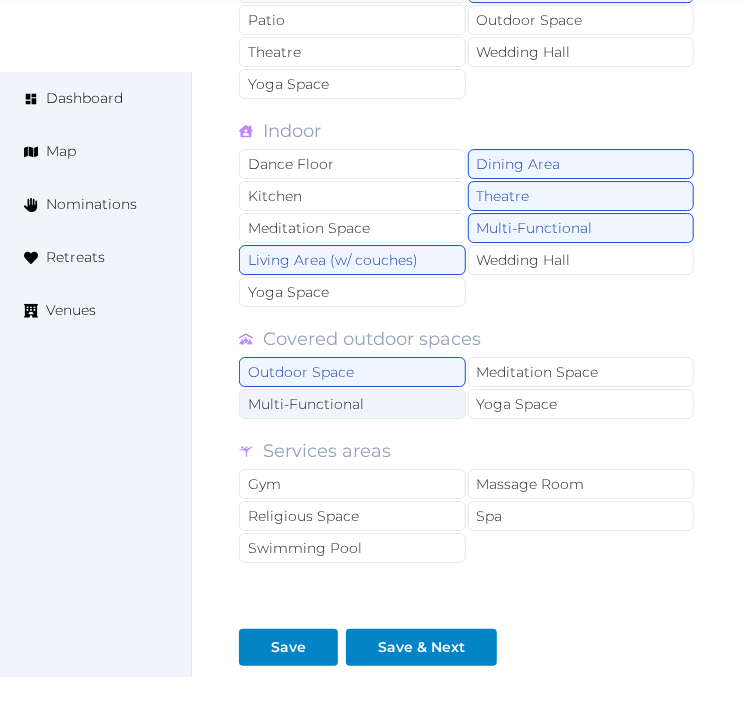 click on "Multi-Functional" at bounding box center (352, 404) 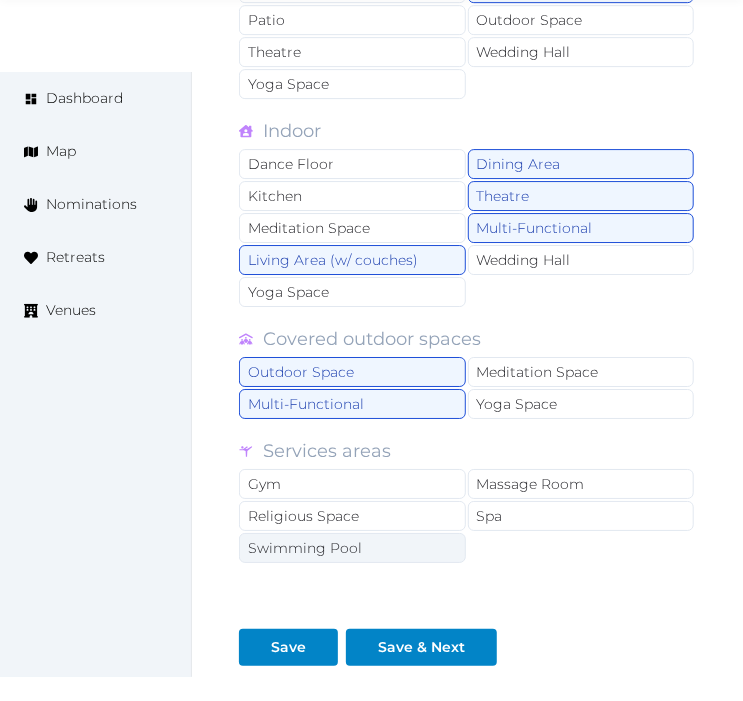 click on "Swimming Pool" at bounding box center [352, 548] 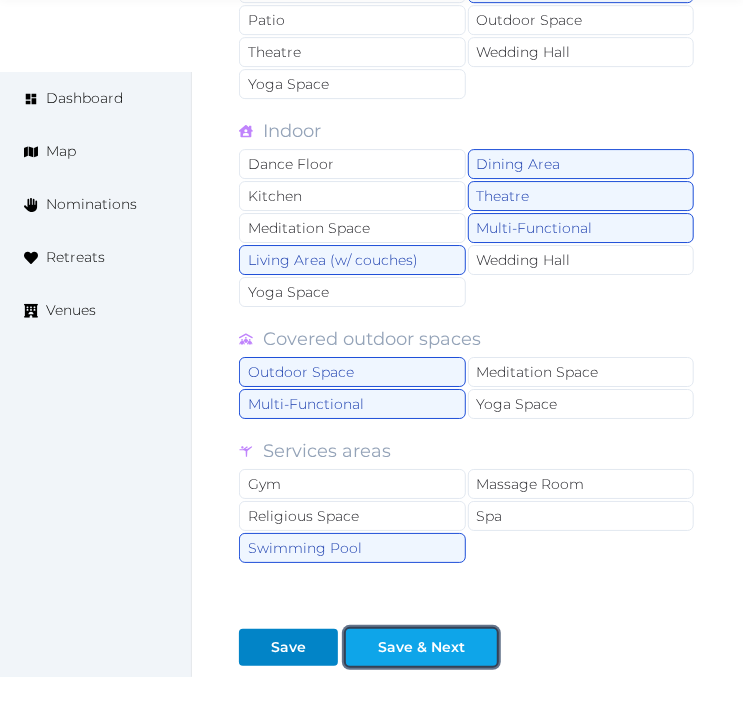 click on "Save & Next" at bounding box center [421, 647] 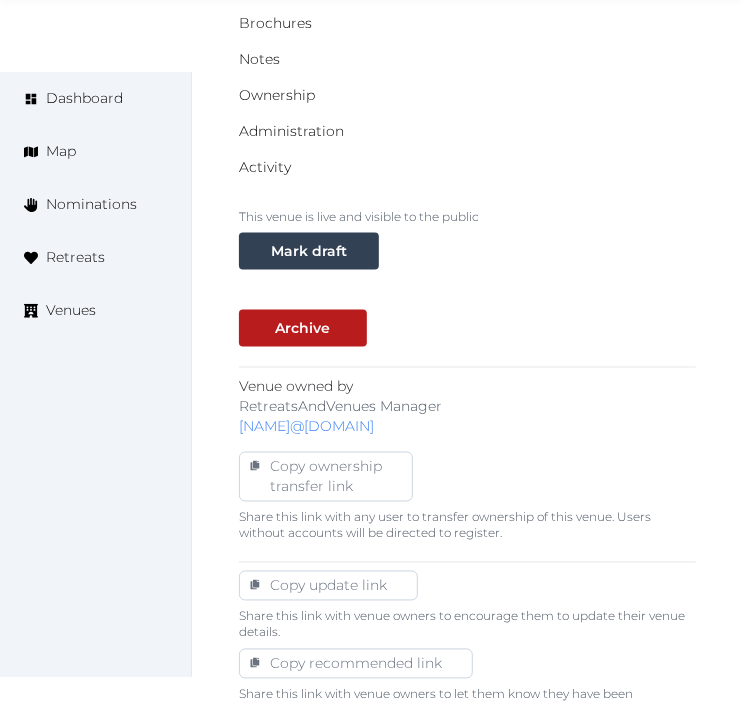 scroll, scrollTop: 1111, scrollLeft: 0, axis: vertical 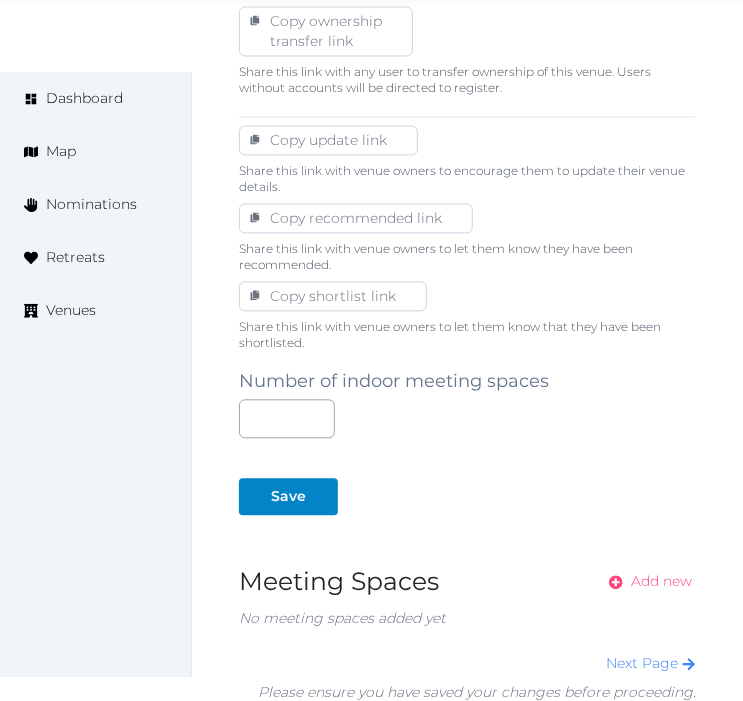 click on "Add new" at bounding box center (661, 582) 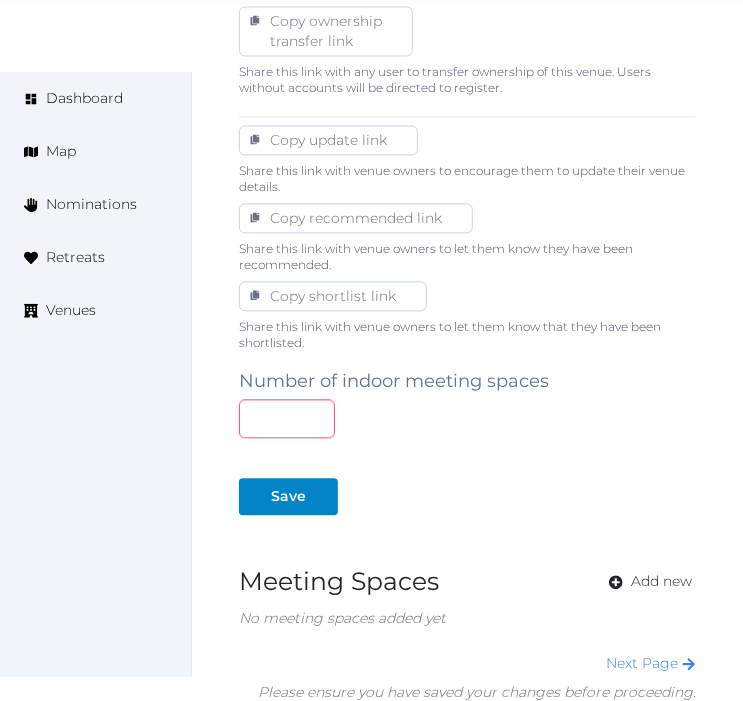 click at bounding box center (287, 419) 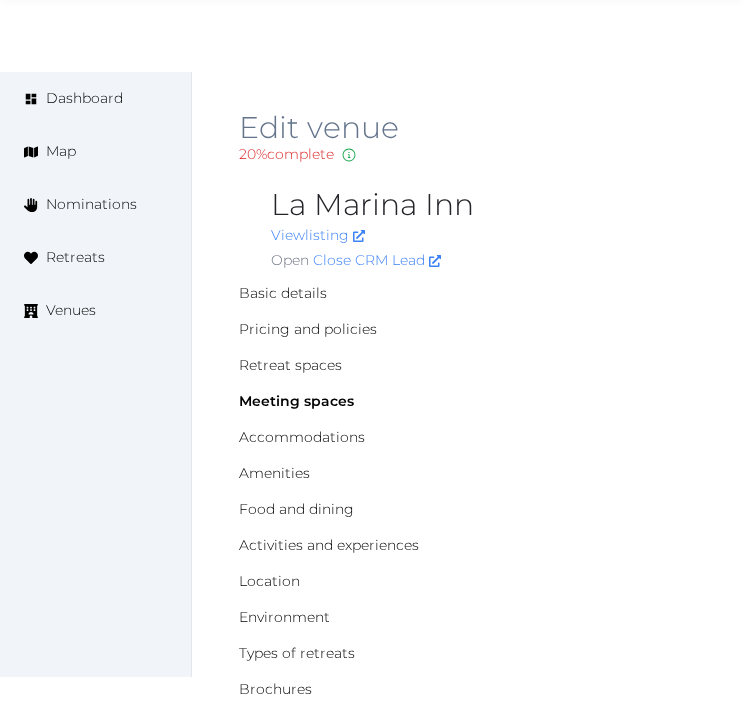 scroll, scrollTop: 1444, scrollLeft: 0, axis: vertical 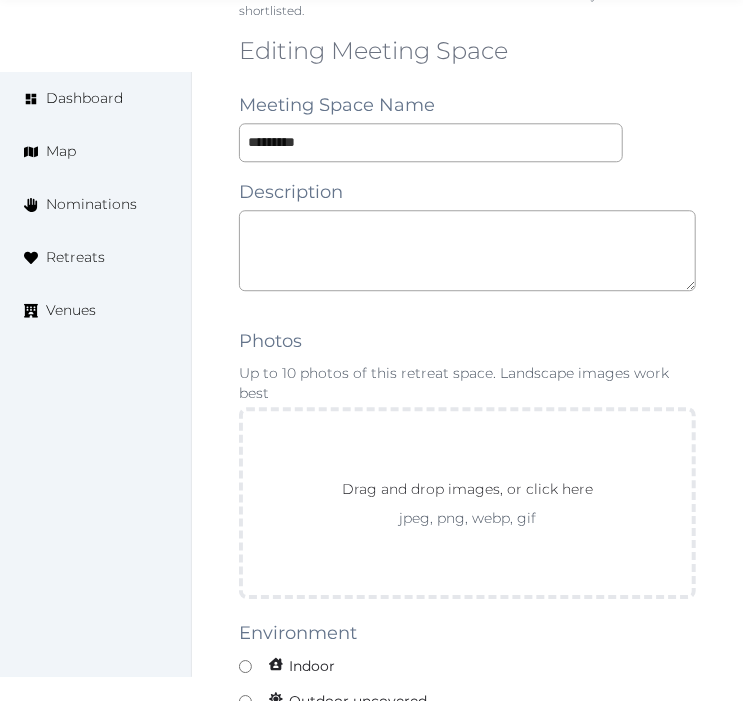 click on "********" at bounding box center (431, 142) 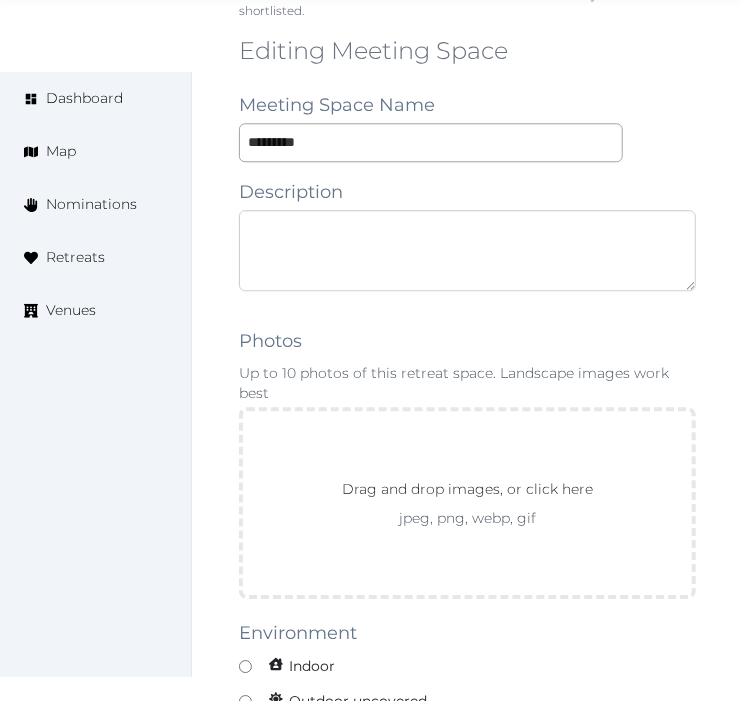 click at bounding box center (467, 250) 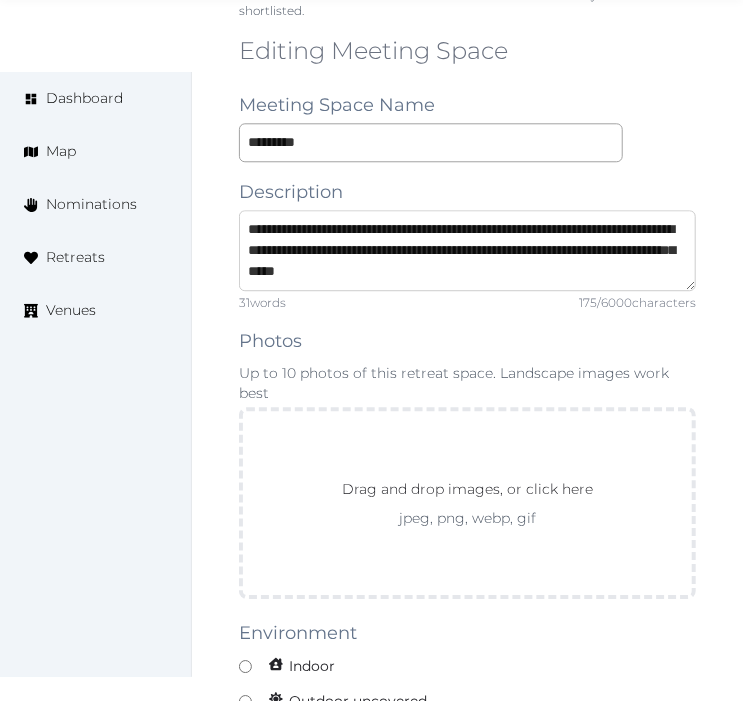click on "**********" at bounding box center (467, 250) 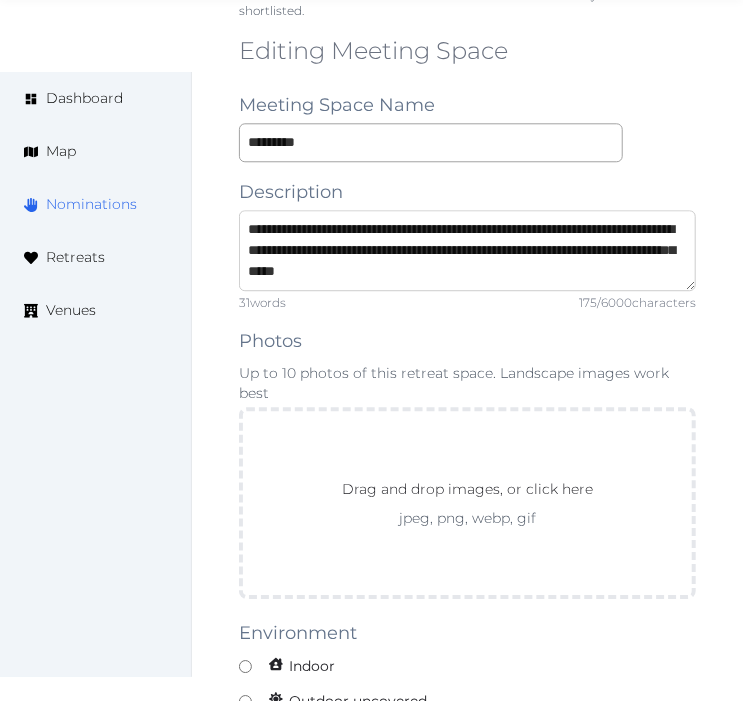 drag, startPoint x: 337, startPoint y: 225, endPoint x: 141, endPoint y: 223, distance: 196.01021 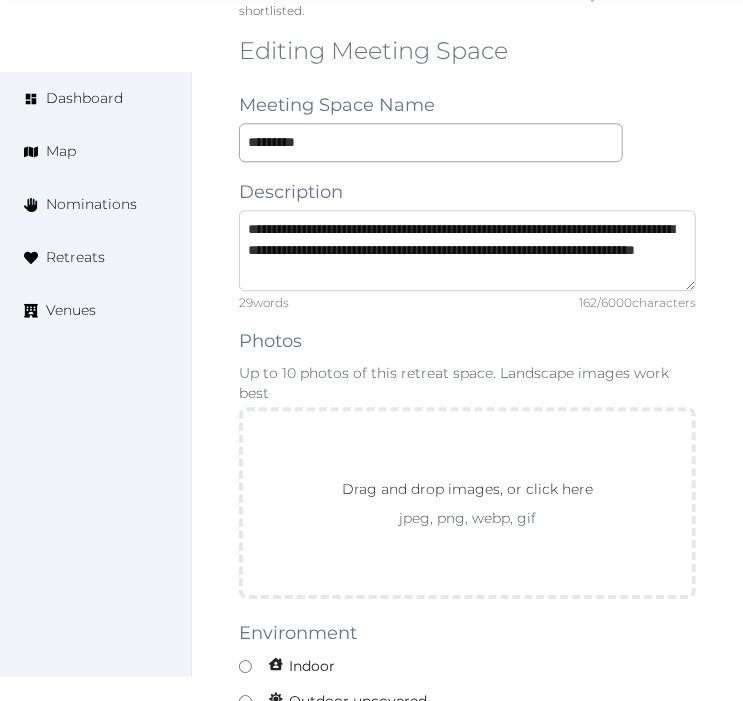 drag, startPoint x: 473, startPoint y: 255, endPoint x: 458, endPoint y: 221, distance: 37.161808 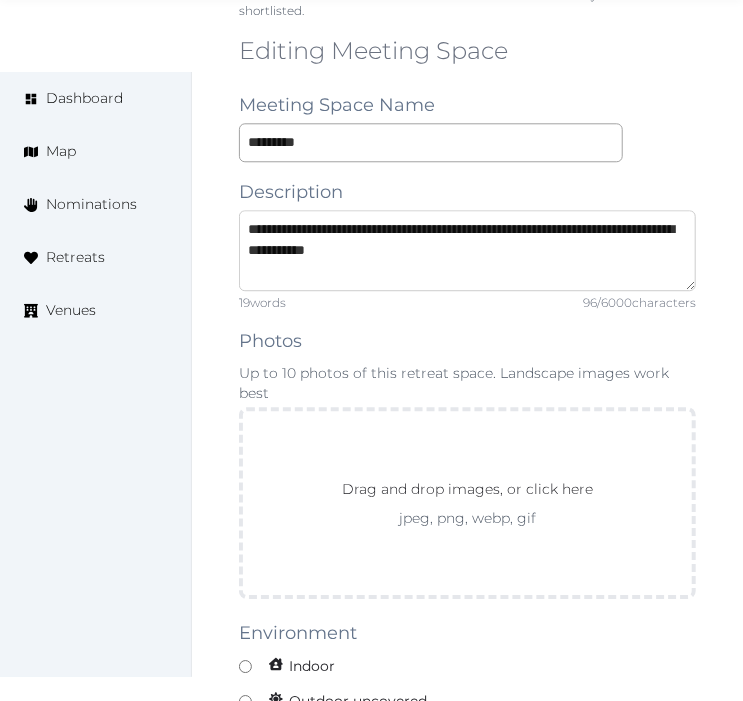 type on "**********" 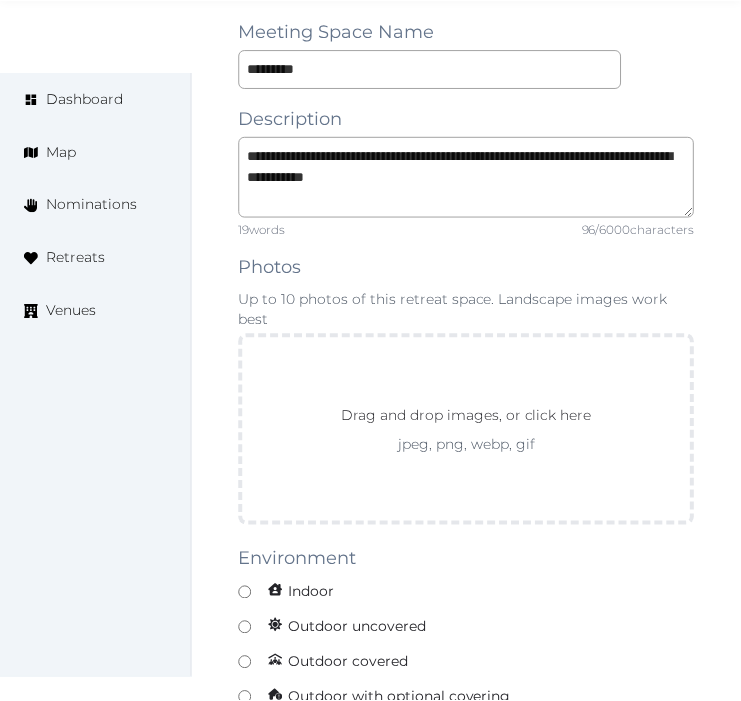 scroll, scrollTop: 1555, scrollLeft: 0, axis: vertical 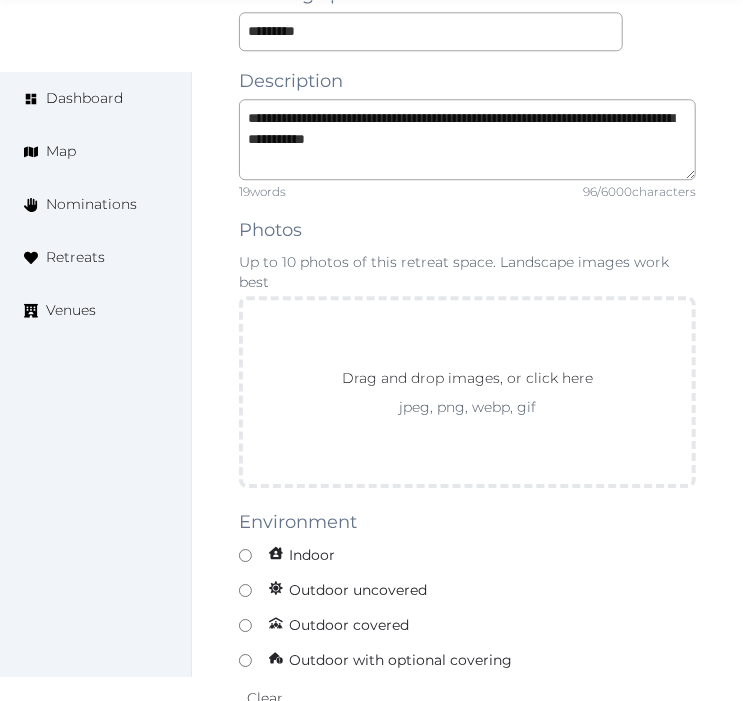 drag, startPoint x: 575, startPoint y: 222, endPoint x: 671, endPoint y: 258, distance: 102.528046 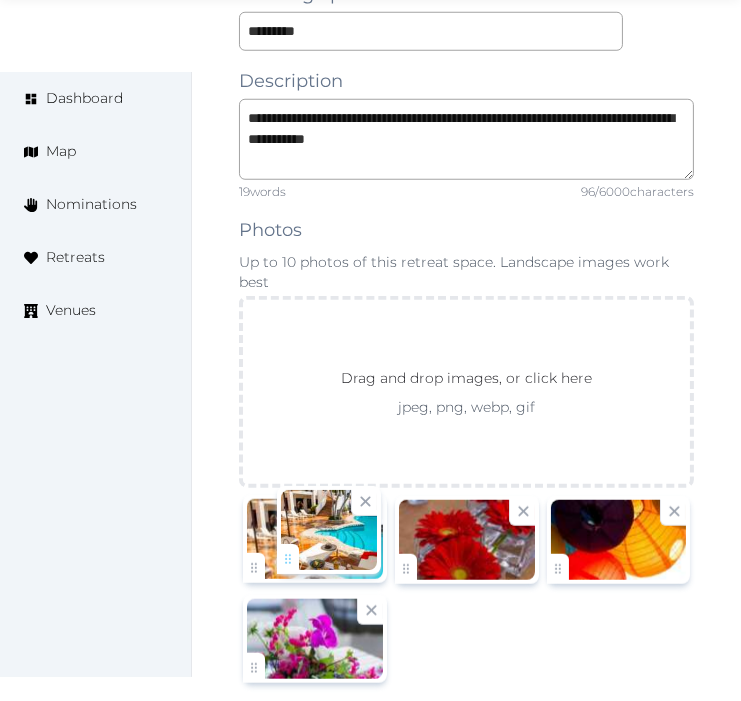 drag, startPoint x: 251, startPoint y: 672, endPoint x: 285, endPoint y: 563, distance: 114.17968 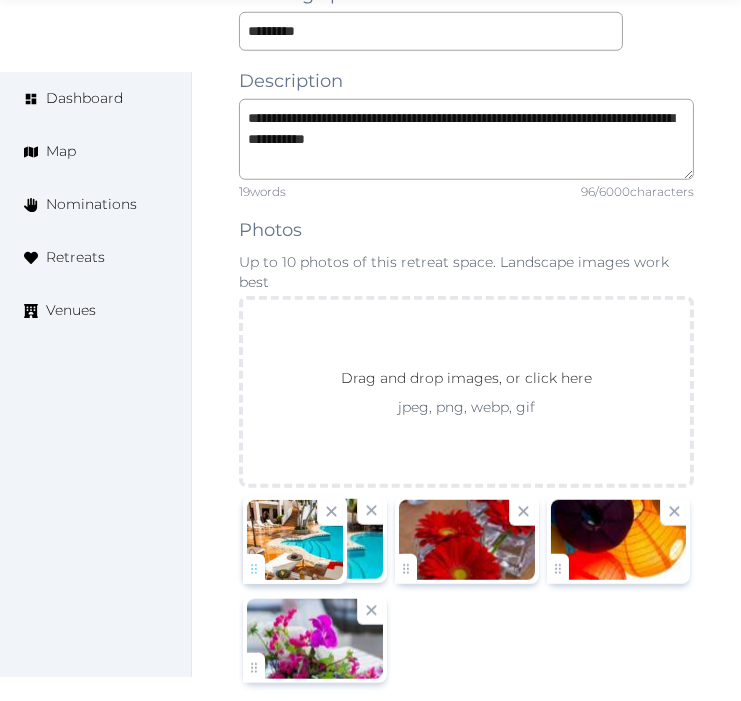 click on "[FIRST] [LAST]   Account My Venue Listings My Retreats Logout      Dashboard Map Nominations Retreats Venues Edit venue 20 %  complete Fill out all the fields in your listing to increase its completion percentage.   A higher completion percentage will make your listing more attractive and result in better matches. La Marina Inn   View  listing   Open    Close CRM Lead Basic details Pricing and policies Retreat spaces Meeting spaces Accommodations Amenities Food and dining Activities and experiences Location Environment Types of retreats Brochures Notes Ownership Administration Activity This venue is live and visible to the public Mark draft Archive Venue owned by RetreatsAndVenues Manager [EMAIL] Copy ownership transfer link Share this link with any user to transfer ownership of this venue. Users without accounts will be directed to register. Copy update link Copy recommended link Copy shortlist link ********" at bounding box center (370, 444) 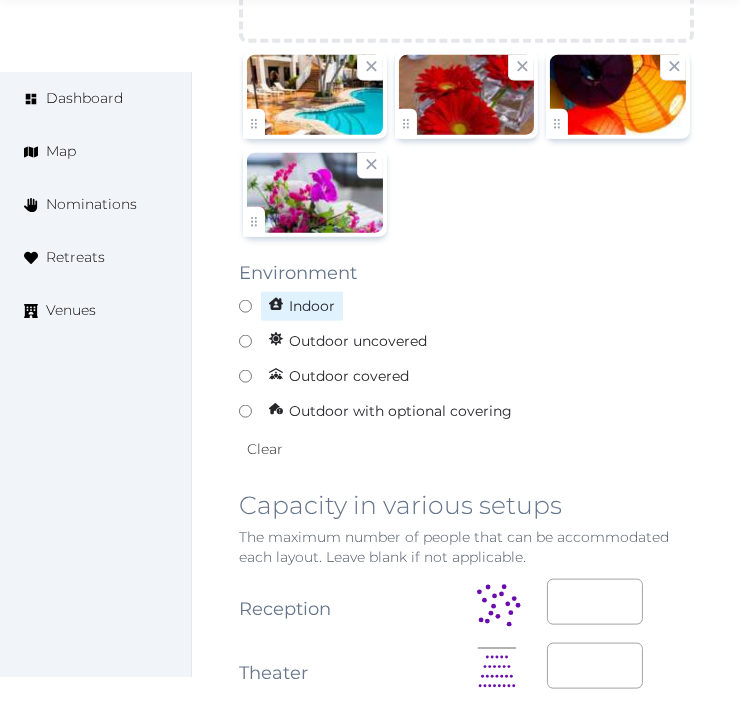 scroll, scrollTop: 2222, scrollLeft: 0, axis: vertical 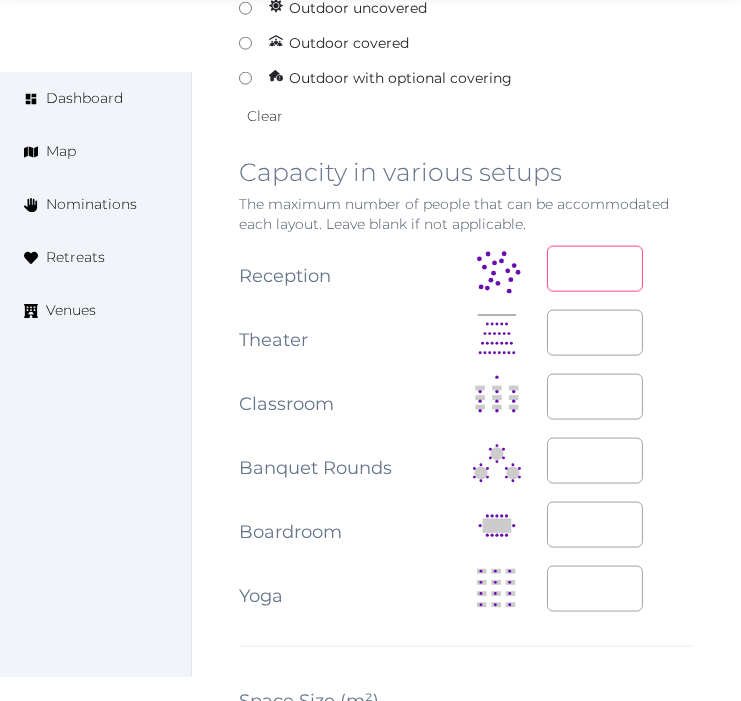 click at bounding box center (595, 269) 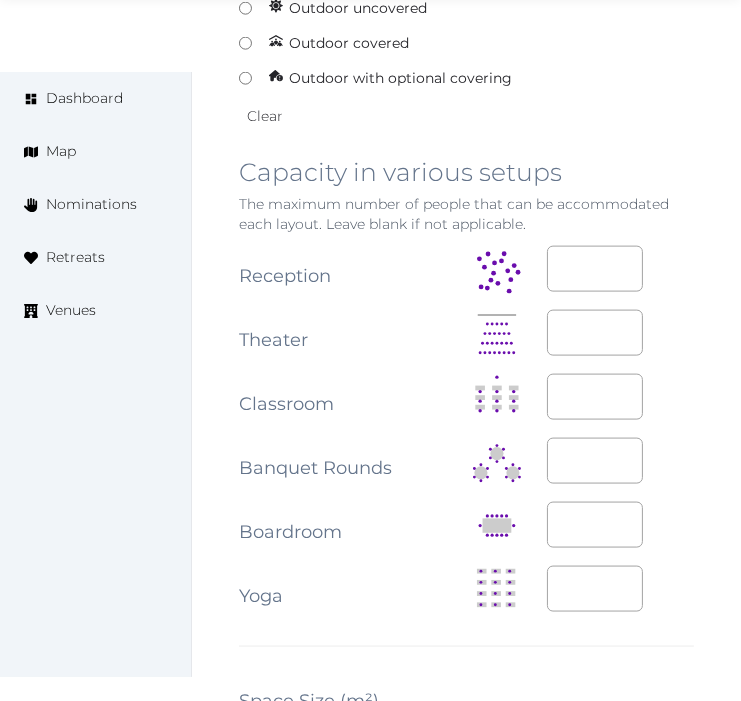 click on "**********" at bounding box center [466, 382] 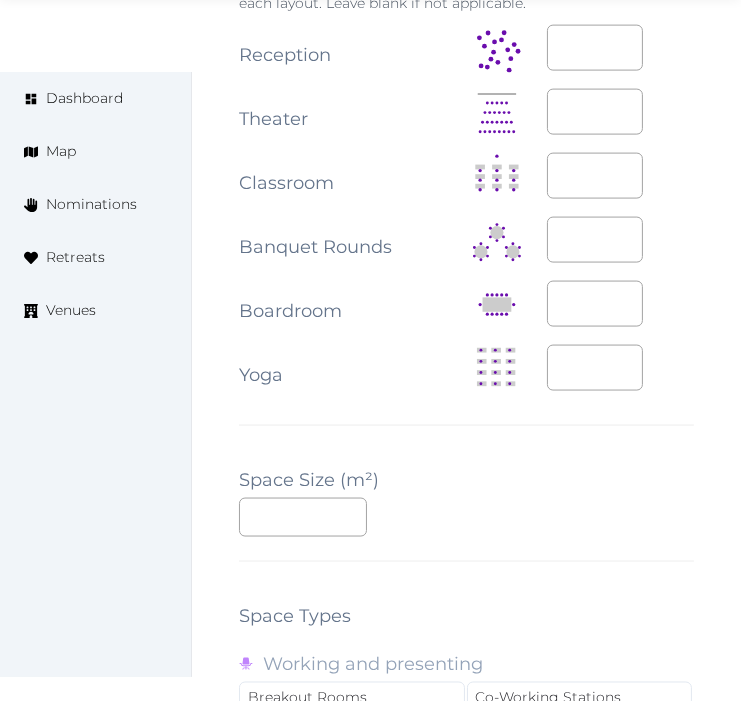 scroll, scrollTop: 2555, scrollLeft: 0, axis: vertical 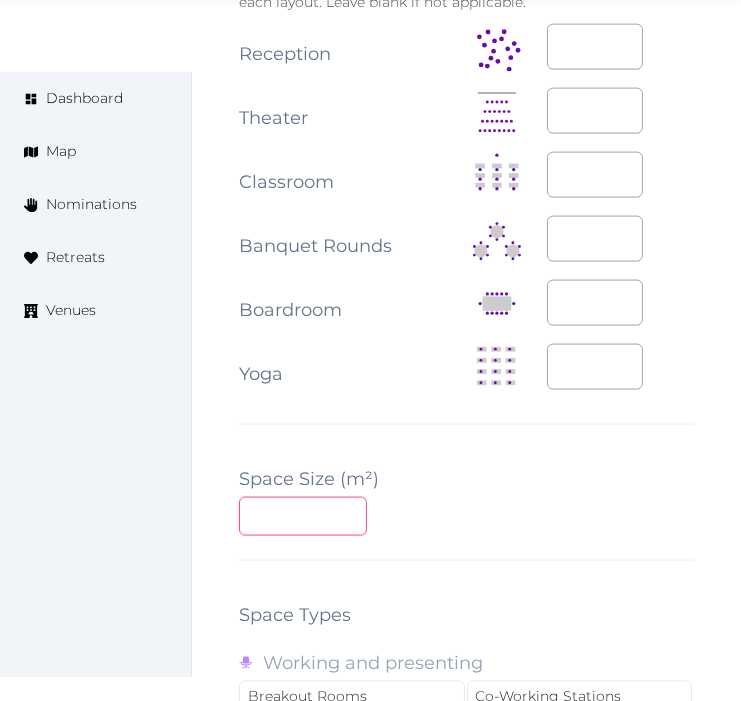 click at bounding box center (303, 516) 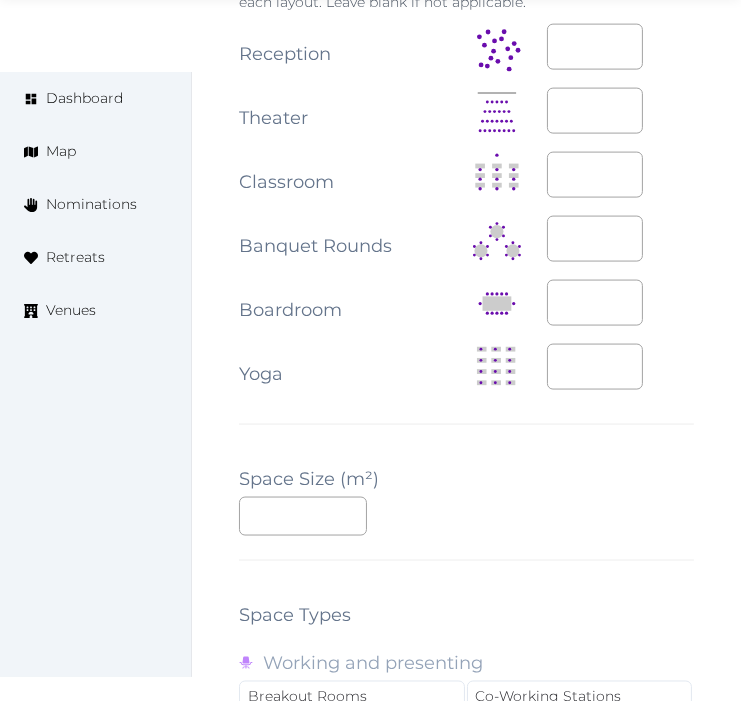 click on "**********" at bounding box center (466, 160) 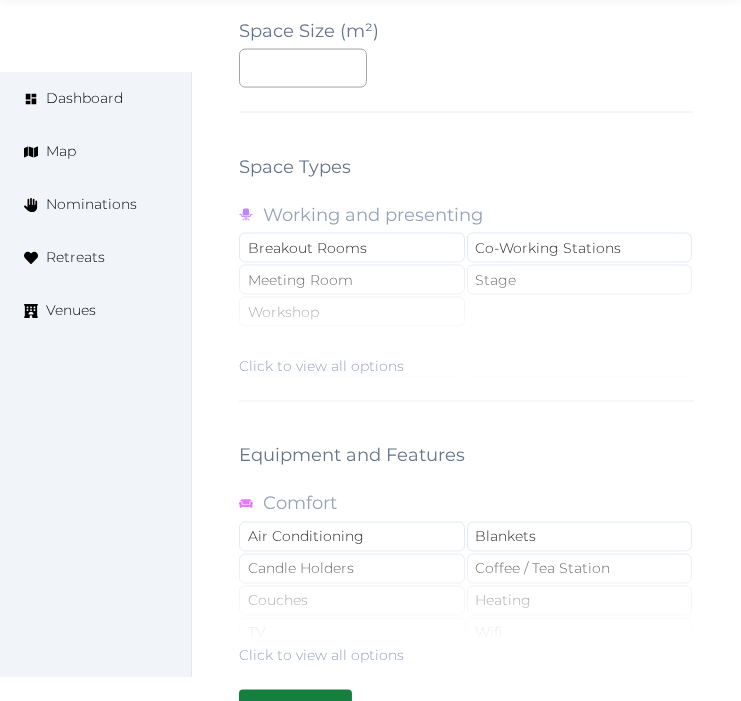scroll, scrollTop: 3111, scrollLeft: 0, axis: vertical 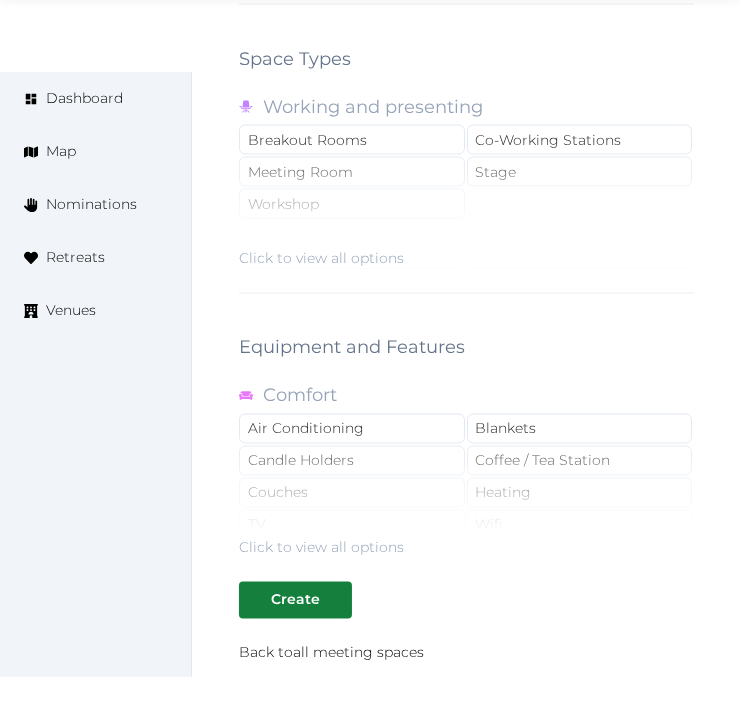 click on "Click to view all options" at bounding box center (466, 205) 